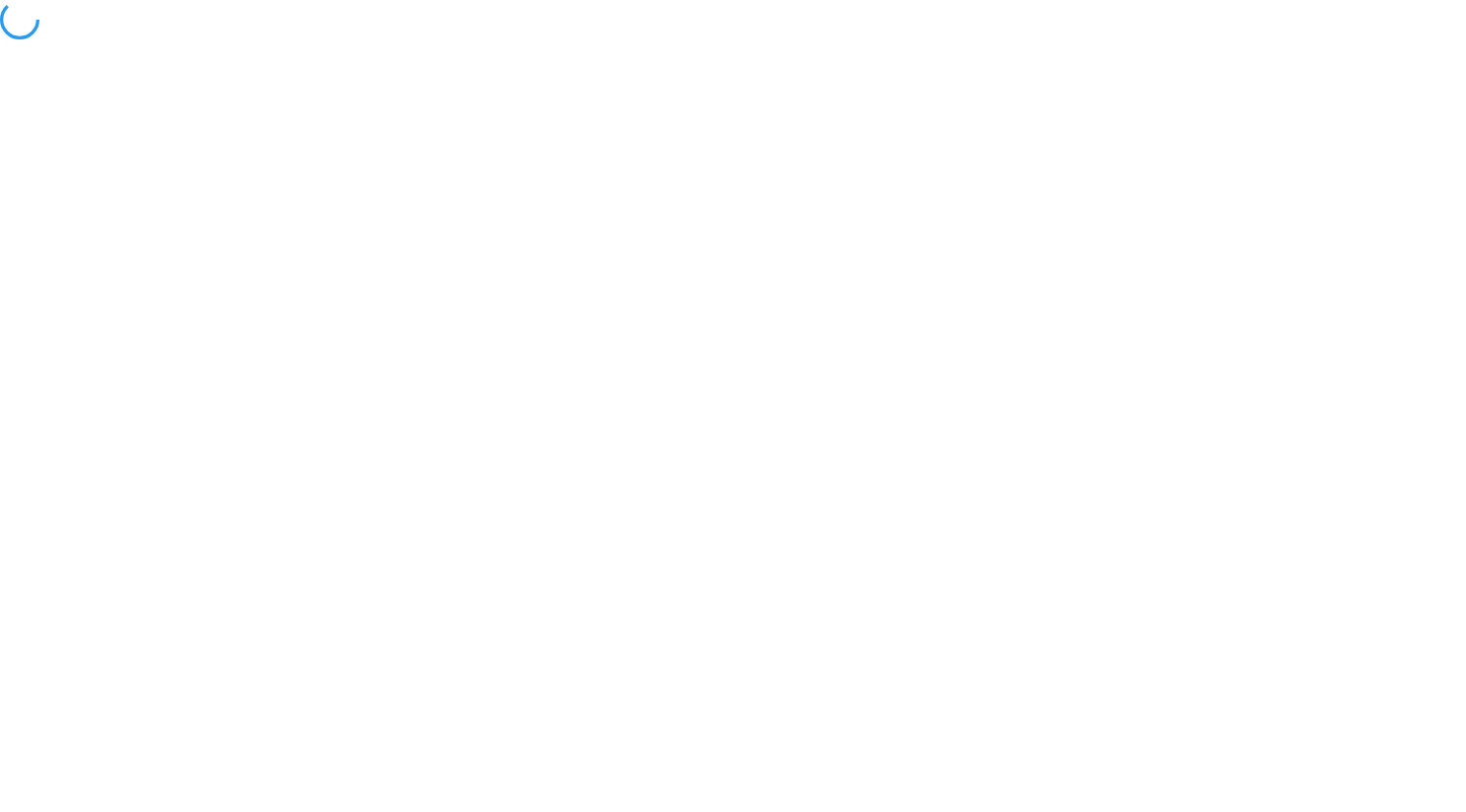 scroll, scrollTop: 0, scrollLeft: 0, axis: both 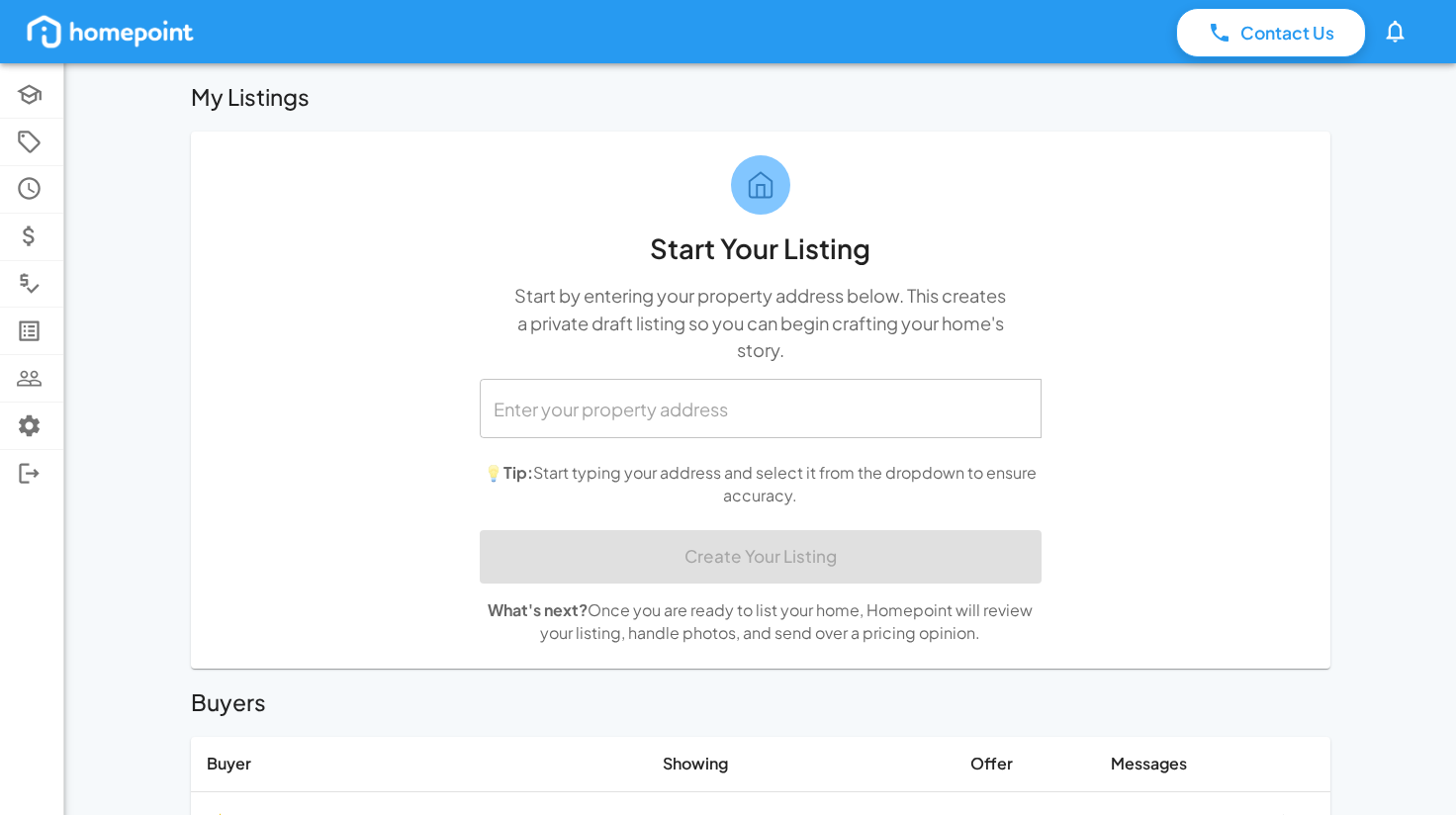 click 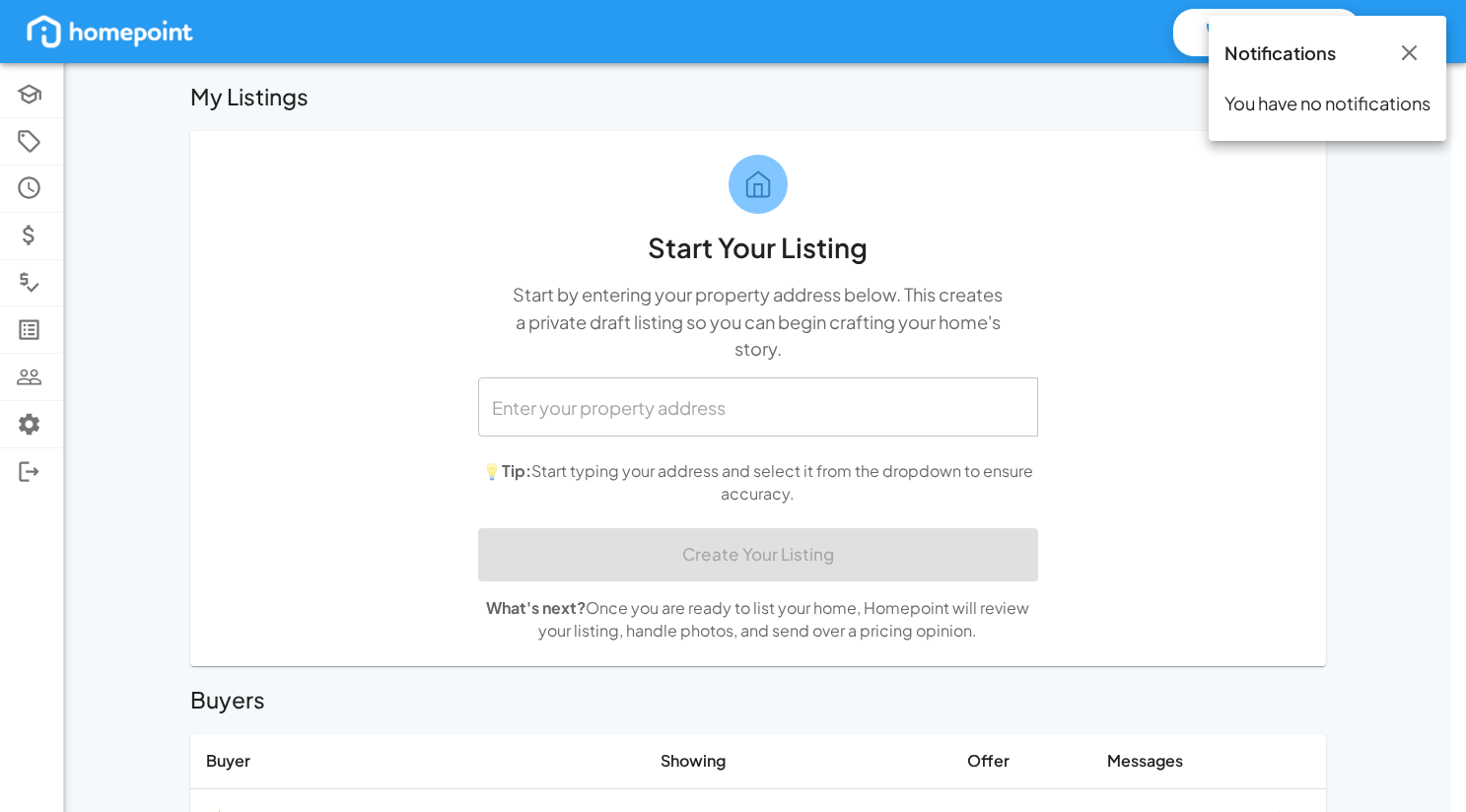drag, startPoint x: 436, startPoint y: 105, endPoint x: 386, endPoint y: 103, distance: 50.039984 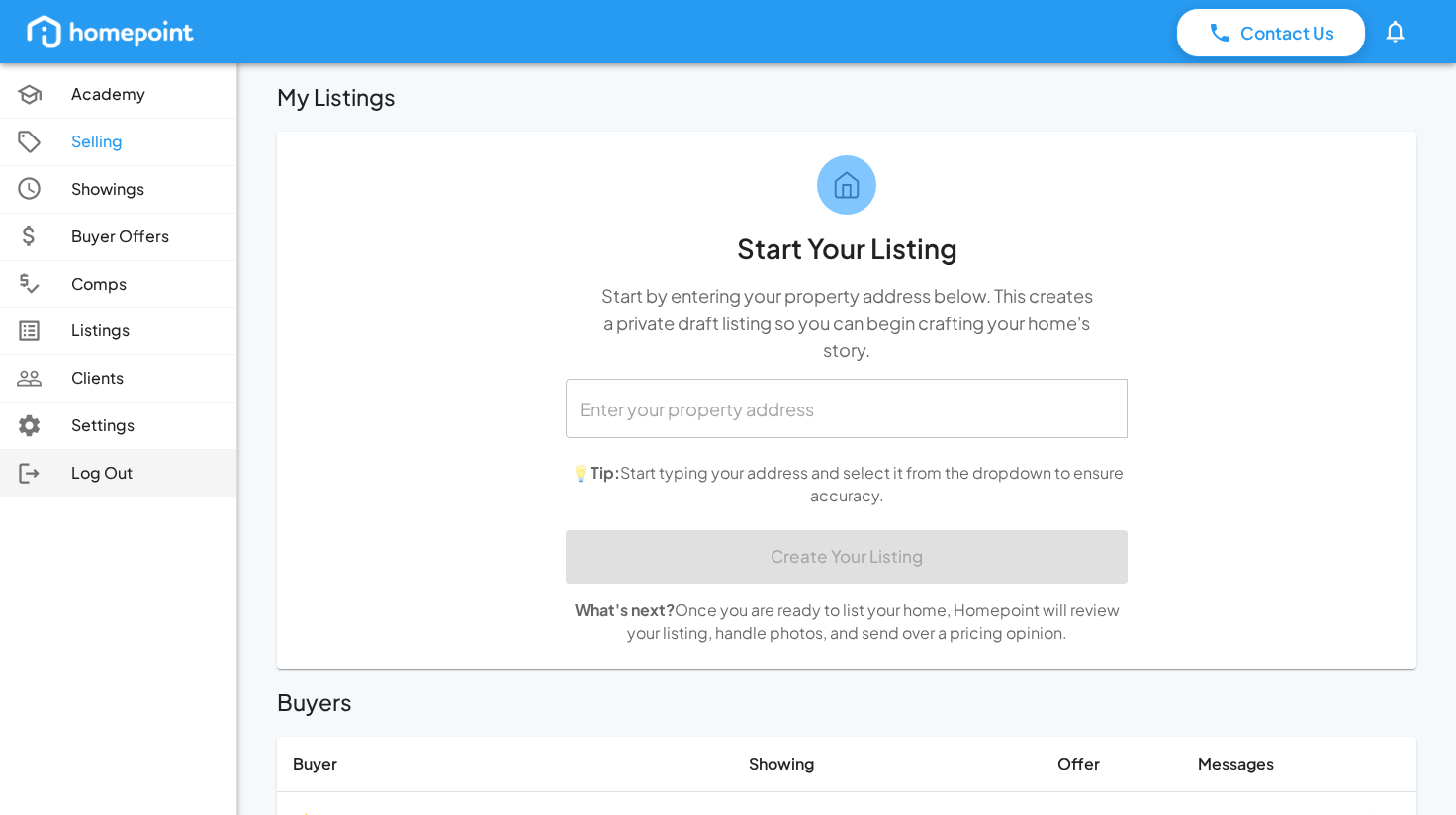 click at bounding box center [44, 473] 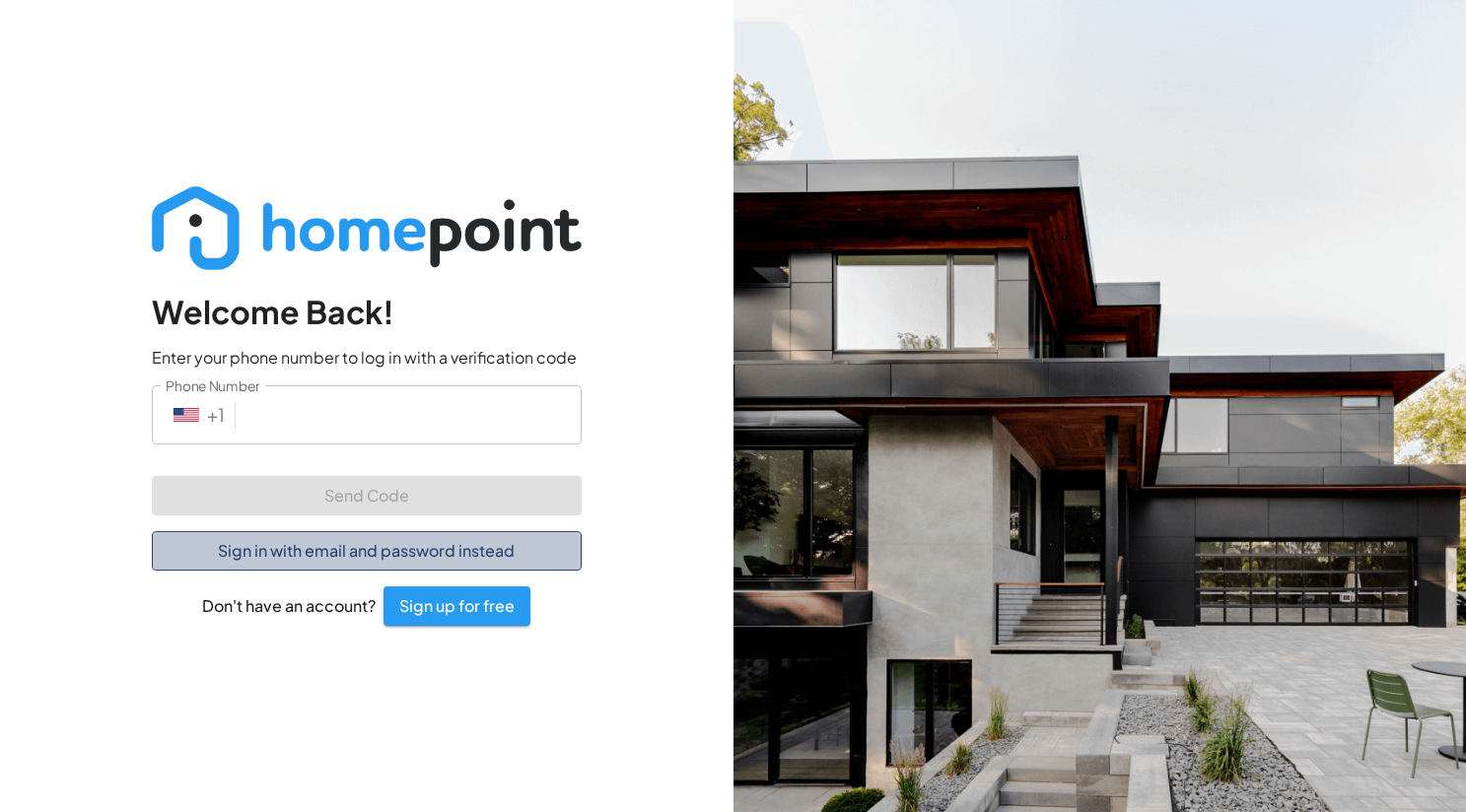 click on "Sign in with email and password instead" at bounding box center [367, 551] 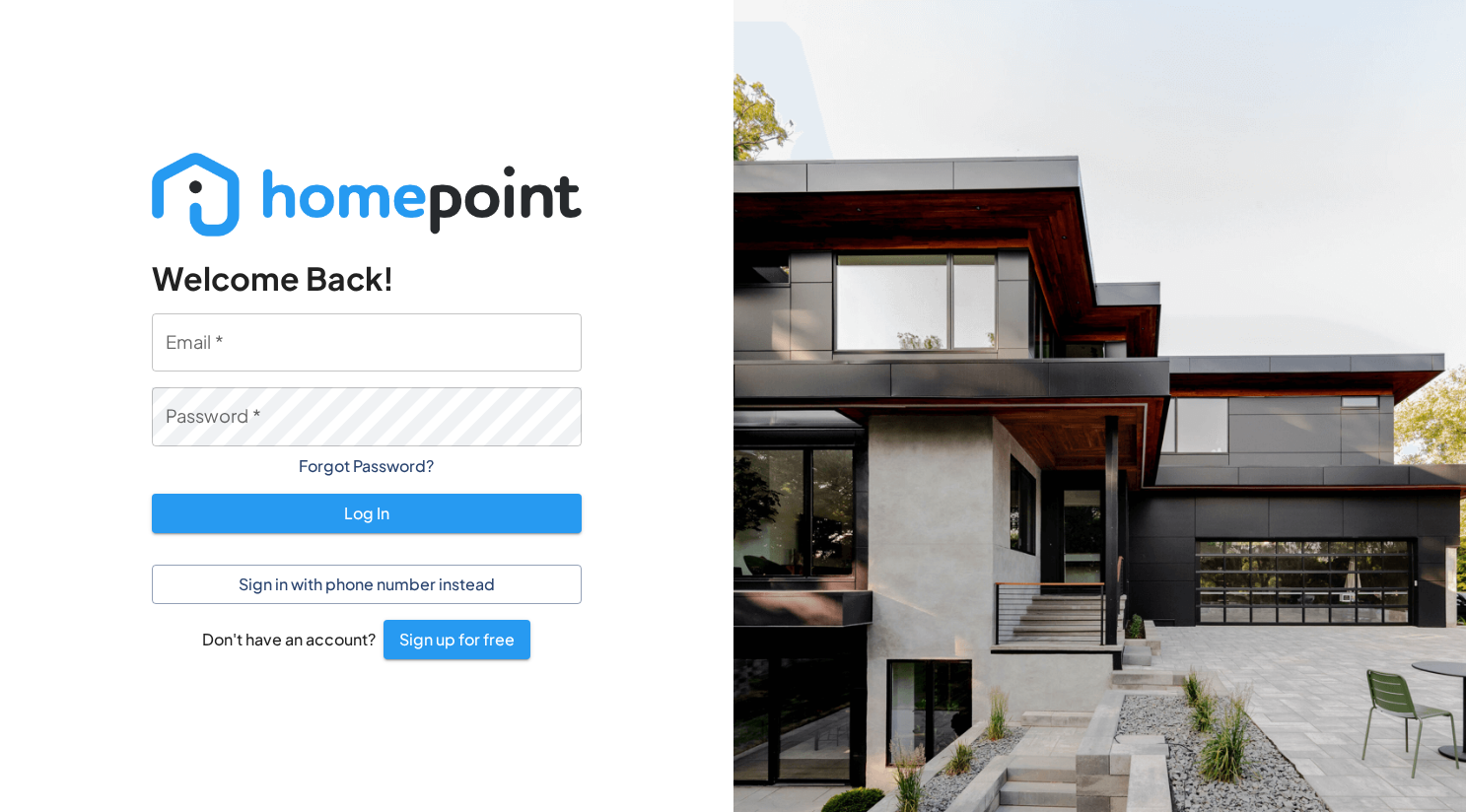 type 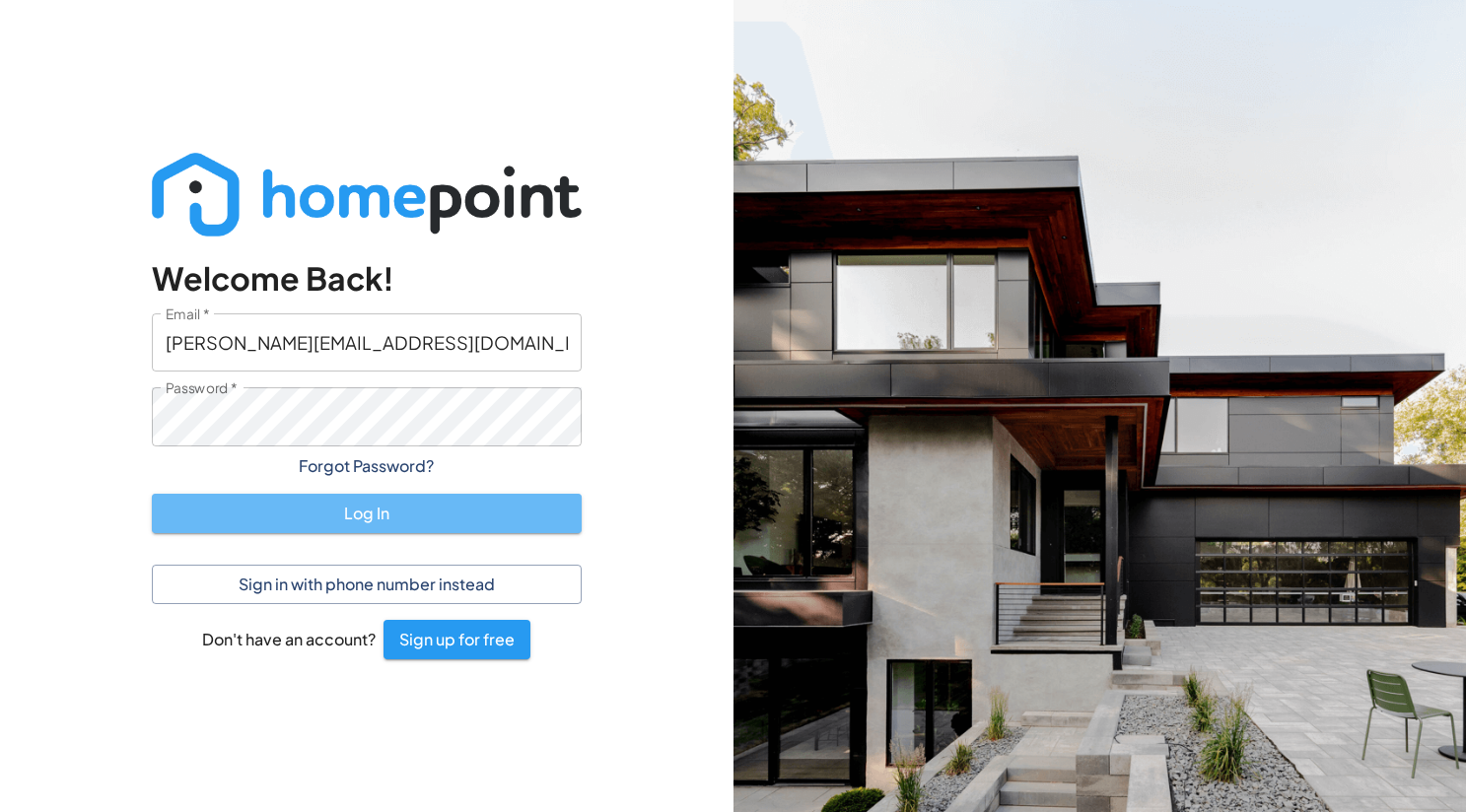 drag, startPoint x: 437, startPoint y: 514, endPoint x: 411, endPoint y: 493, distance: 33.42155 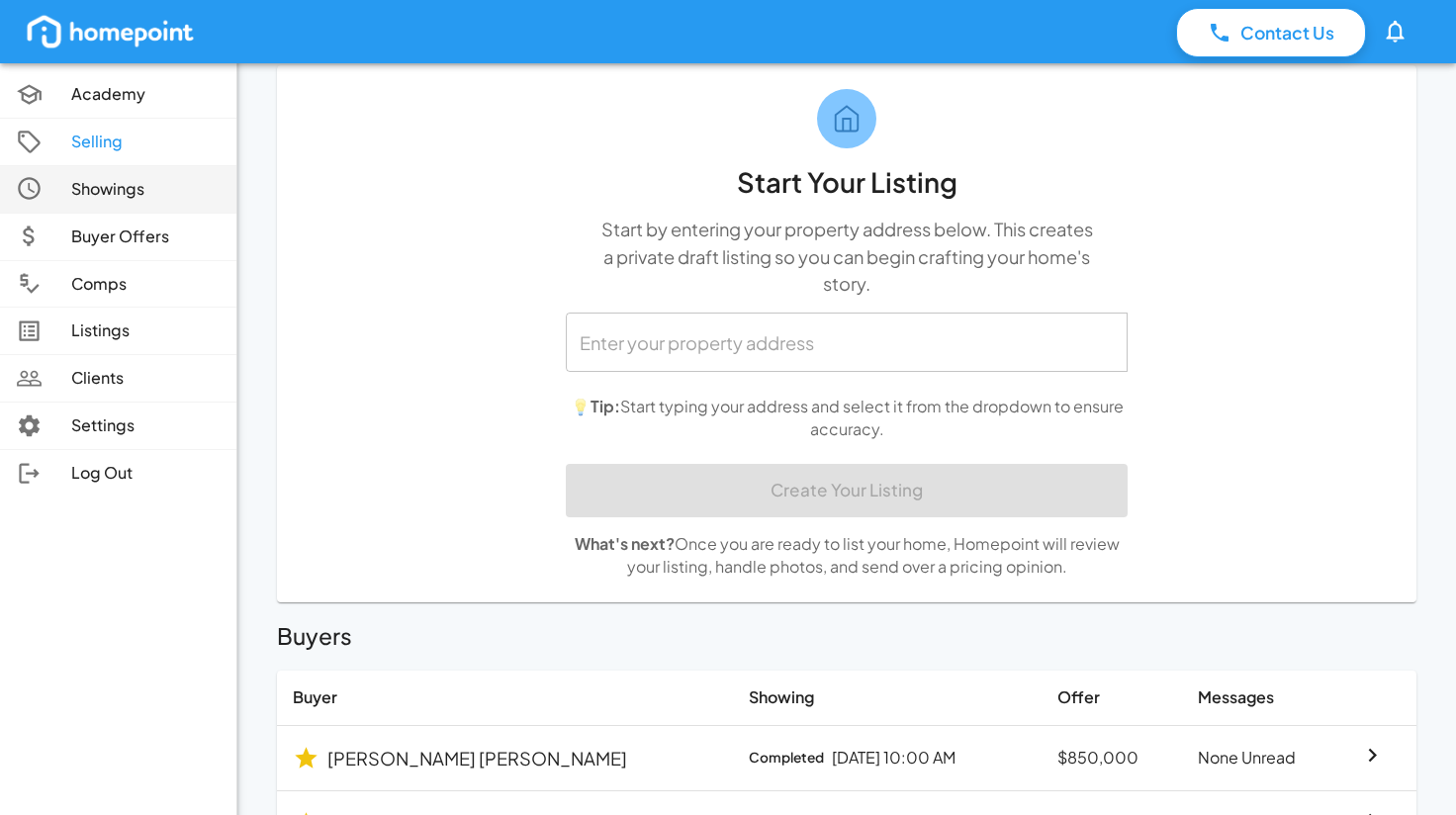scroll, scrollTop: 99, scrollLeft: 0, axis: vertical 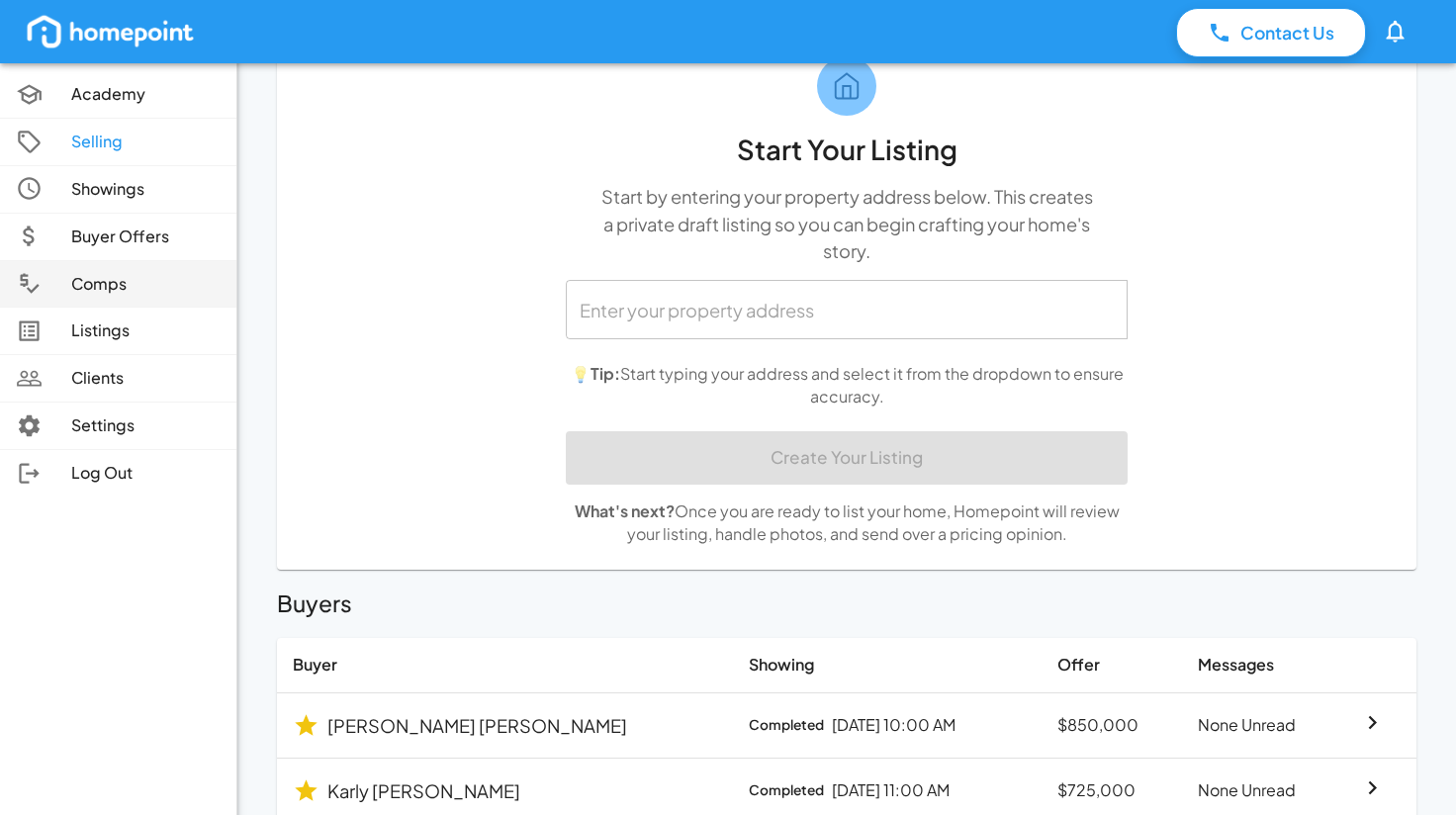click on "Comps" at bounding box center (145, 284) 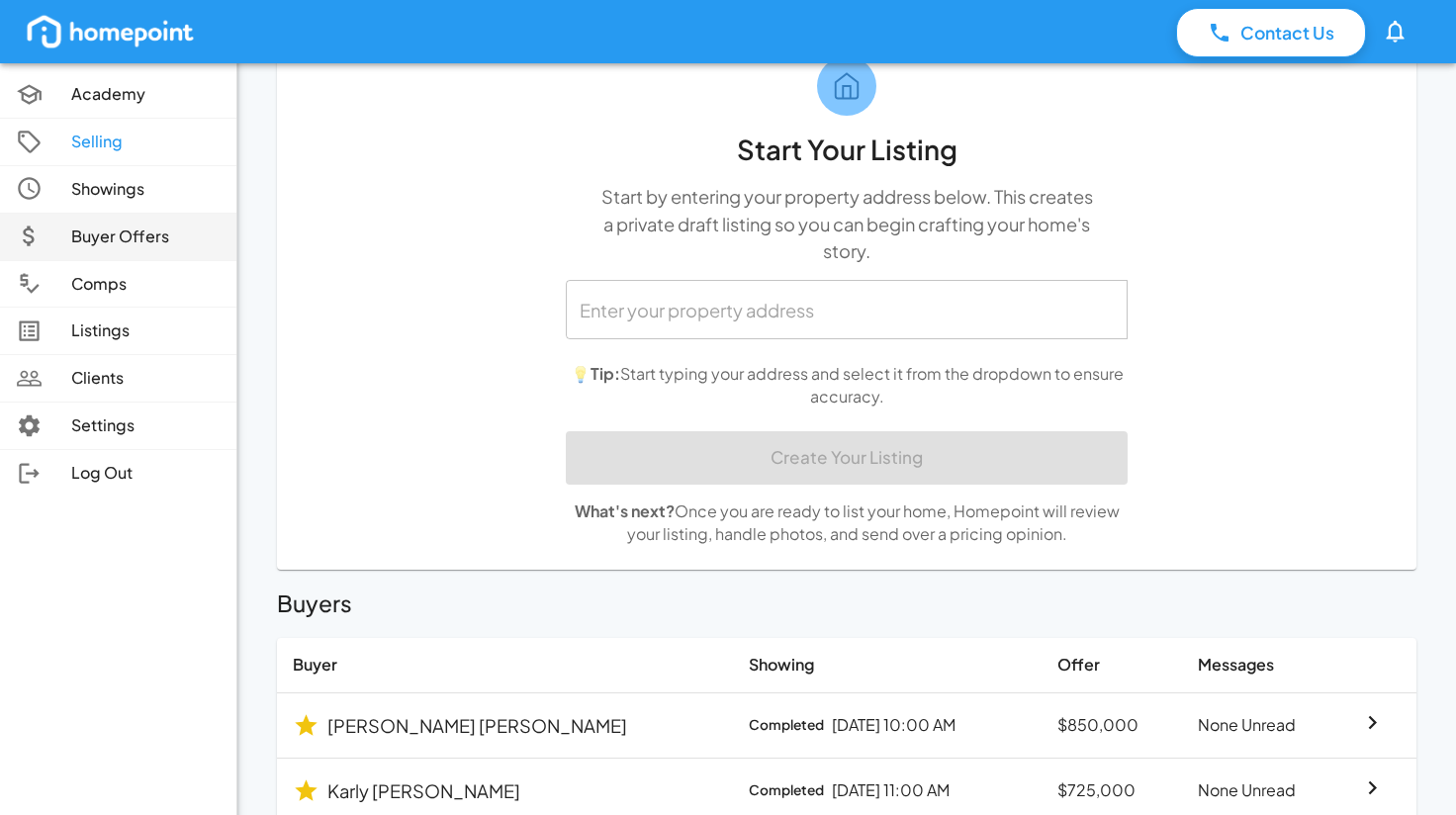 scroll, scrollTop: 0, scrollLeft: 0, axis: both 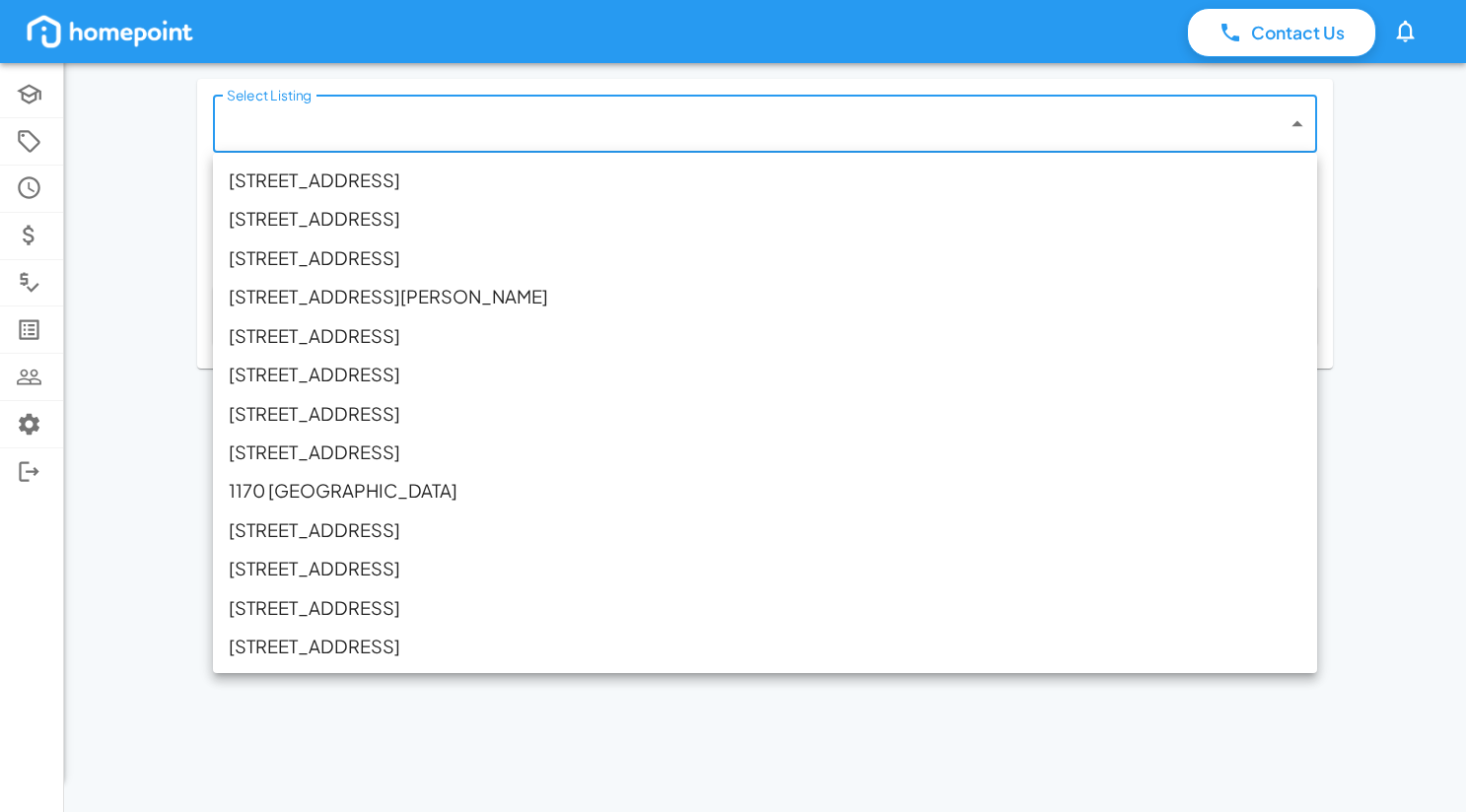 click on "Contact Us 0 Academy Selling Showings Buyer Offers Comps Listings Clients Settings Log Out Select Listing ​ Select Listing ​ Add Comp Comparable Properties Address Beds Baths Sq Ft Price $ / sq ft Days on Market Date Sold Active
[STREET_ADDRESS] S [STREET_ADDRESS] [STREET_ADDRESS][GEOGRAPHIC_DATA][PERSON_NAME][STREET_ADDRESS][STREET_ADDRESS][STREET_ADDRESS][STREET_ADDRESS][STREET_ADDRESS][STREET_ADDRESS] [STREET_ADDRESS][GEOGRAPHIC_DATA][STREET_ADDRESS]" at bounding box center [733, 406] 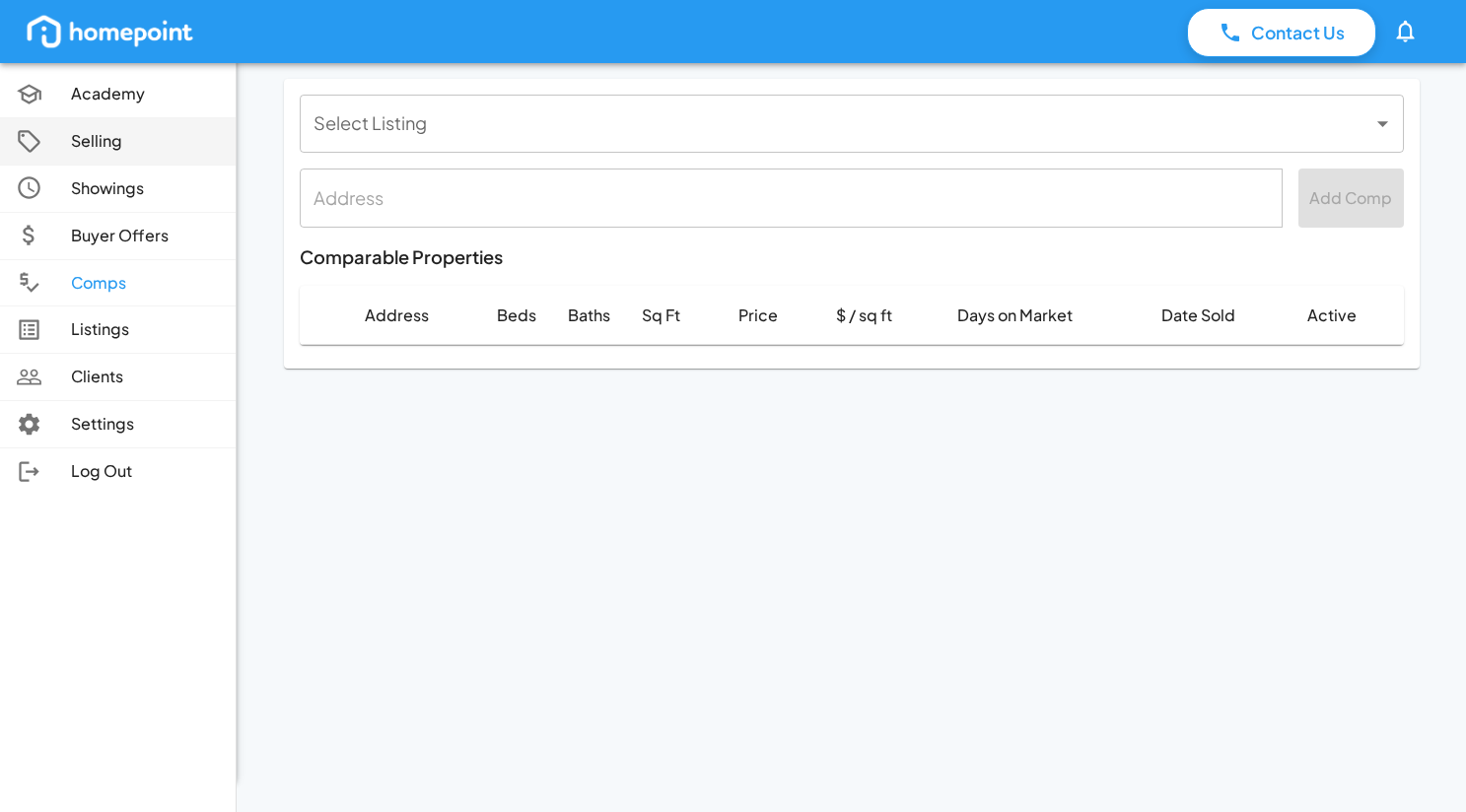 click on "Selling" at bounding box center [117, 141] 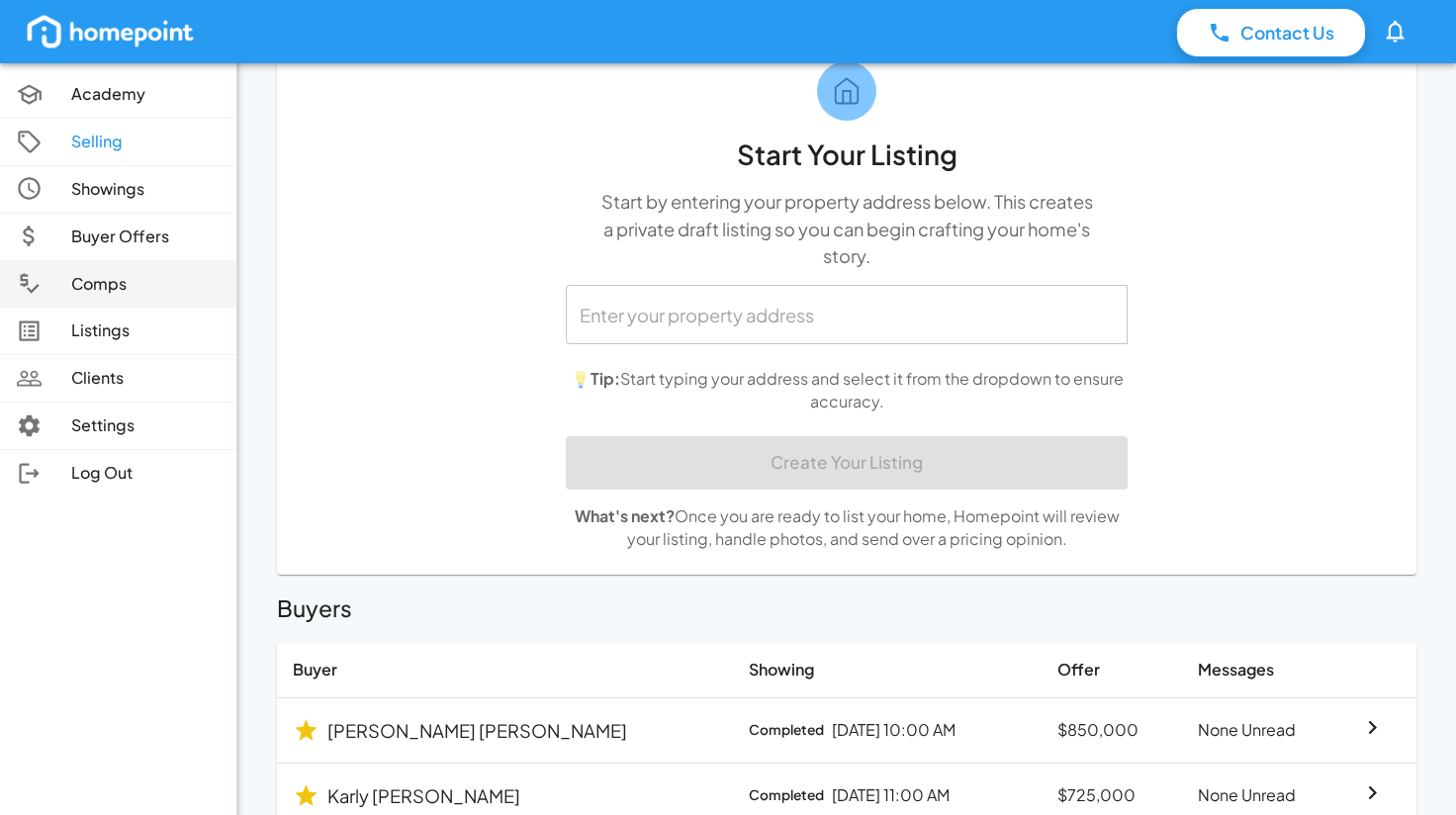 scroll, scrollTop: 99, scrollLeft: 0, axis: vertical 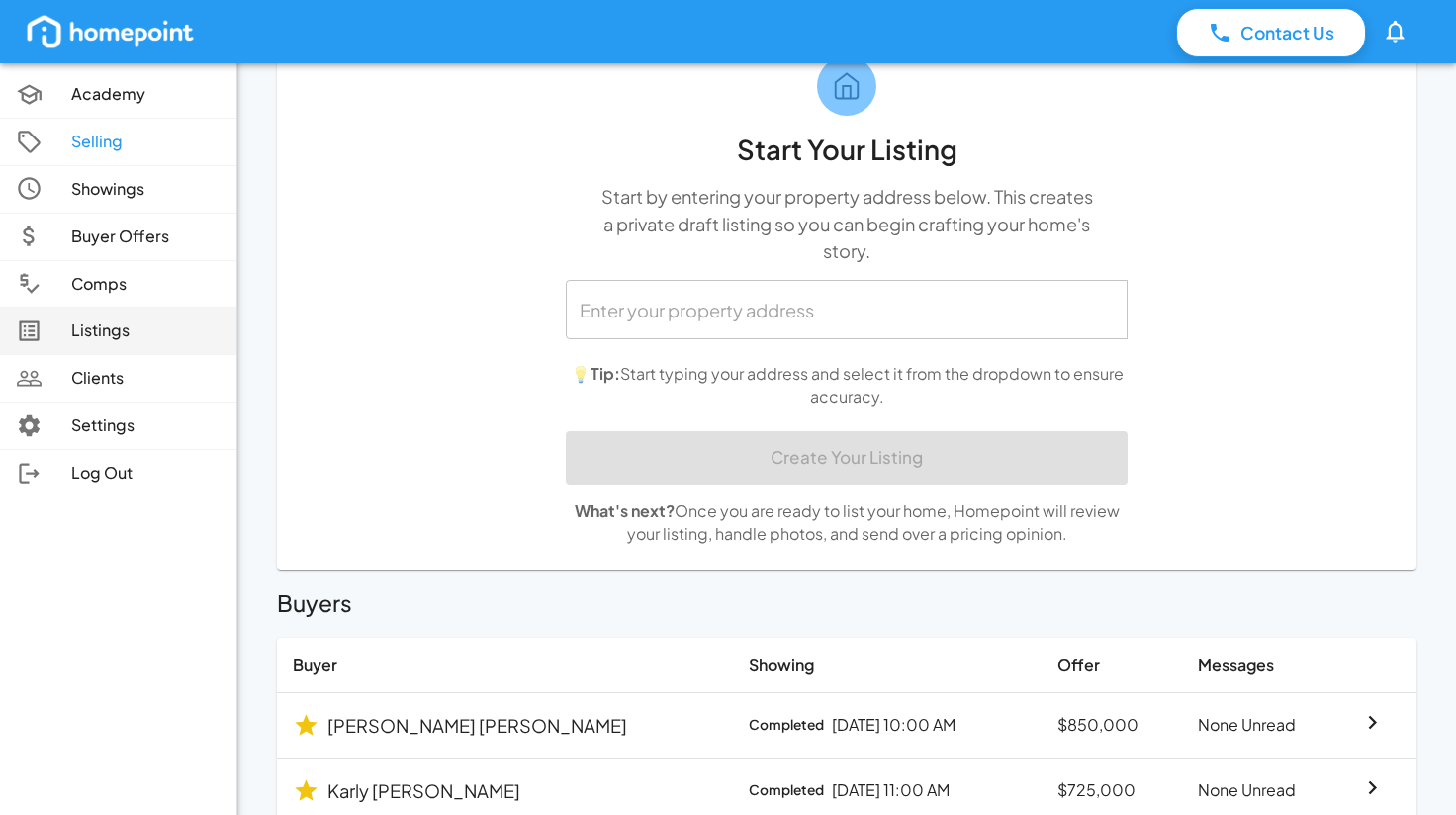click on "Listings" at bounding box center (145, 330) 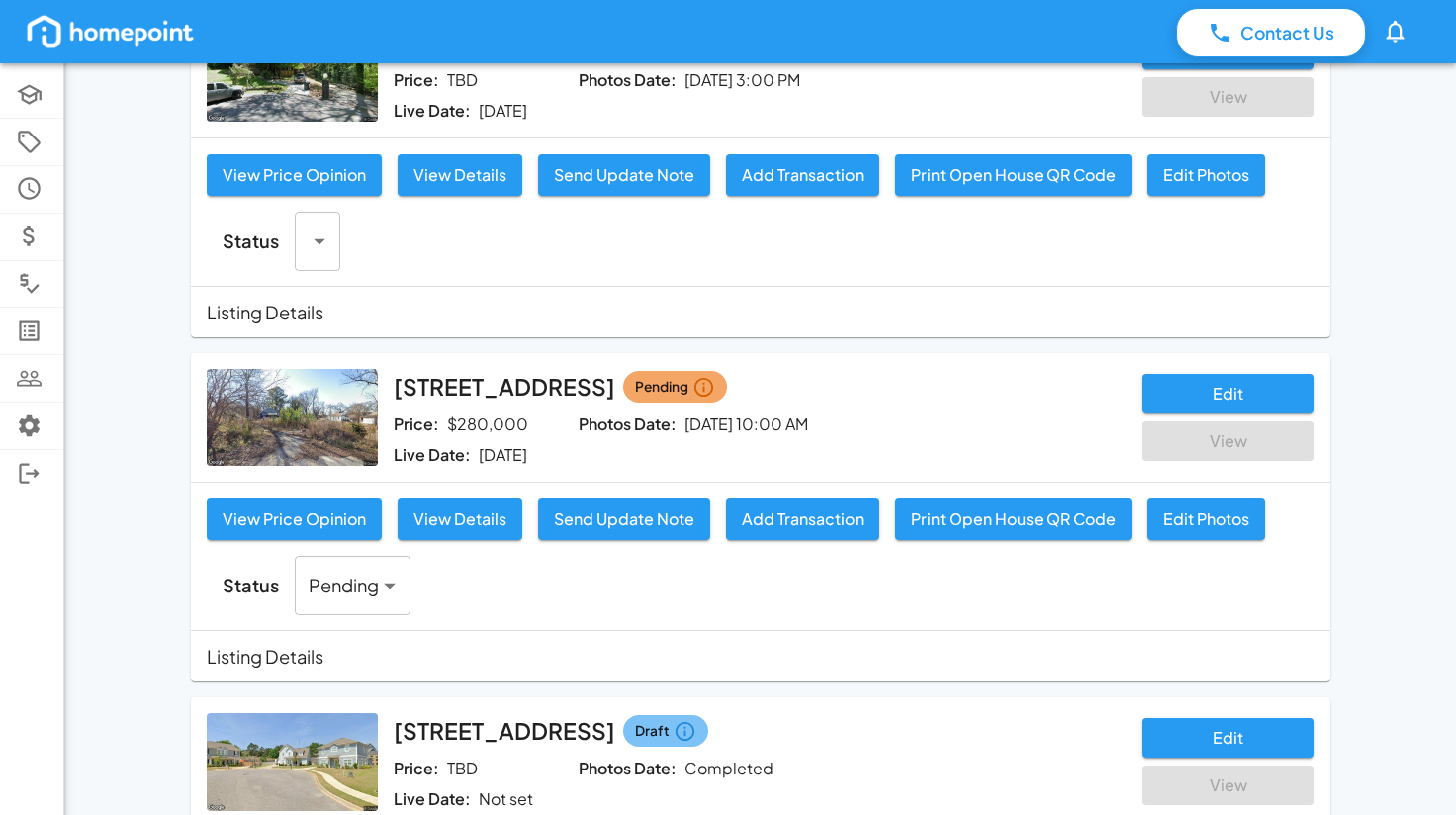 scroll, scrollTop: 4945, scrollLeft: 0, axis: vertical 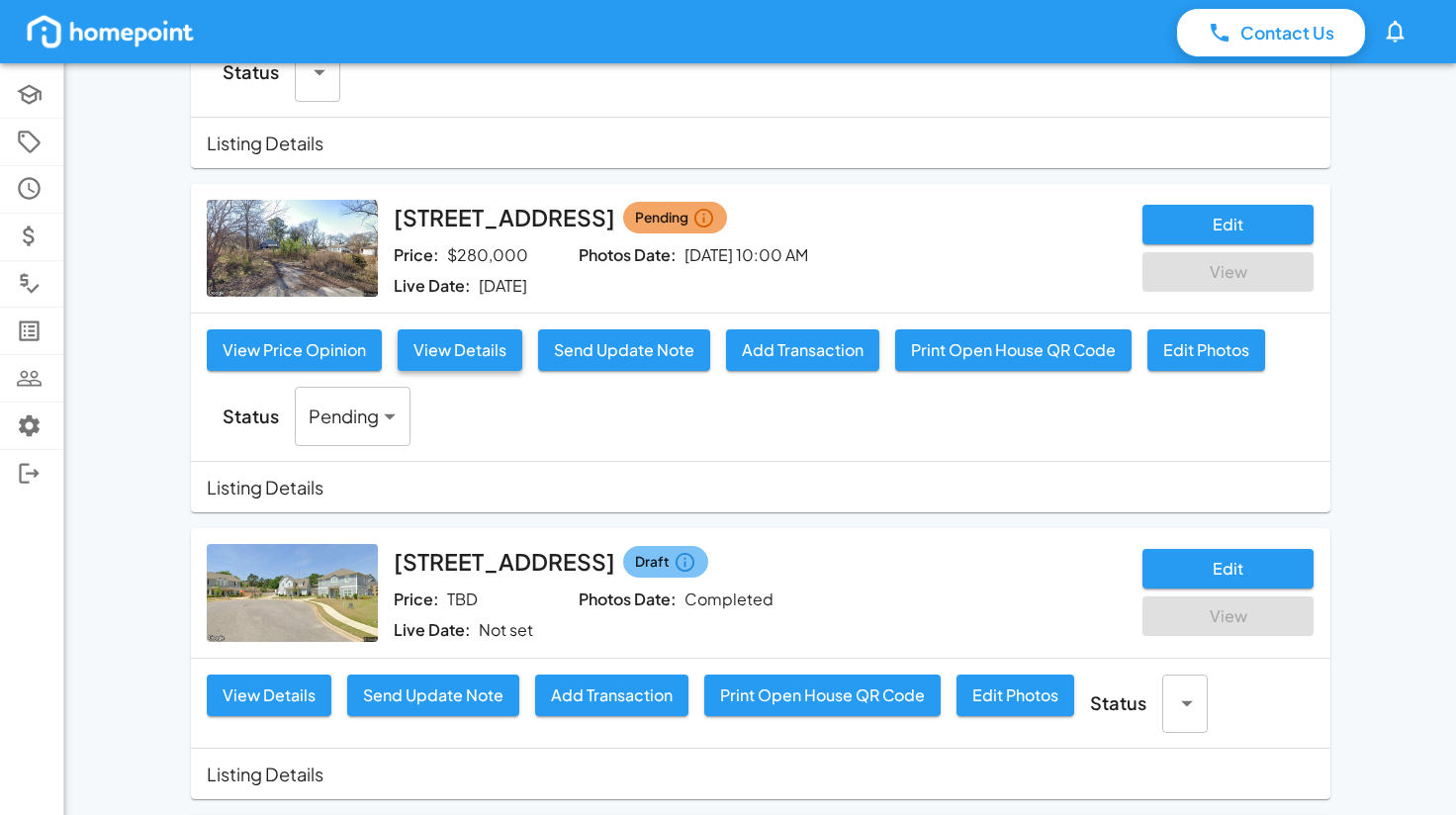 click on "View Details" at bounding box center [460, 350] 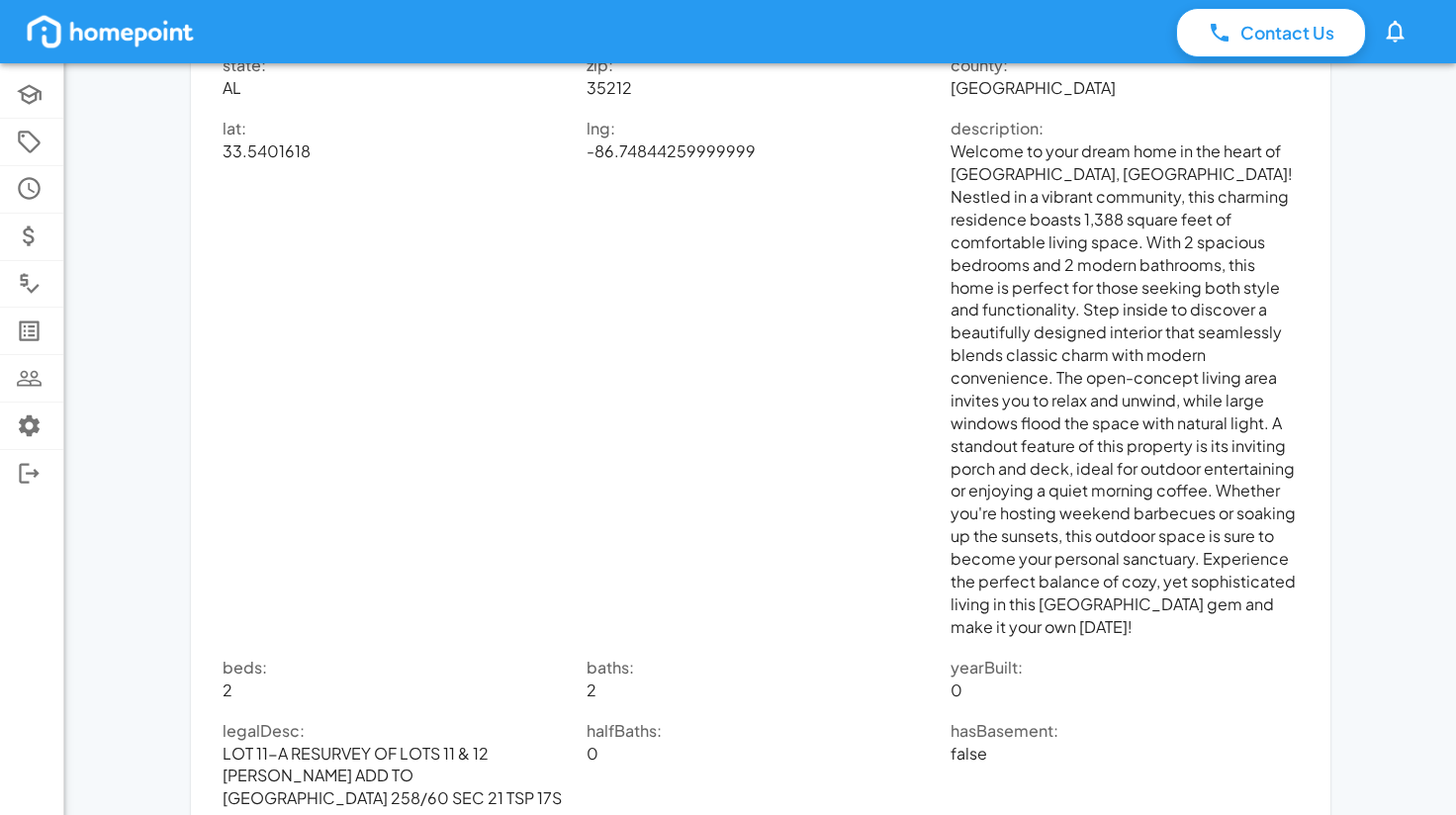 scroll, scrollTop: 5539, scrollLeft: 0, axis: vertical 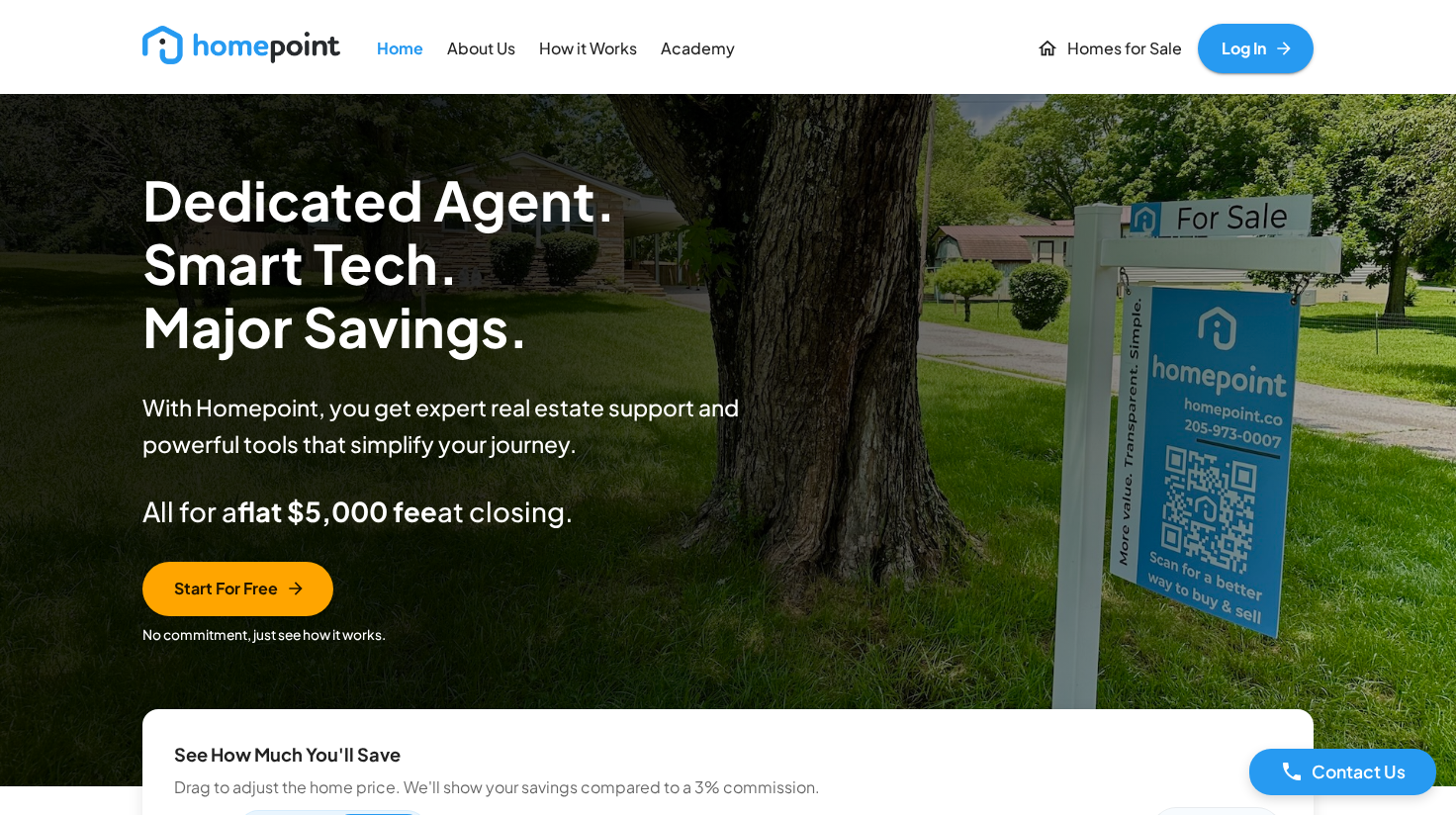 click on "Log In" at bounding box center [1255, 48] 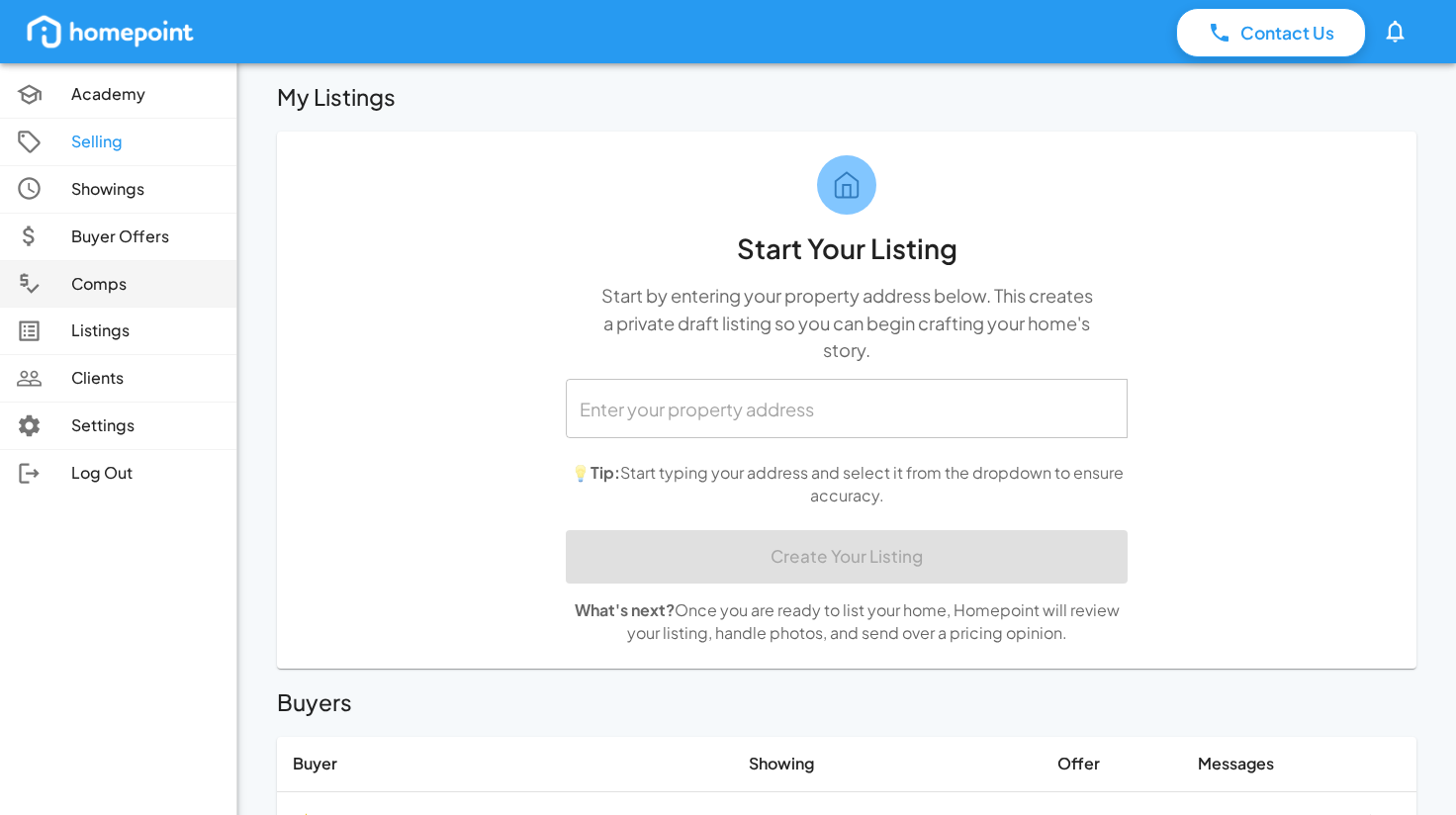 click on "Comps" at bounding box center (145, 284) 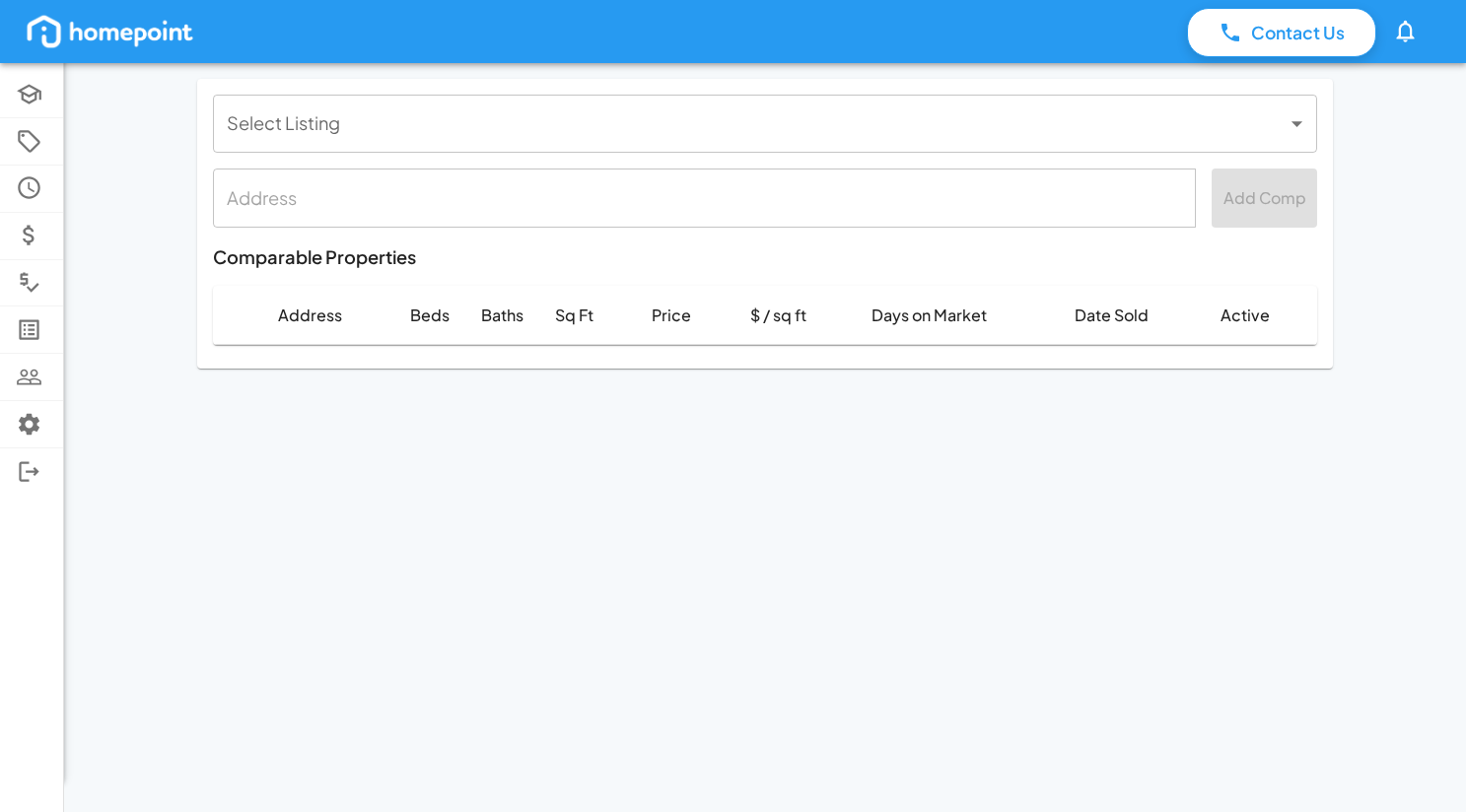 click on "Contact Us 0 Academy Selling Showings Buyer Offers Comps Listings Clients Settings Log Out Select Listing ​ Select Listing ​ Add Comp Comparable Properties Address Beds Baths Sq Ft Price $ / sq ft Days on Market Date Sold Active" at bounding box center [733, 406] 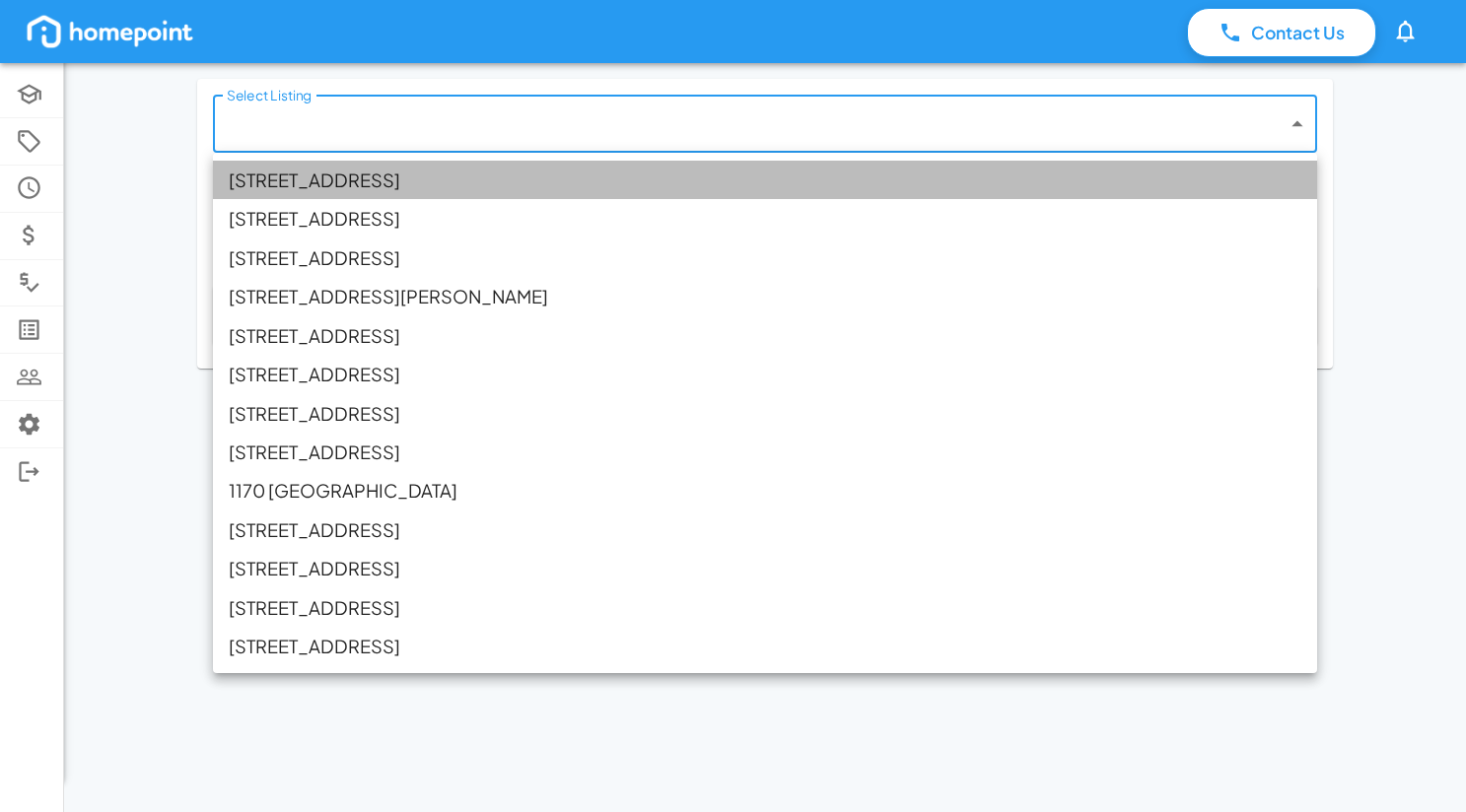 click on "[STREET_ADDRESS]" at bounding box center [765, 179] 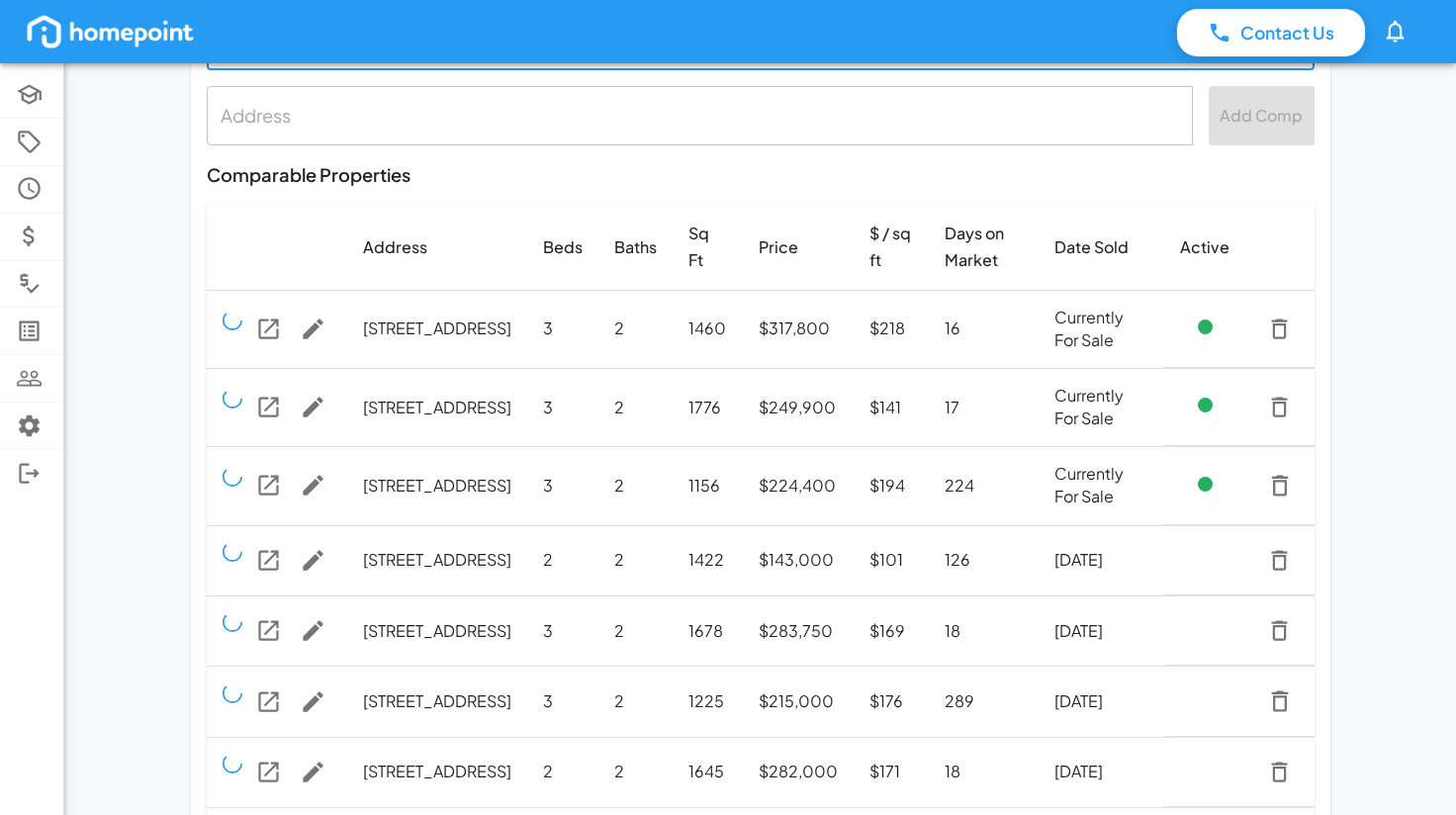 scroll, scrollTop: 198, scrollLeft: 0, axis: vertical 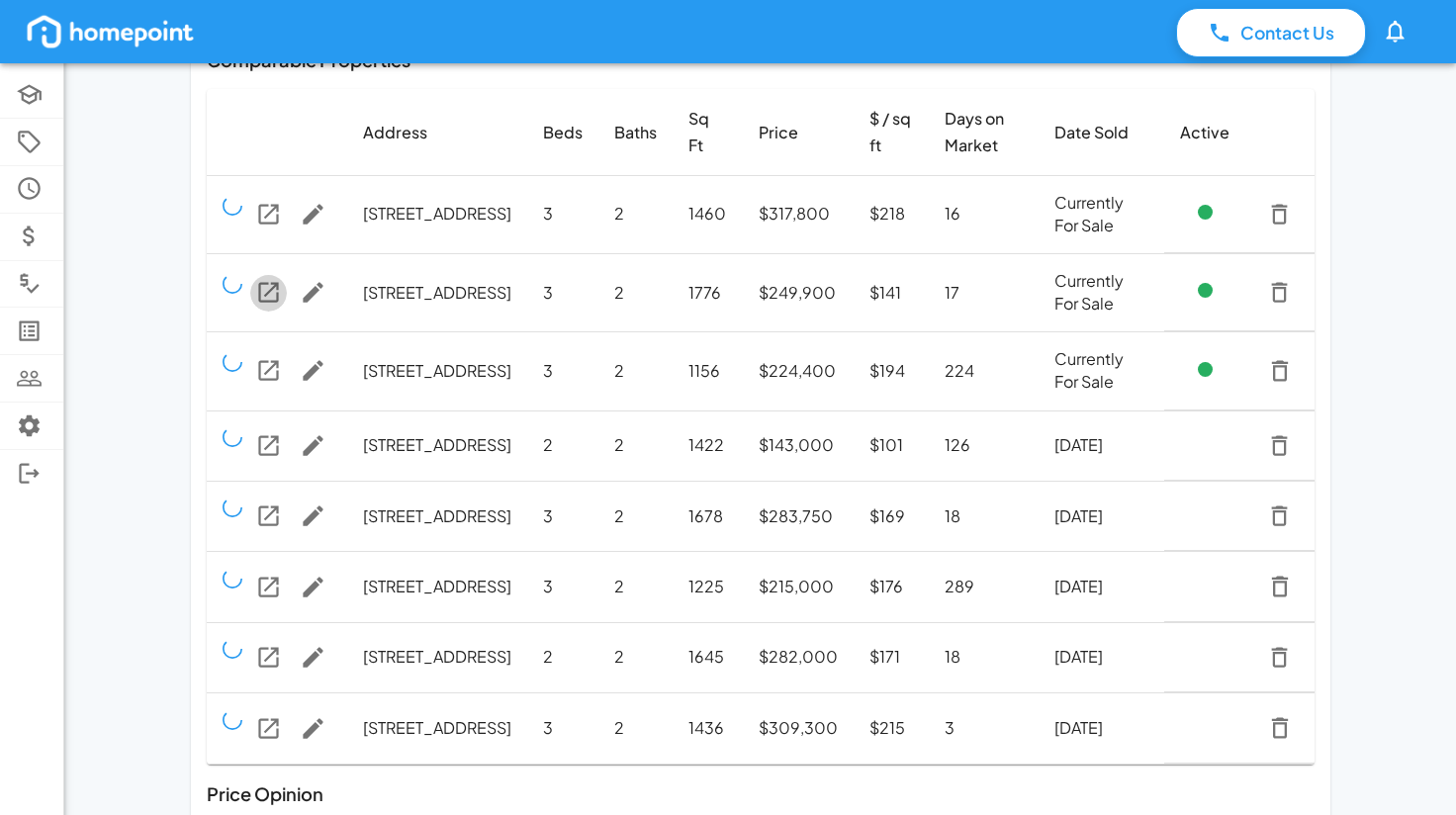 click 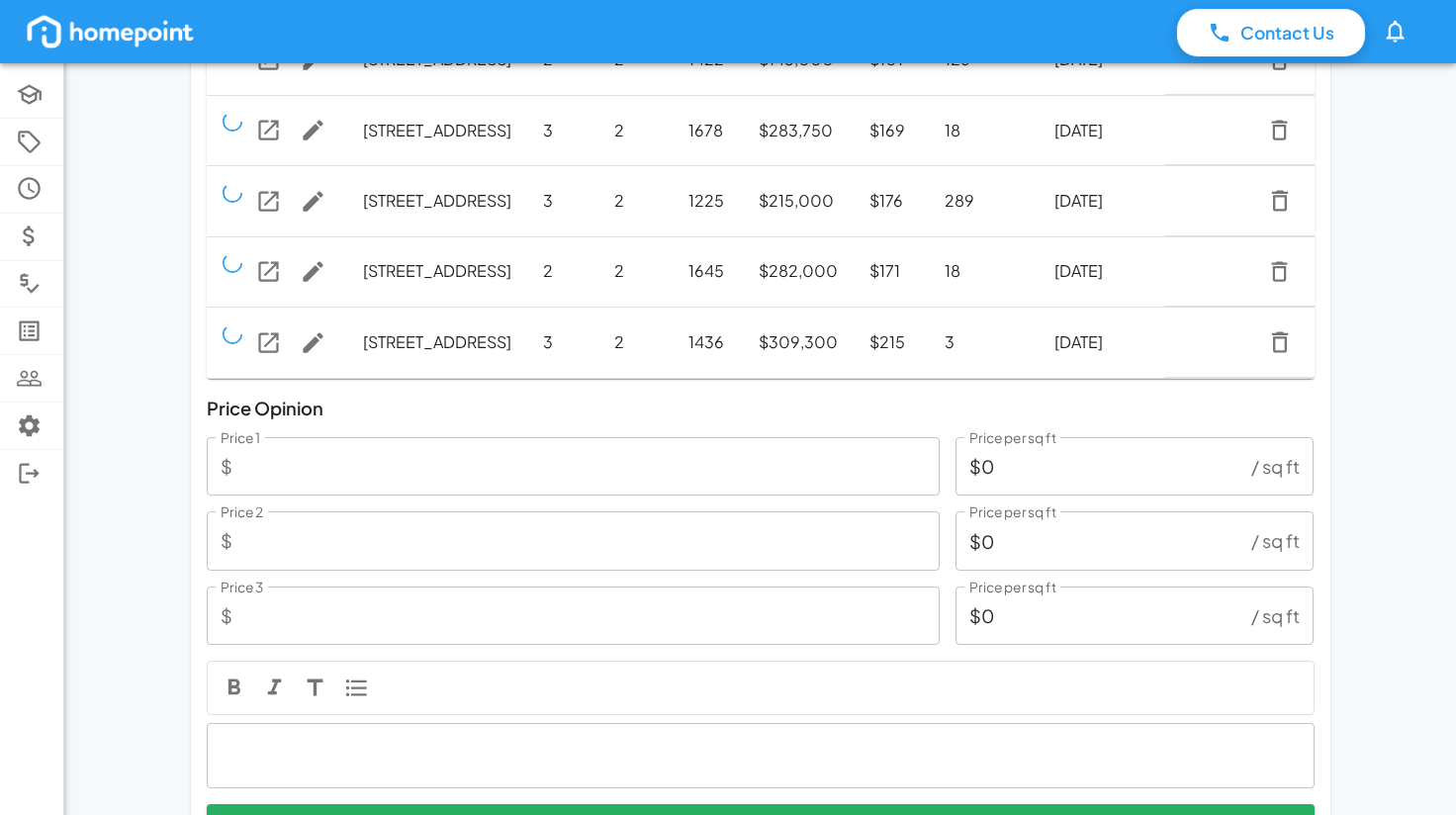 scroll, scrollTop: 593, scrollLeft: 0, axis: vertical 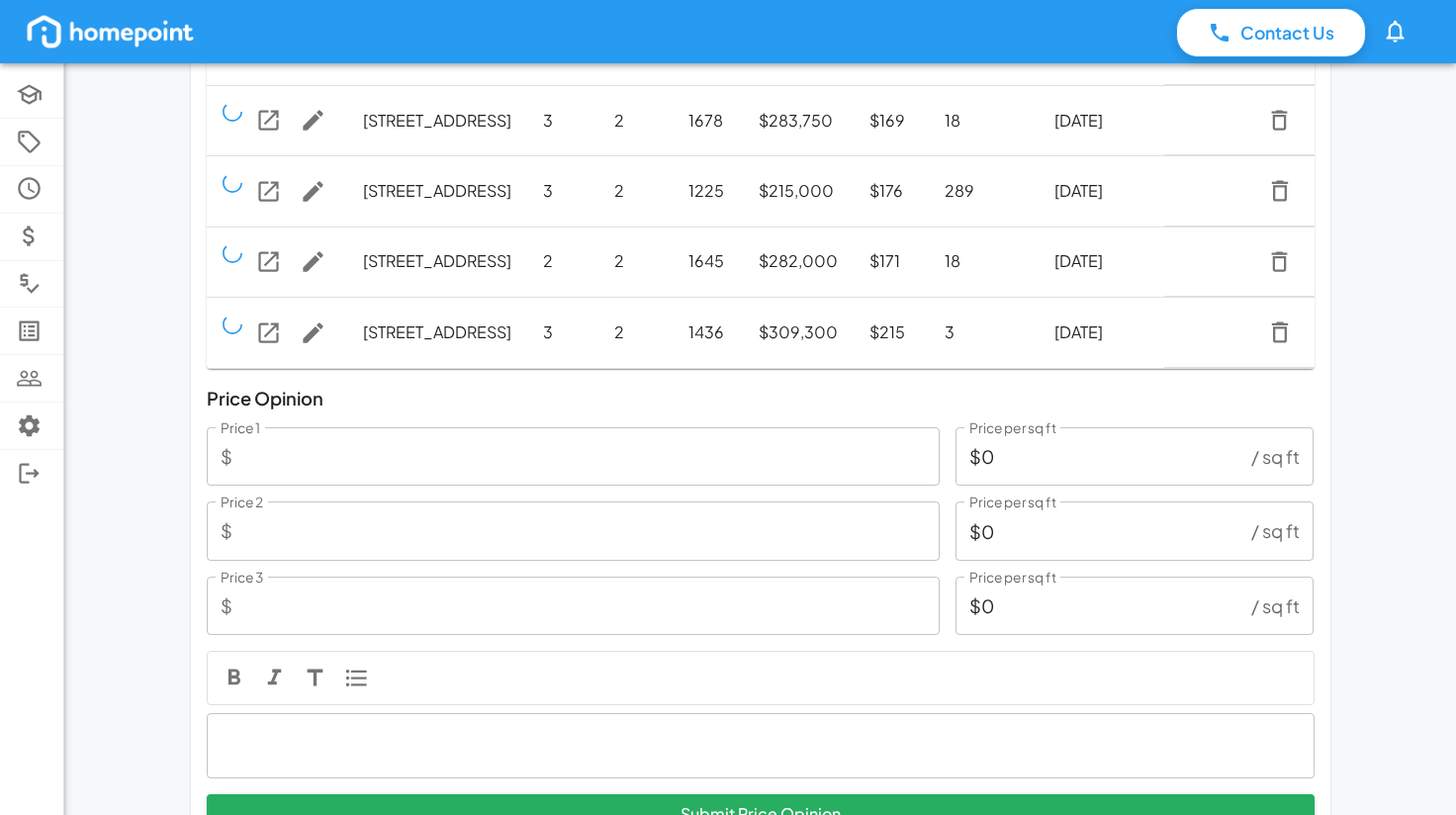 click on "Price 1" at bounding box center (590, 456) 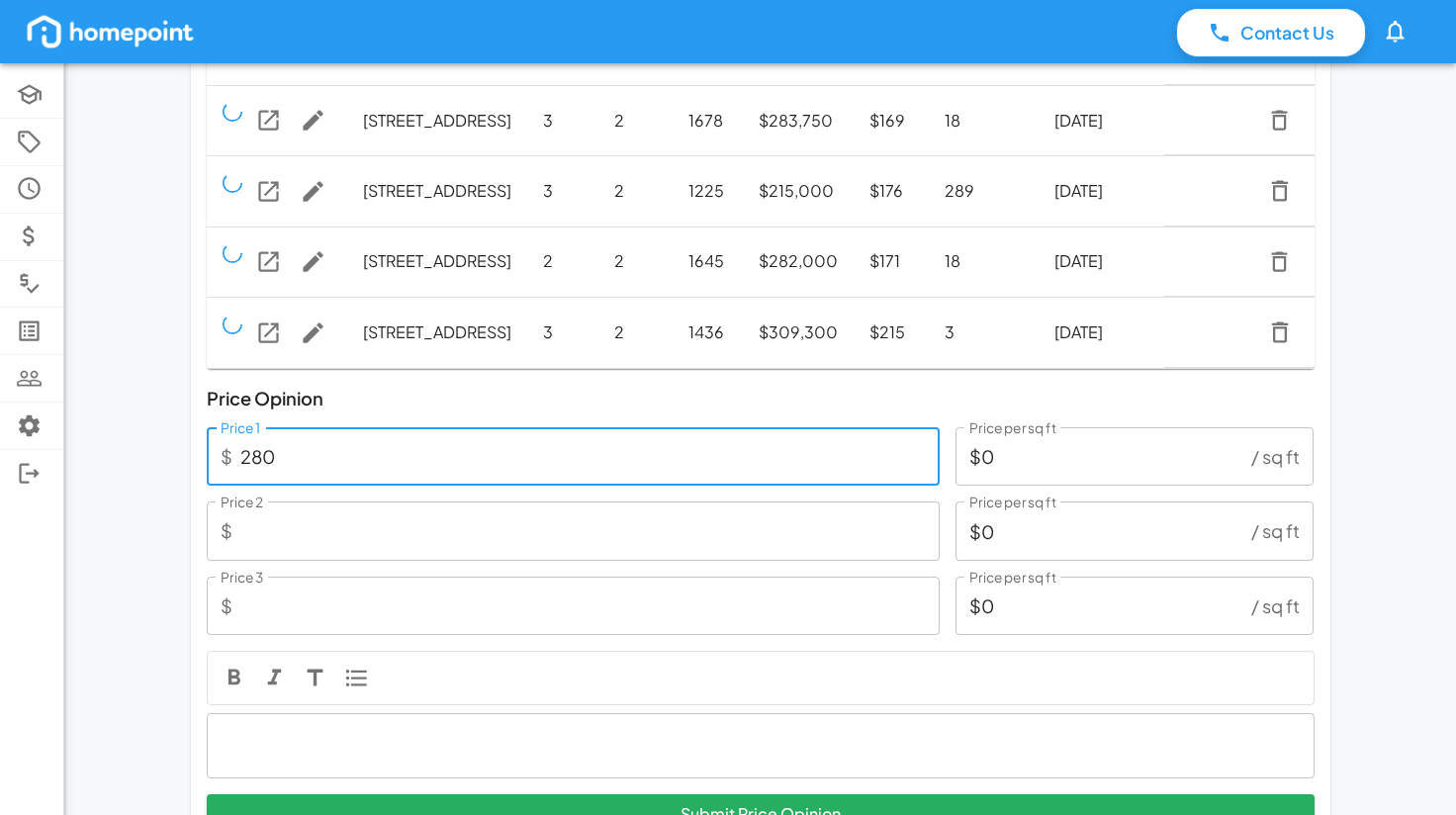 type on "2,800" 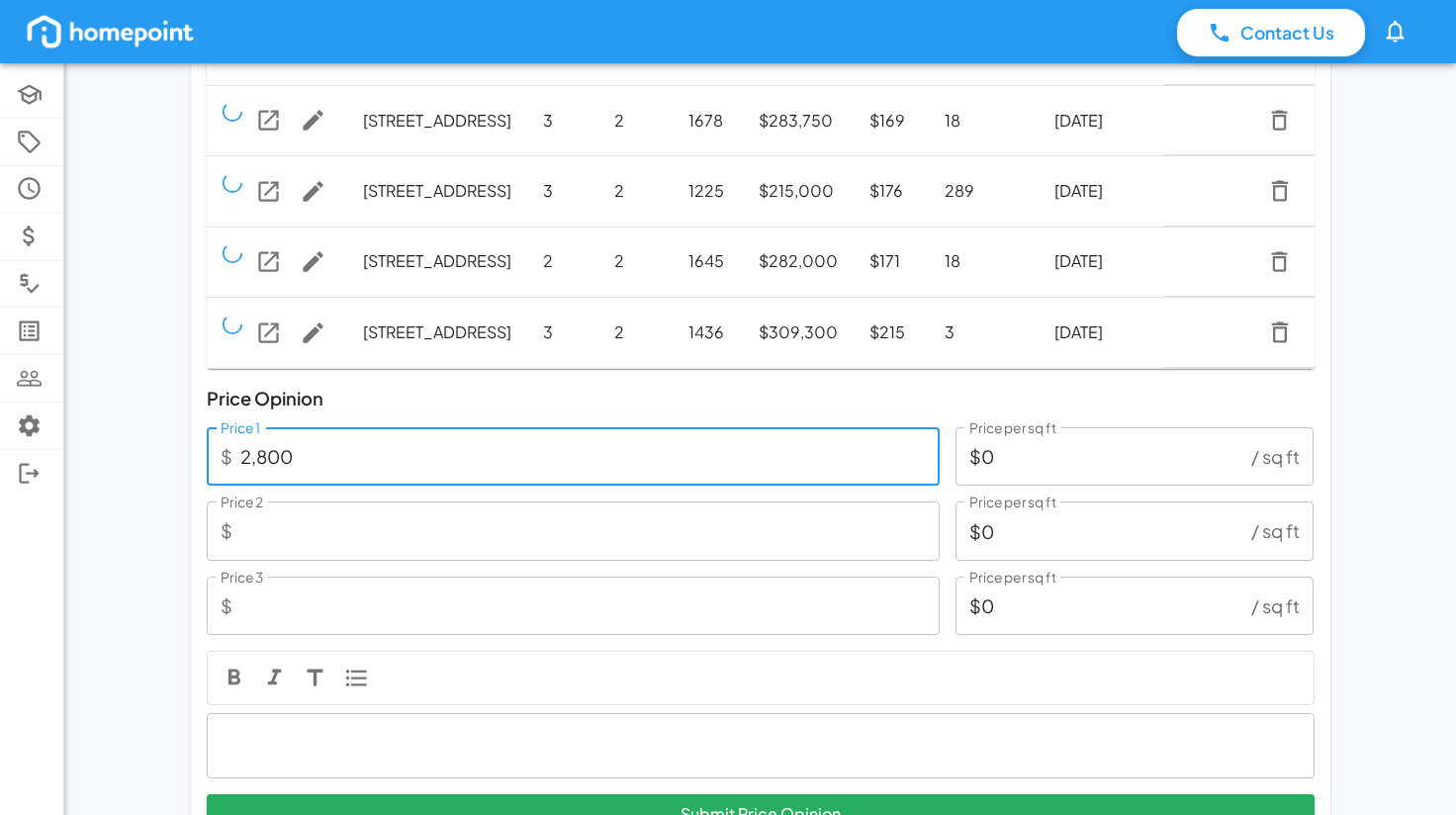 type on "$2" 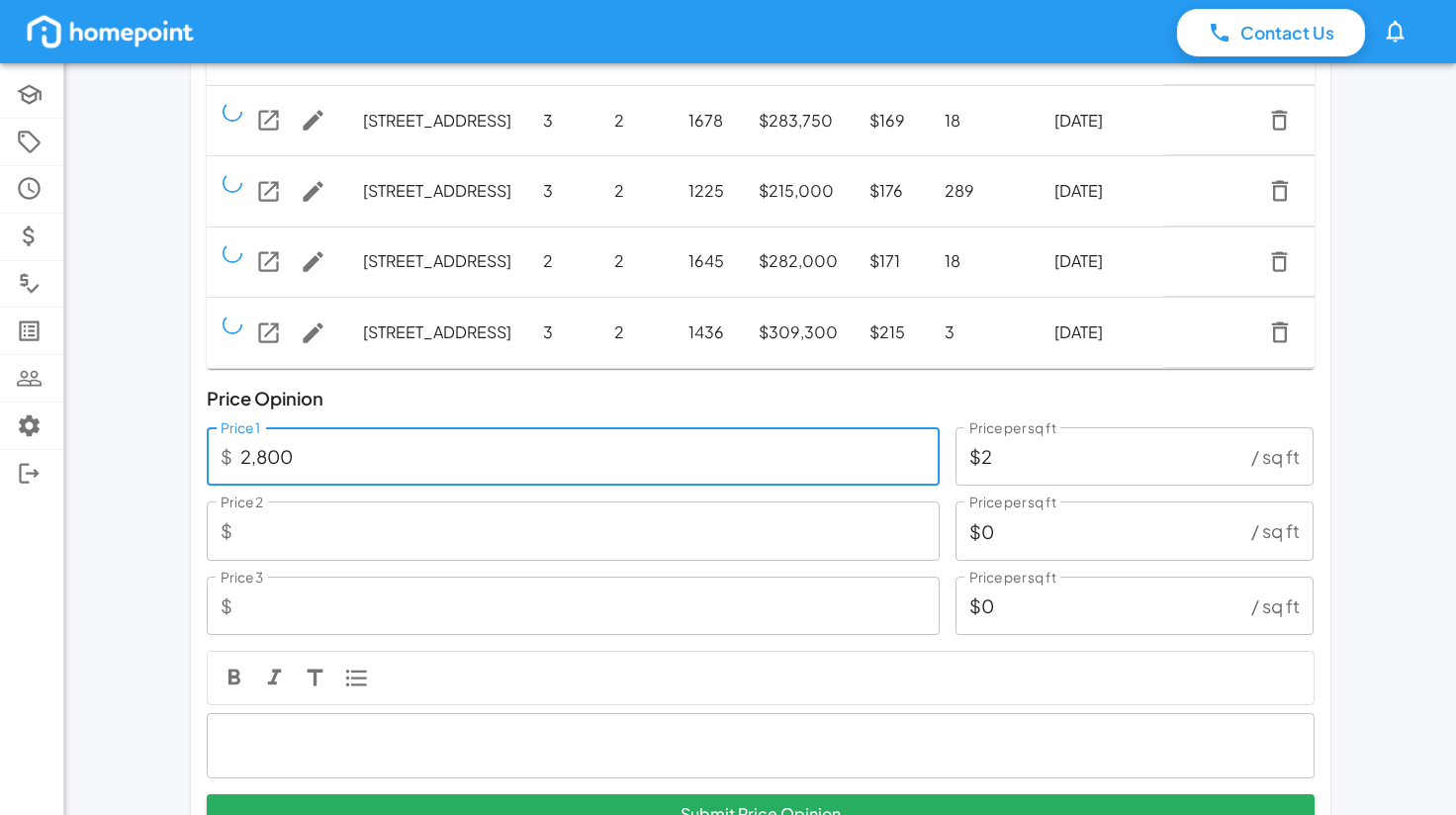 type on "28,000" 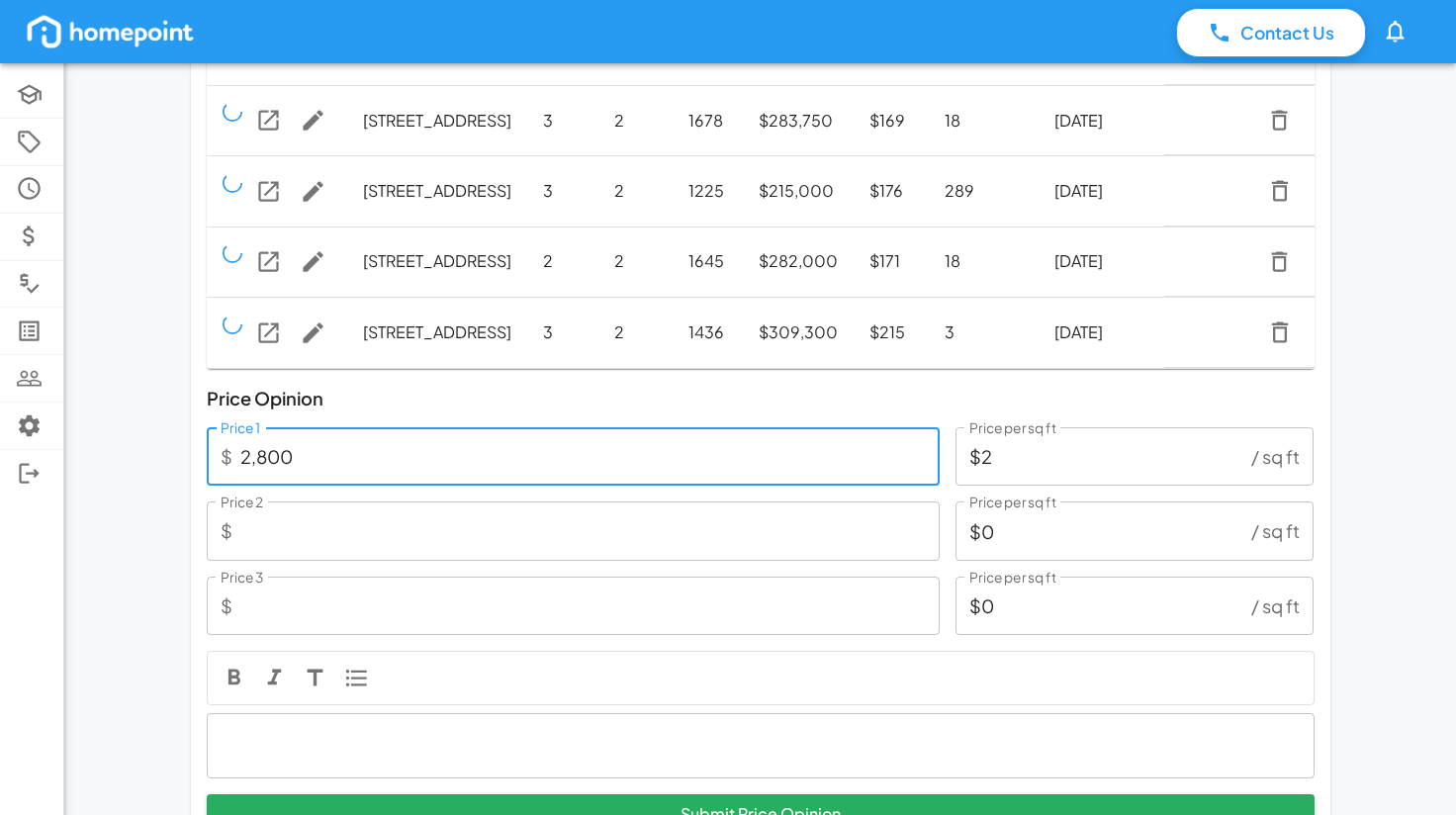 type on "$20" 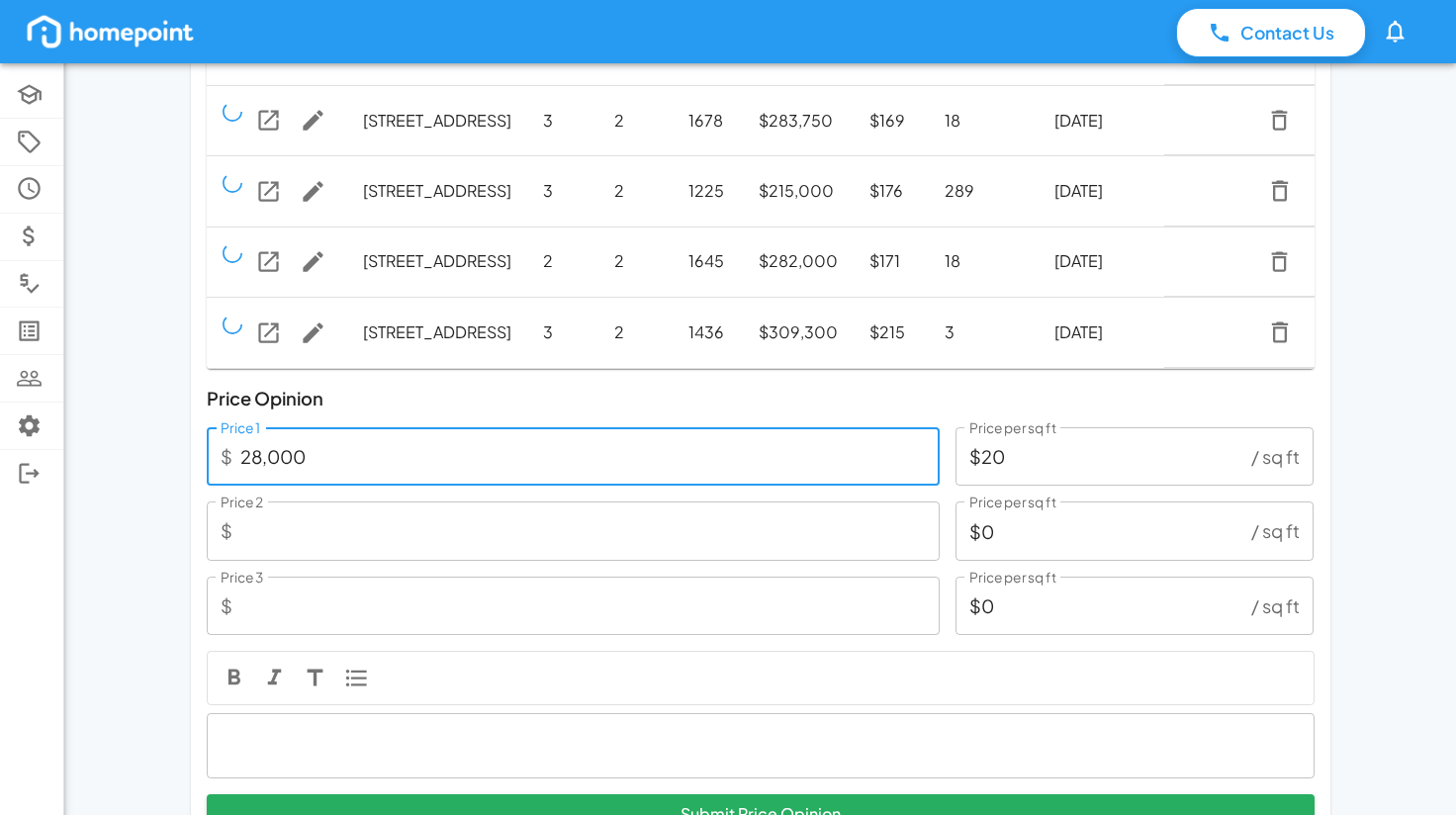 type on "280,000" 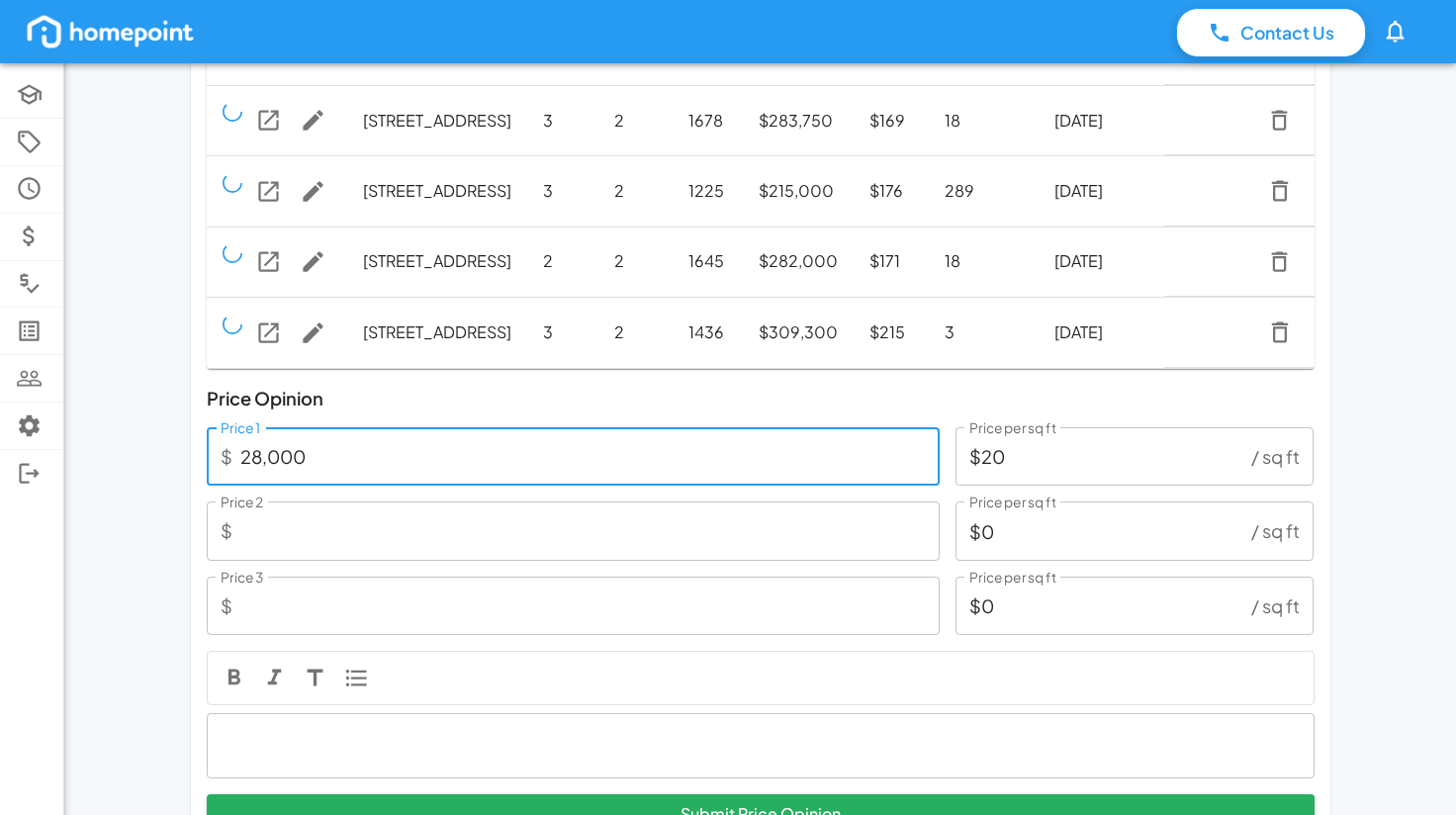 type on "$202" 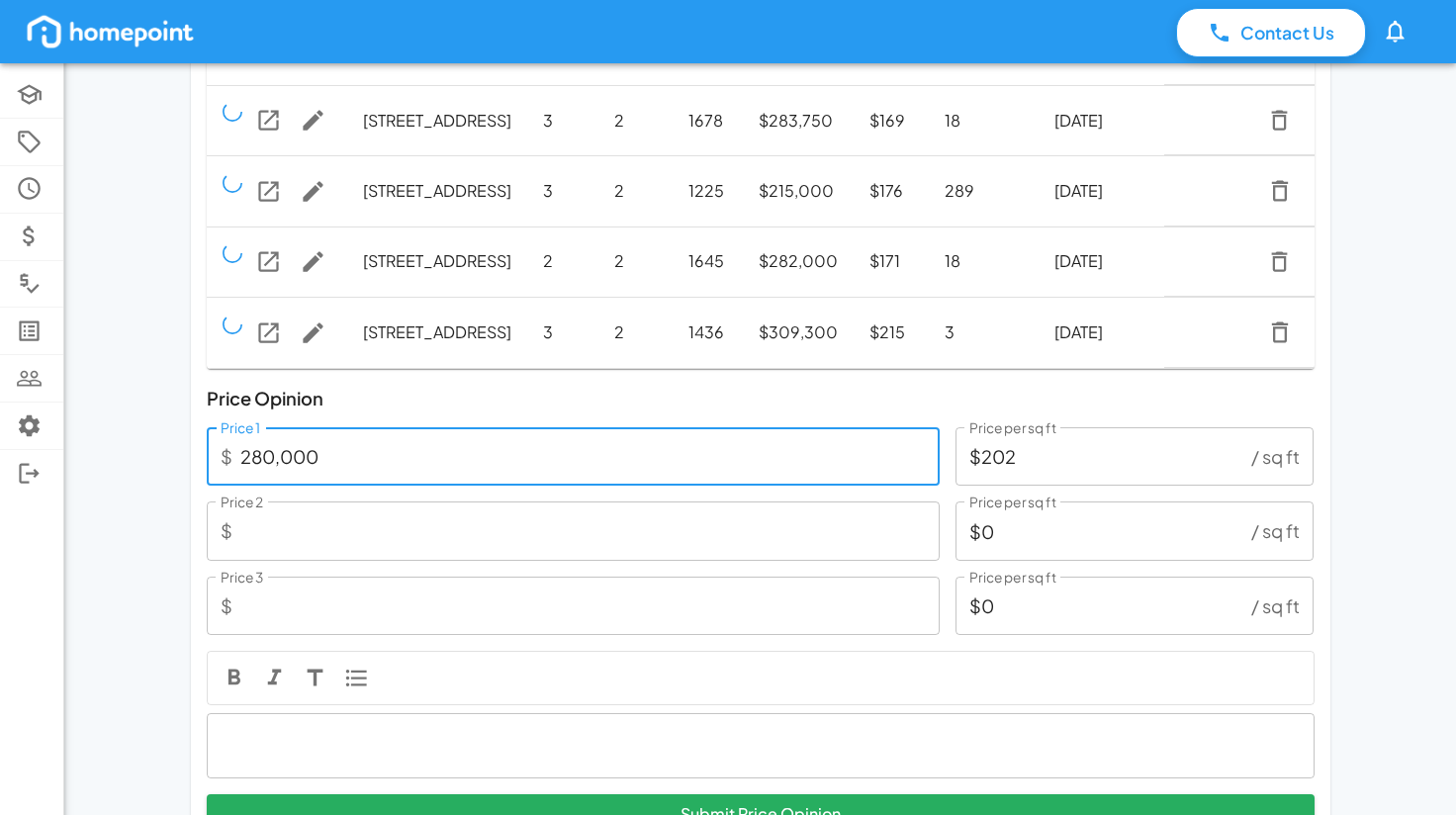 type on "280,000" 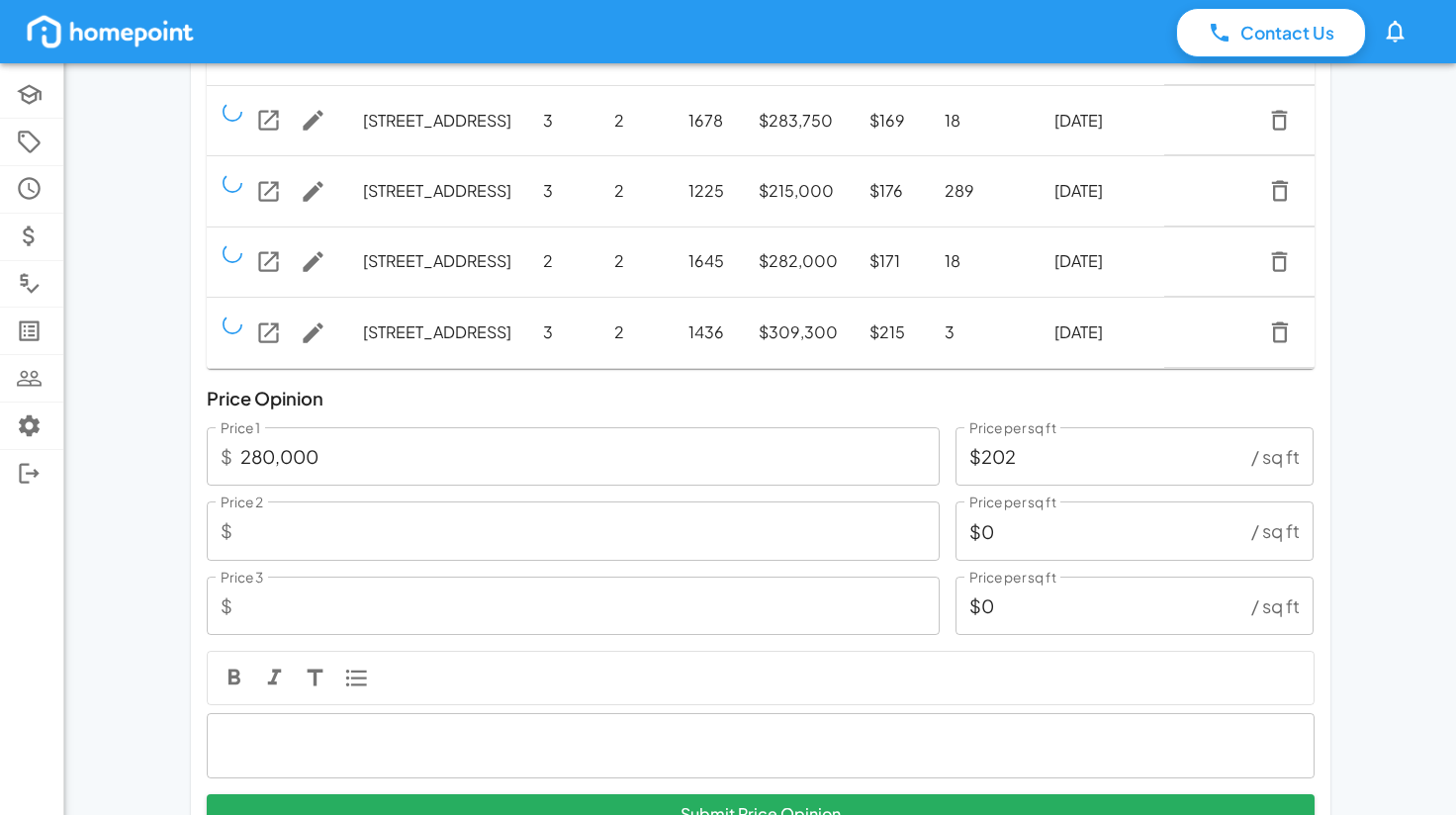 click on "**********" at bounding box center (761, 139) 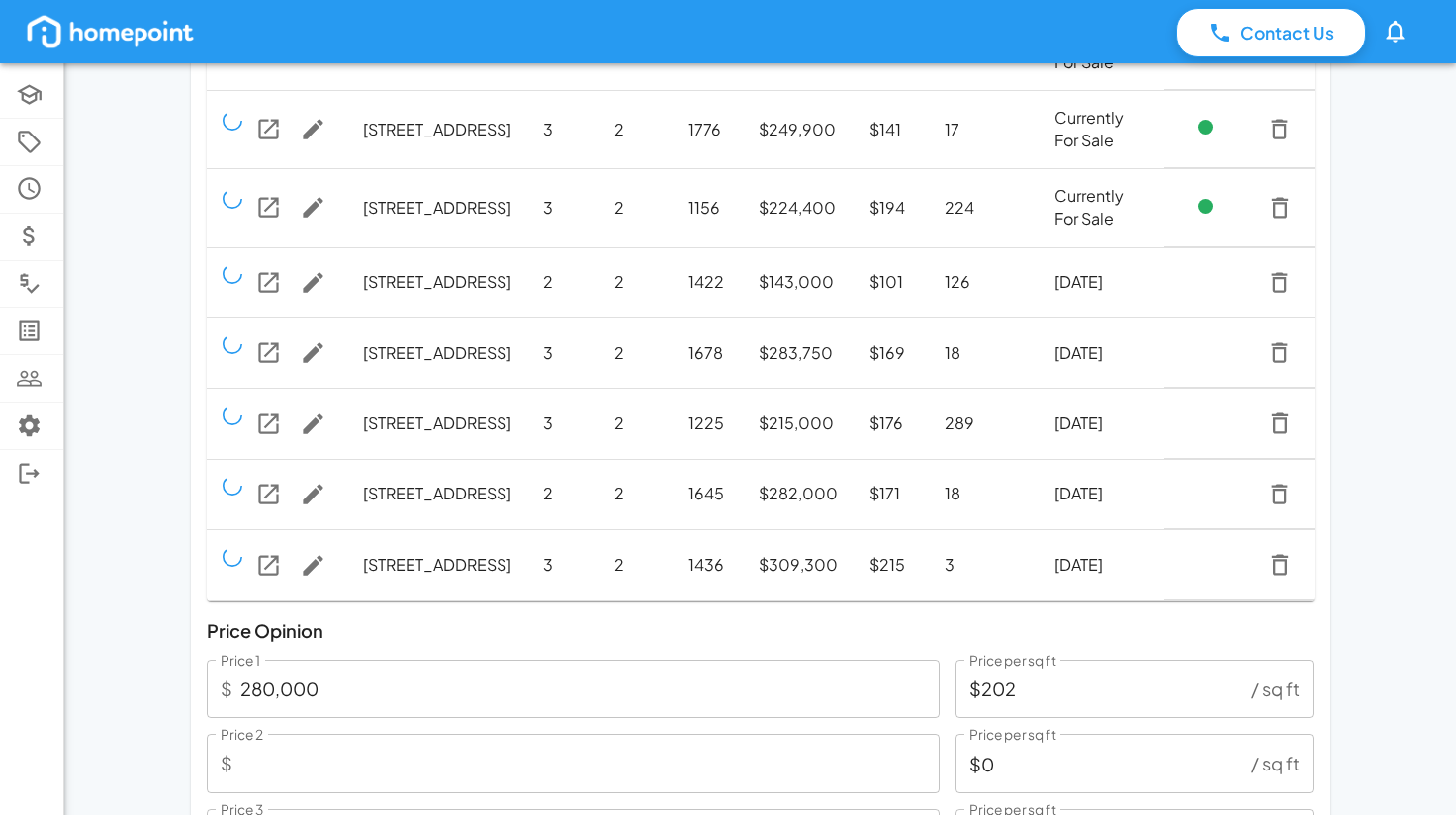 scroll, scrollTop: 396, scrollLeft: 0, axis: vertical 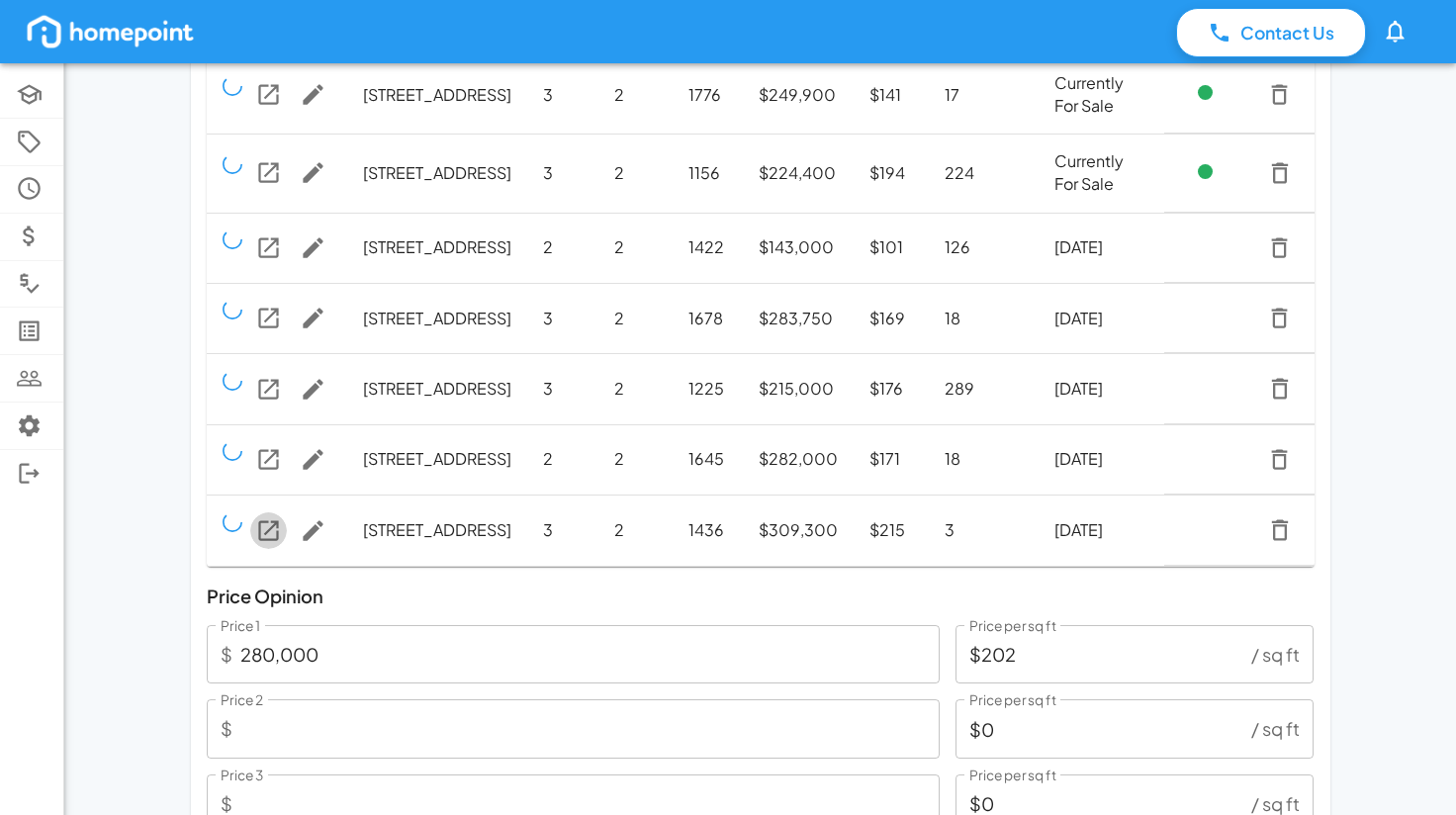 click 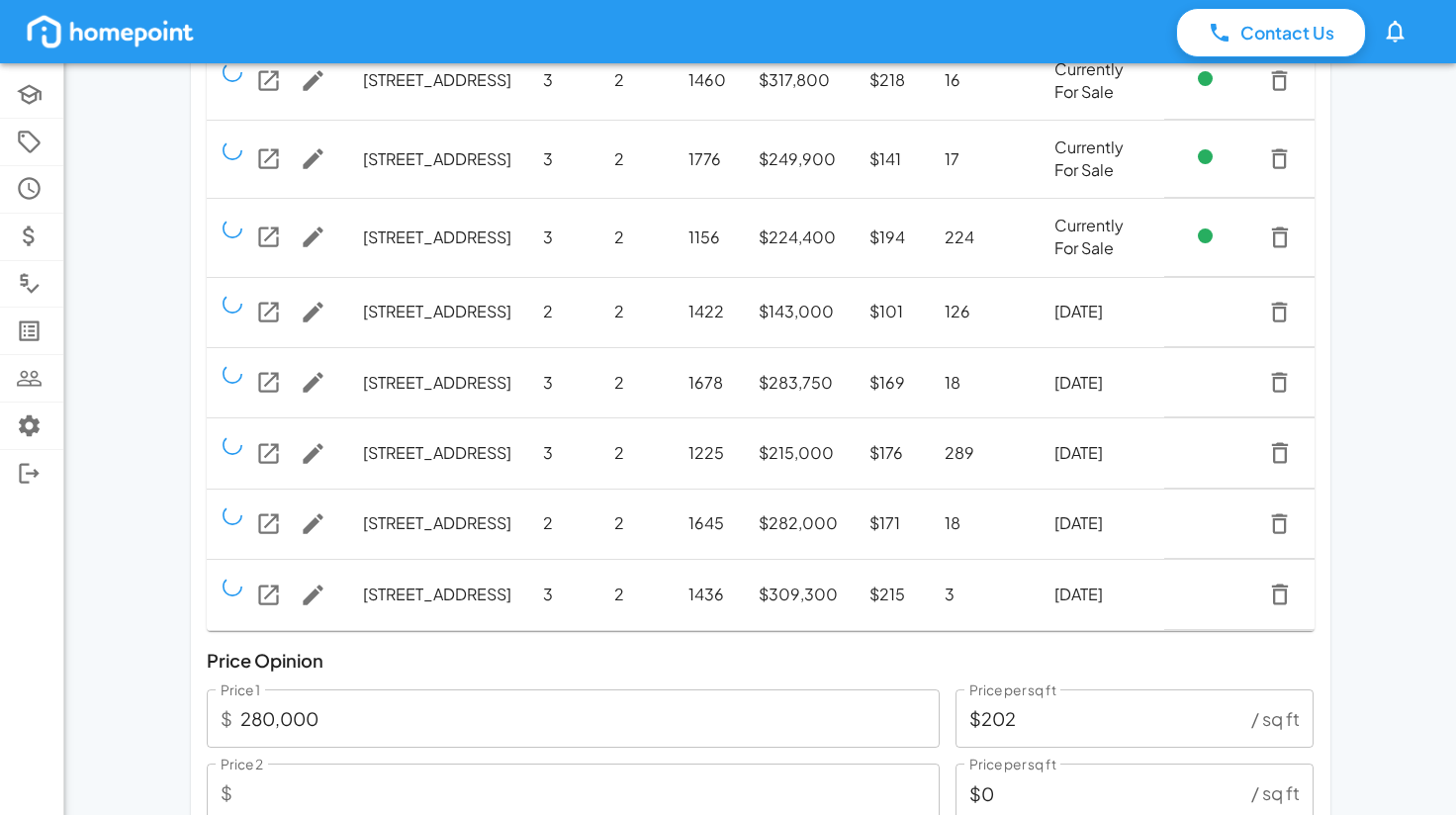 scroll, scrollTop: 297, scrollLeft: 0, axis: vertical 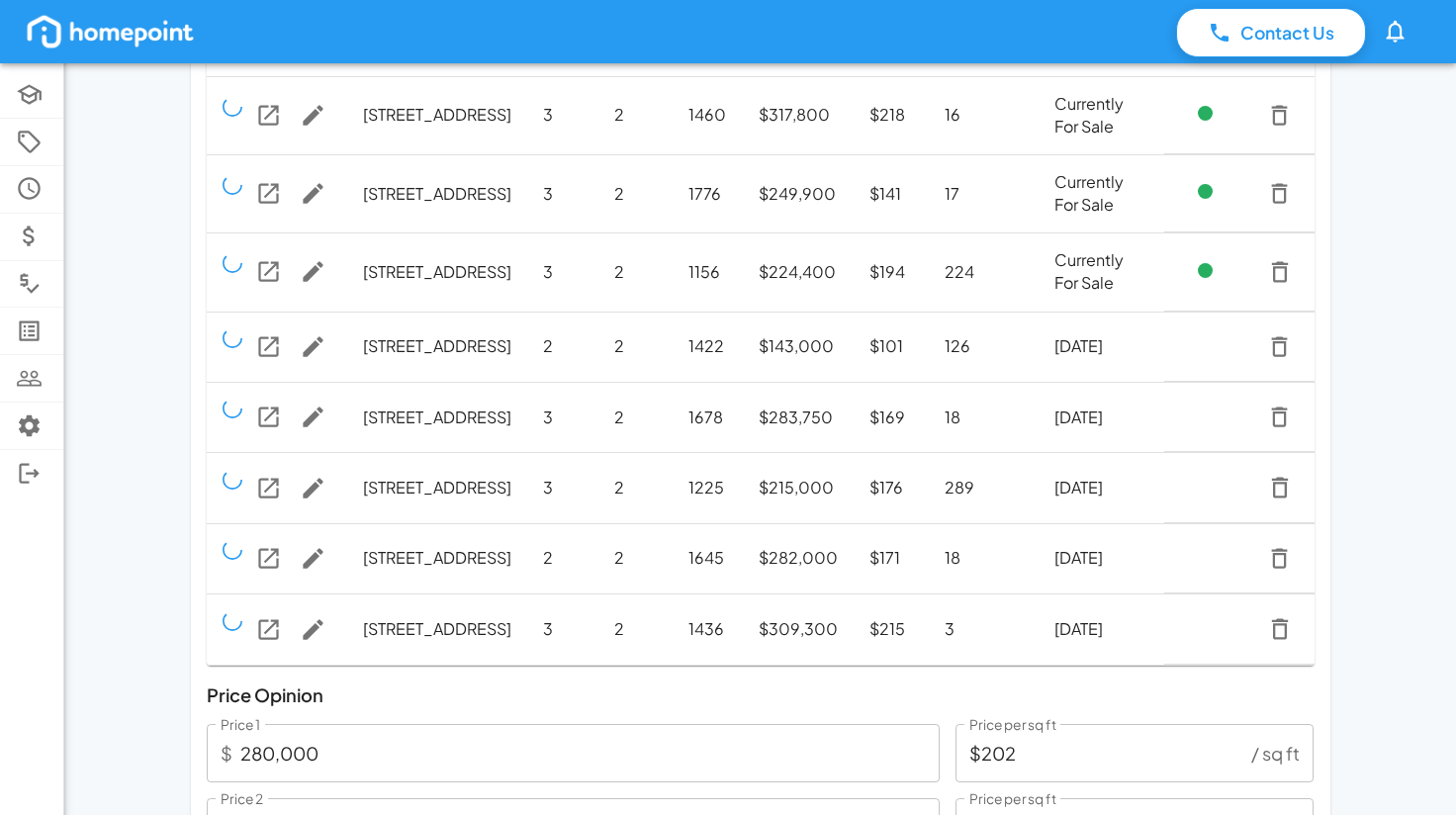click 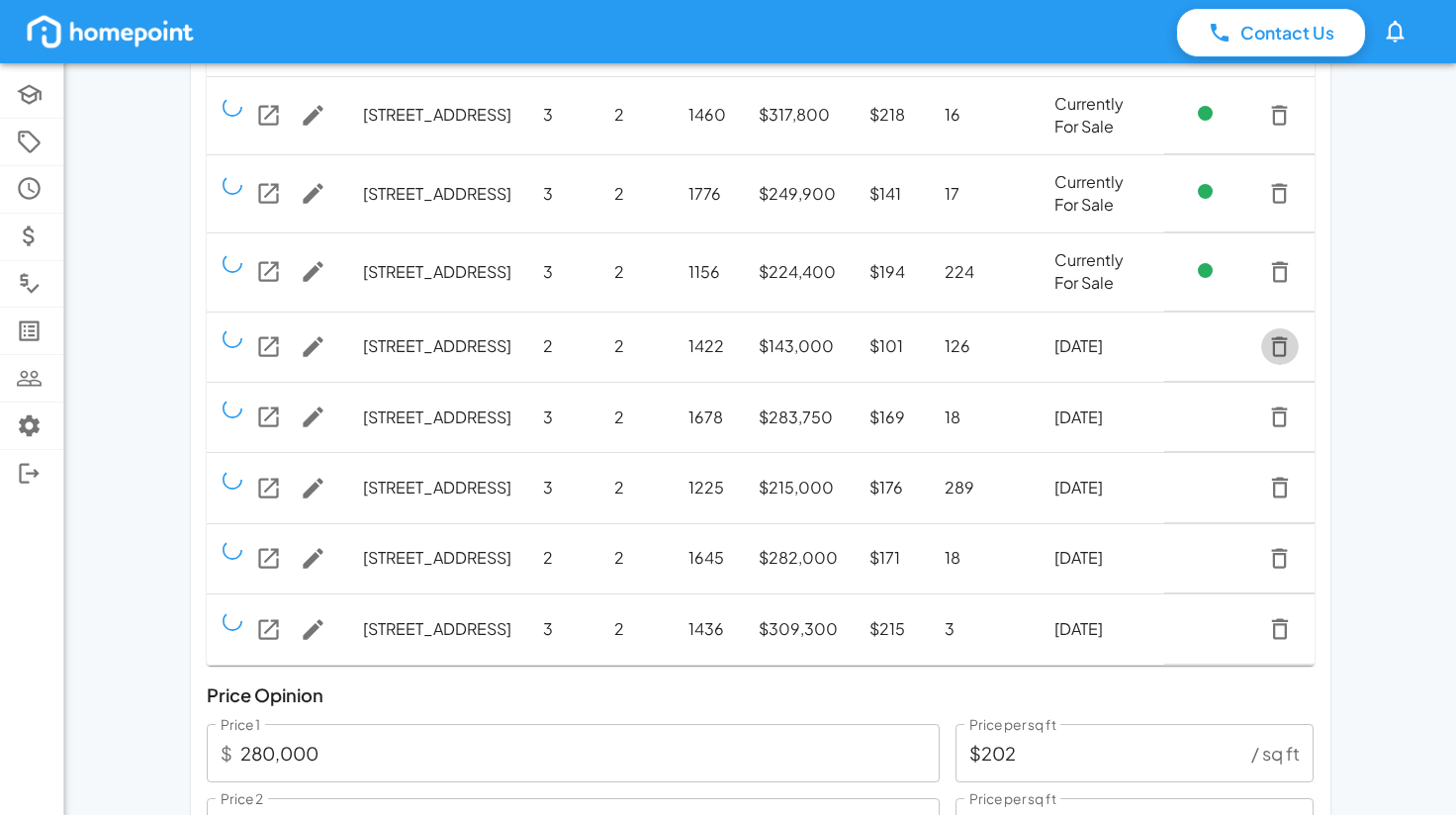 click 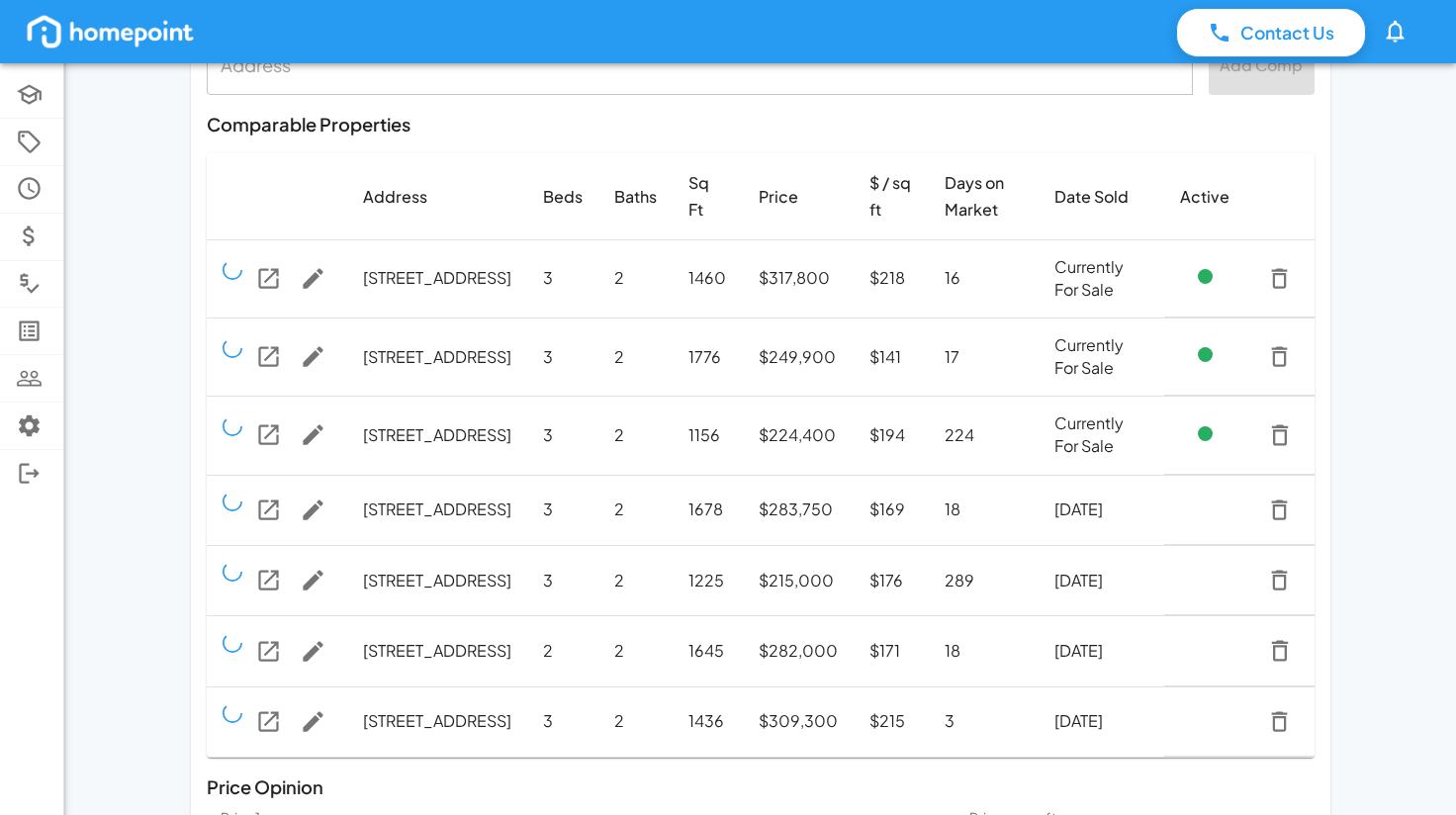scroll, scrollTop: 99, scrollLeft: 0, axis: vertical 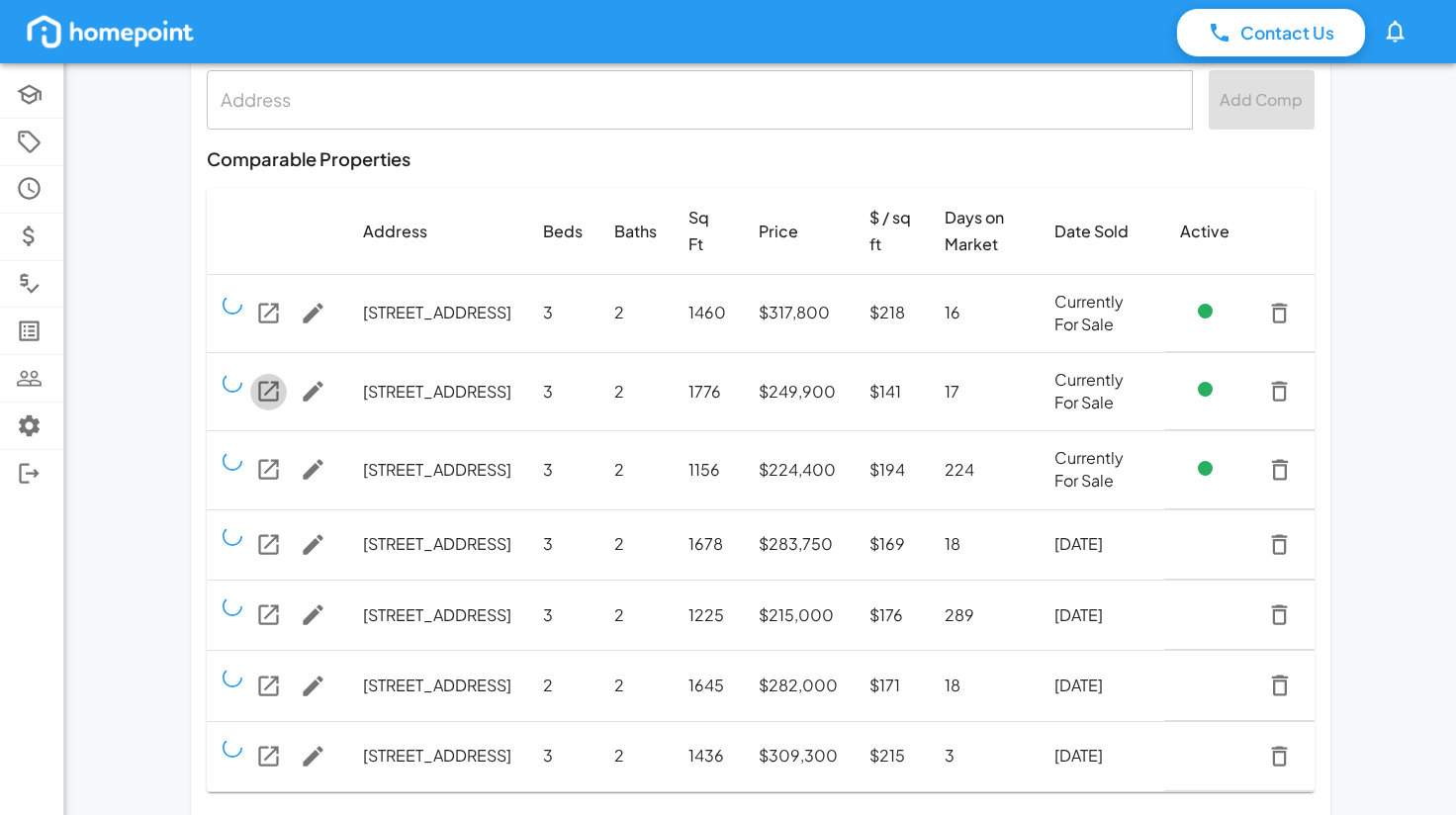 click 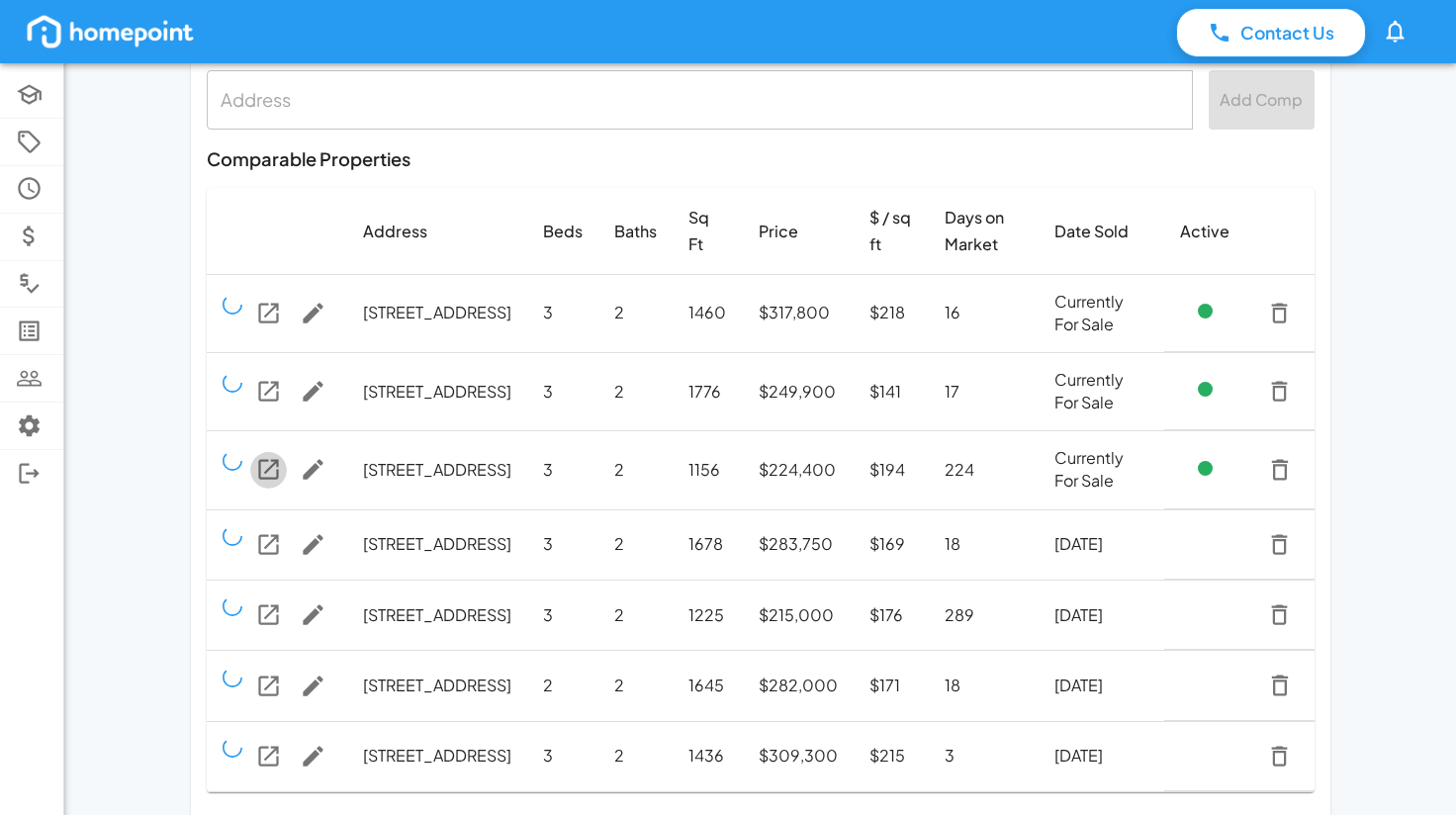 click 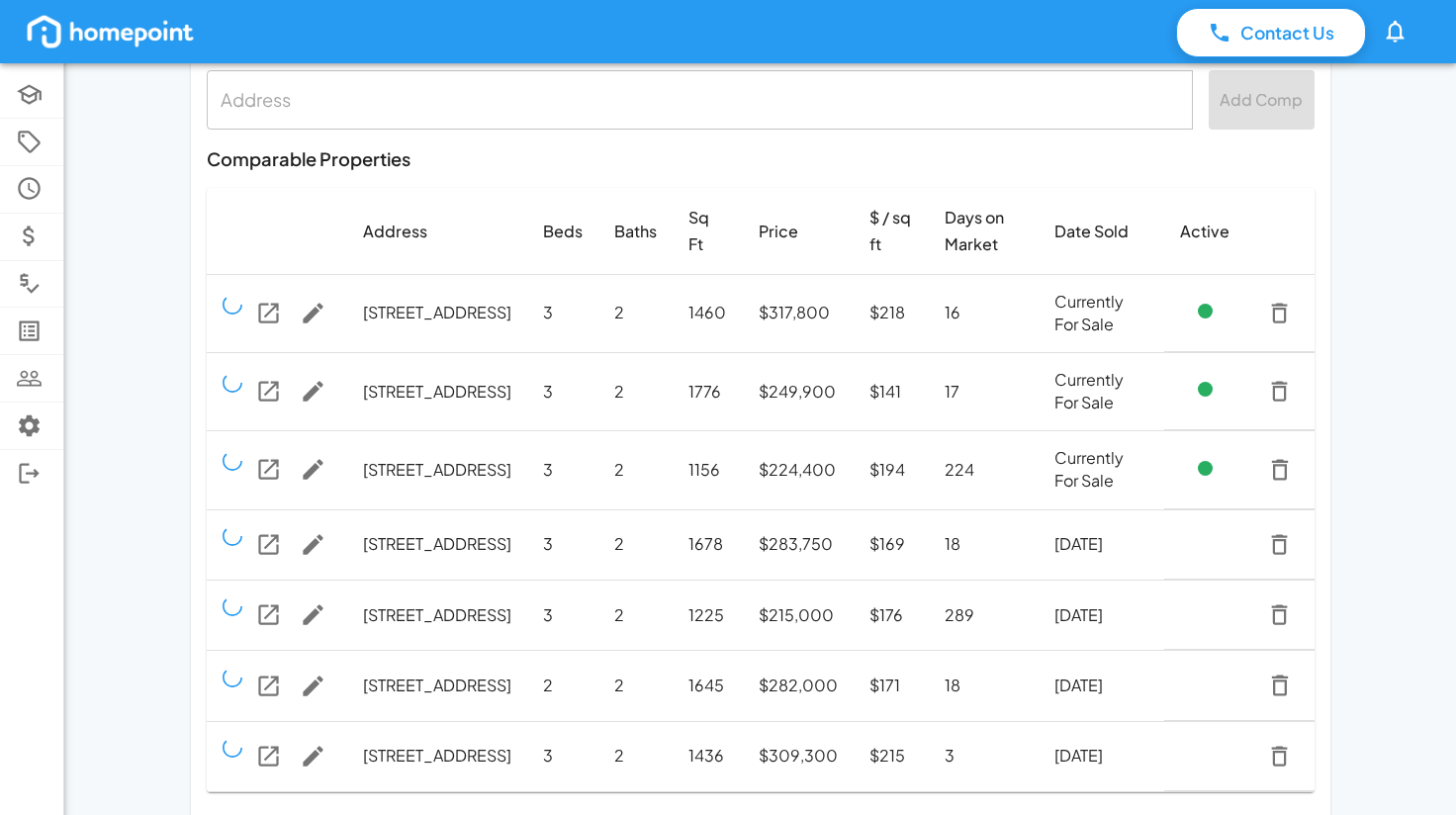 click 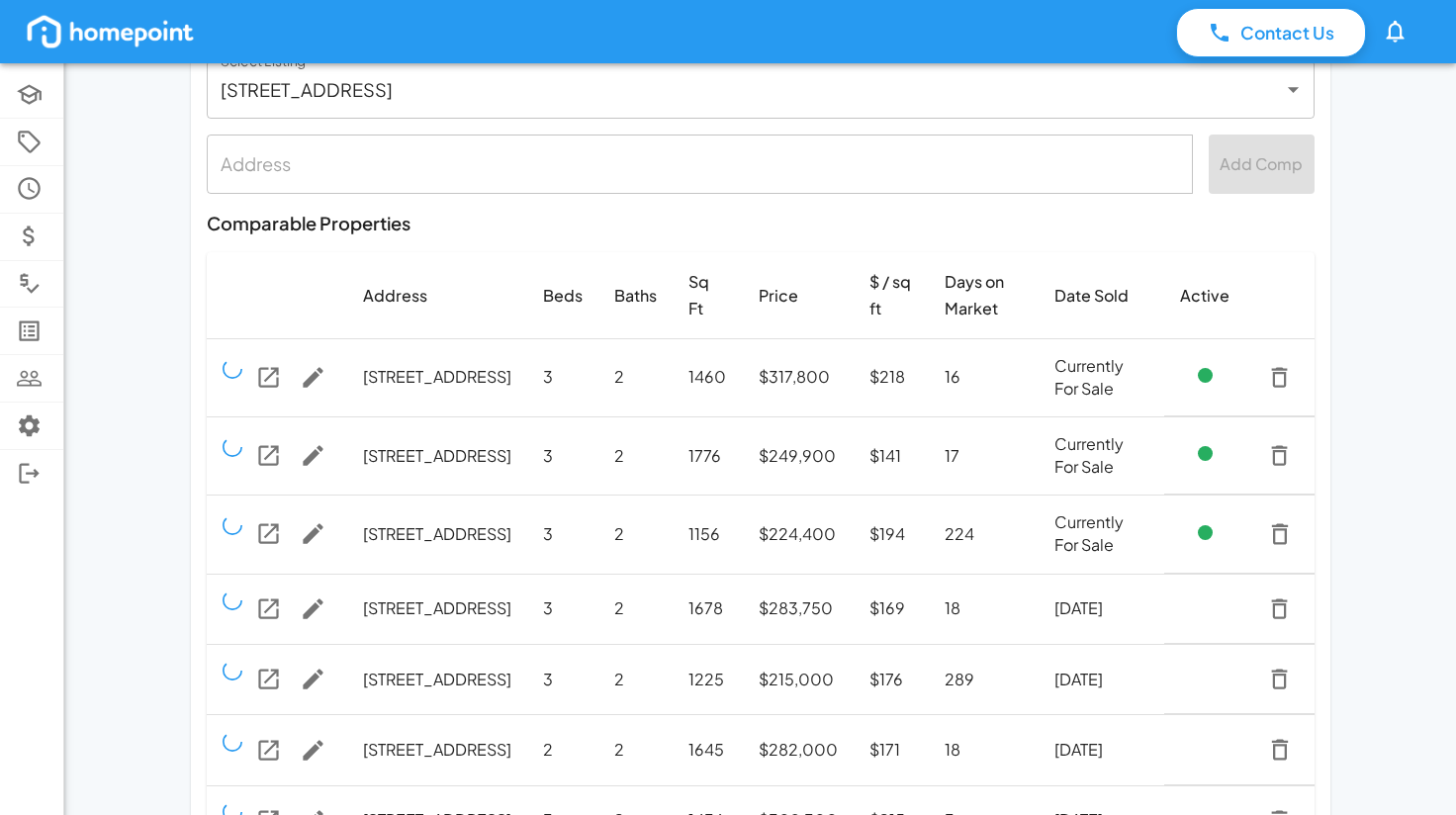 scroll, scrollTop: 0, scrollLeft: 0, axis: both 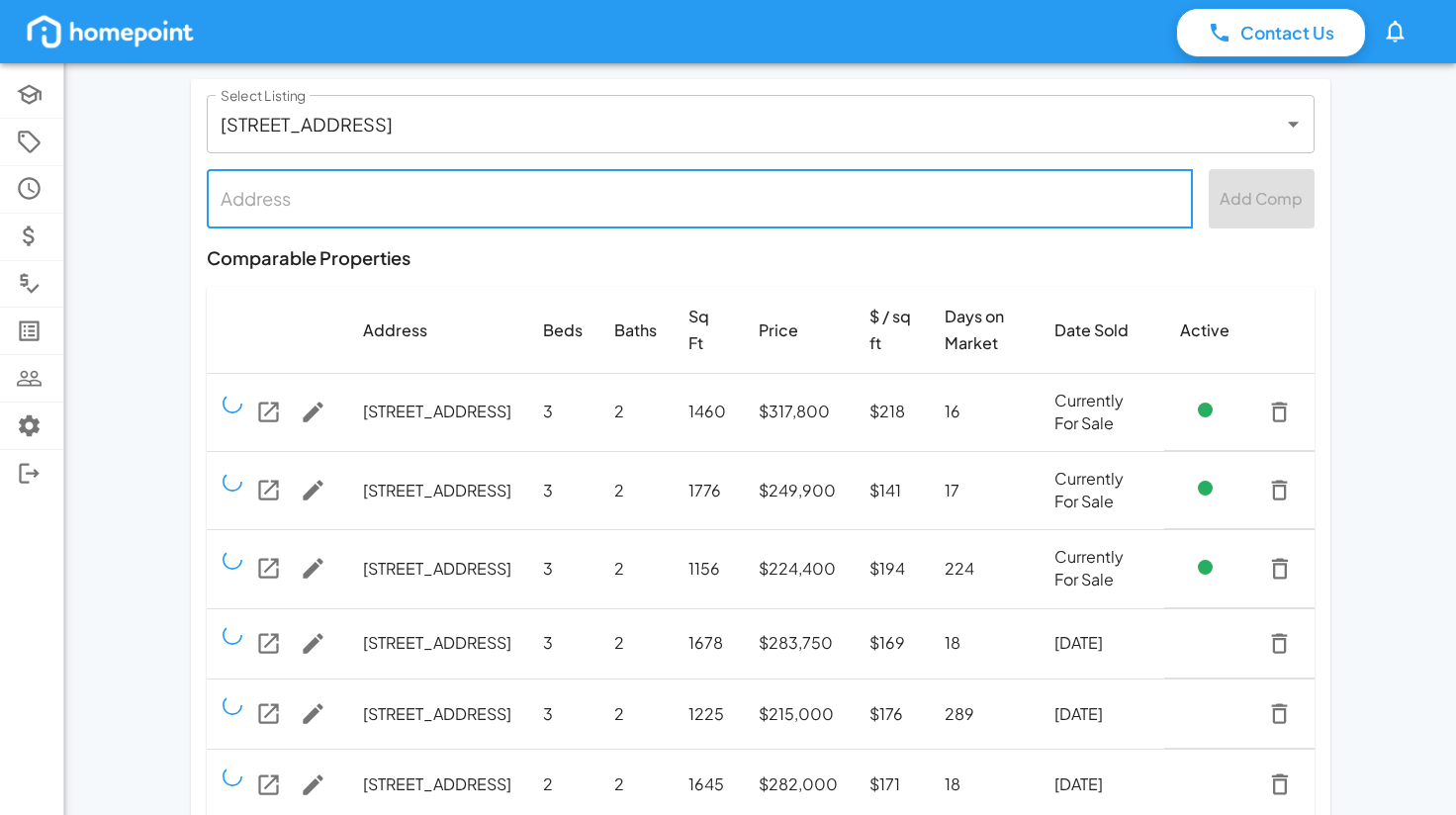 click at bounding box center (699, 198) 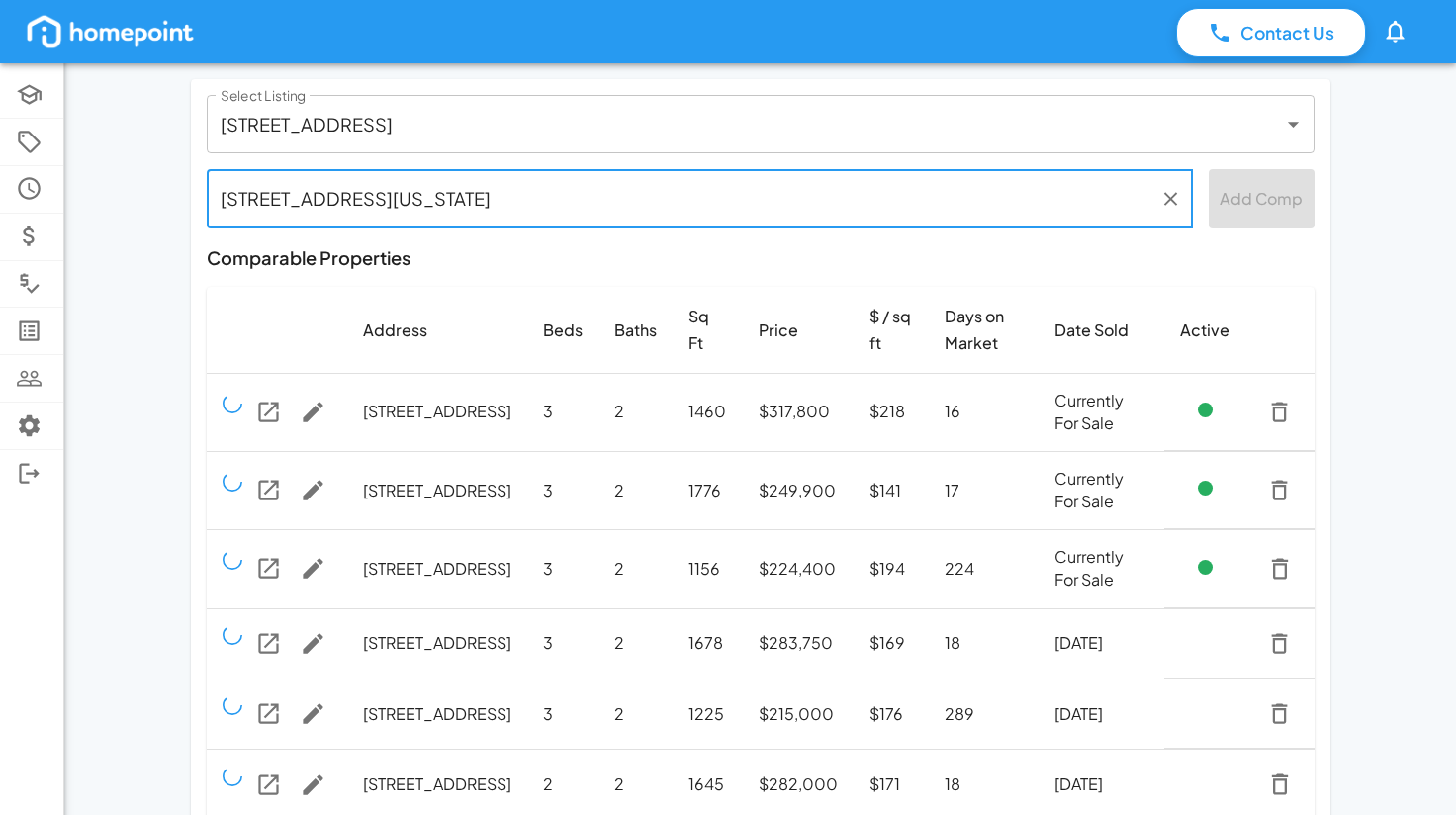 click on "5936 Georgia road" at bounding box center (684, 198) 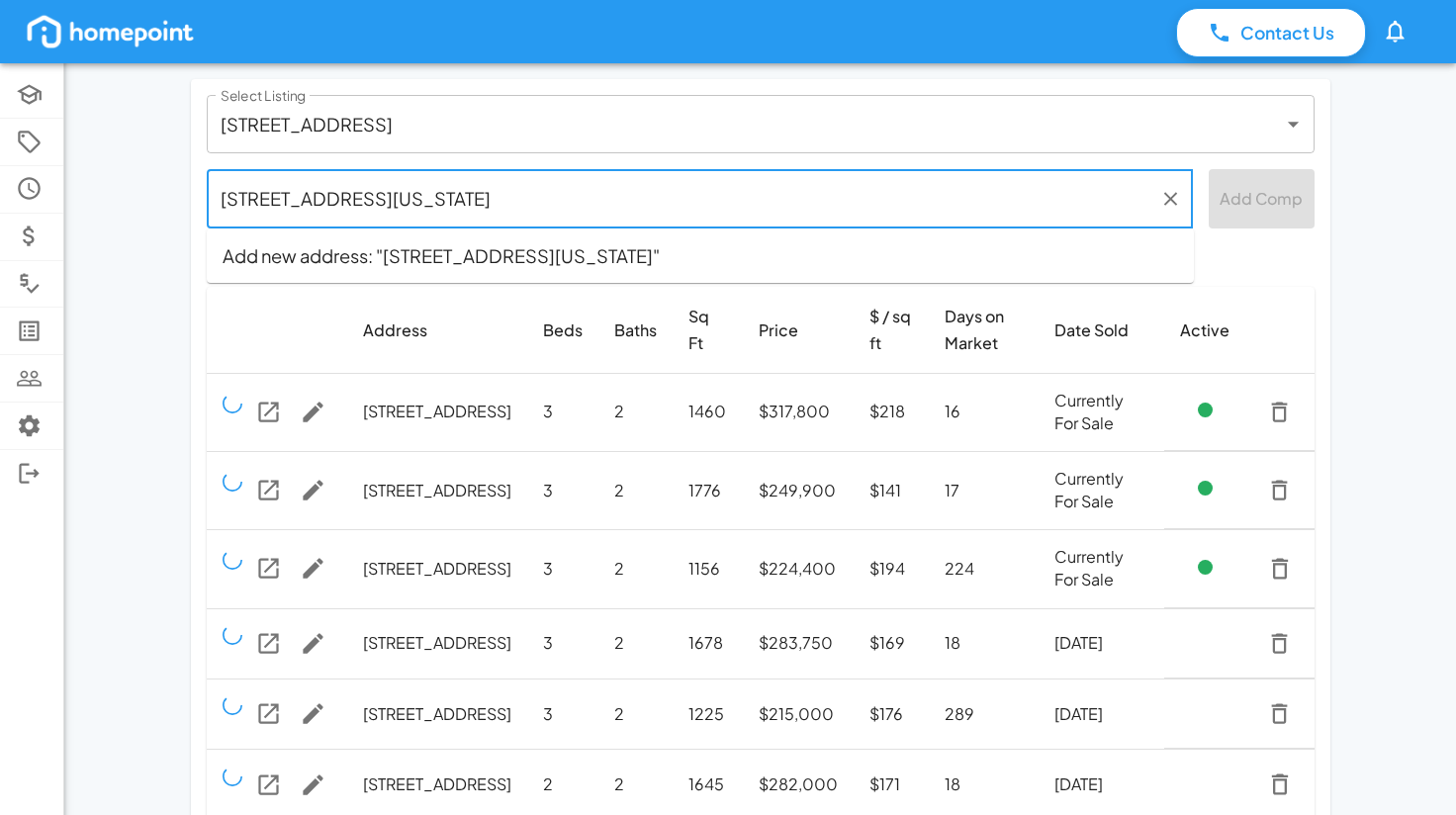 click on "Add new address: "5936 Georgia road birmingham, al 35212"" at bounding box center (700, 255) 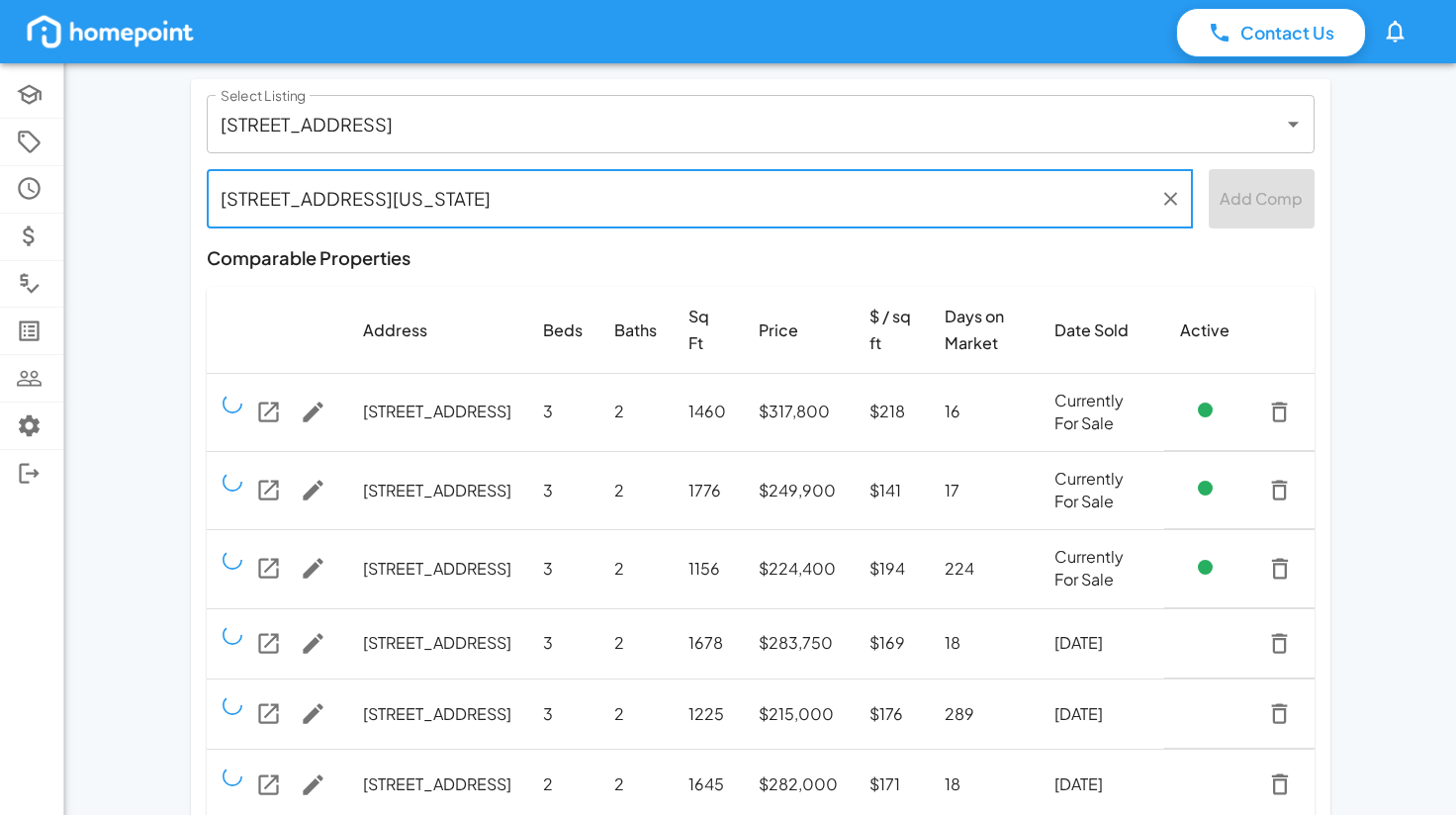 click on "5936 Georgia road birmingham, al 35212 ​" at bounding box center (699, 198) 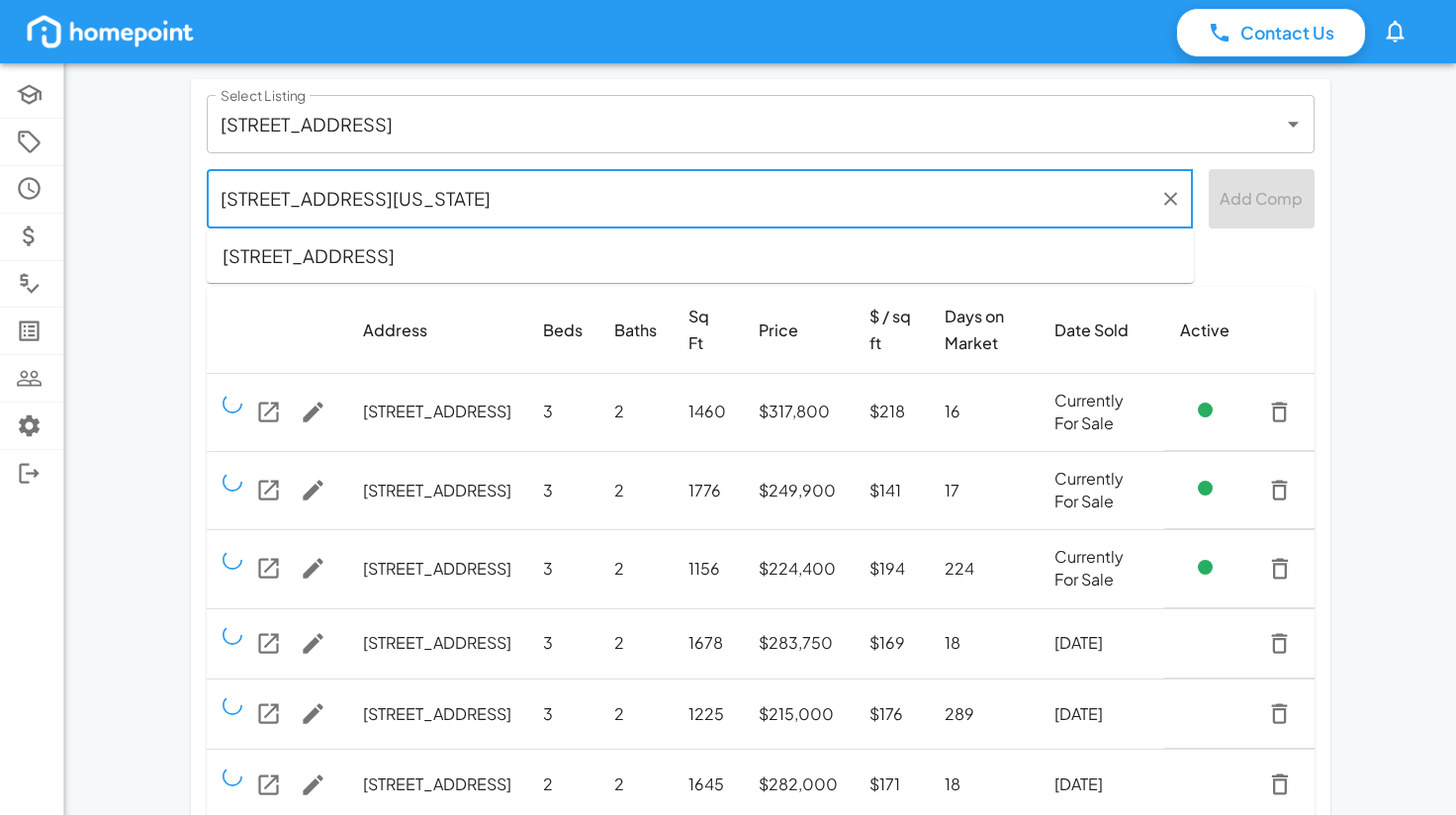 click on "5936 Georgia road birmingham, al 35212" at bounding box center (684, 198) 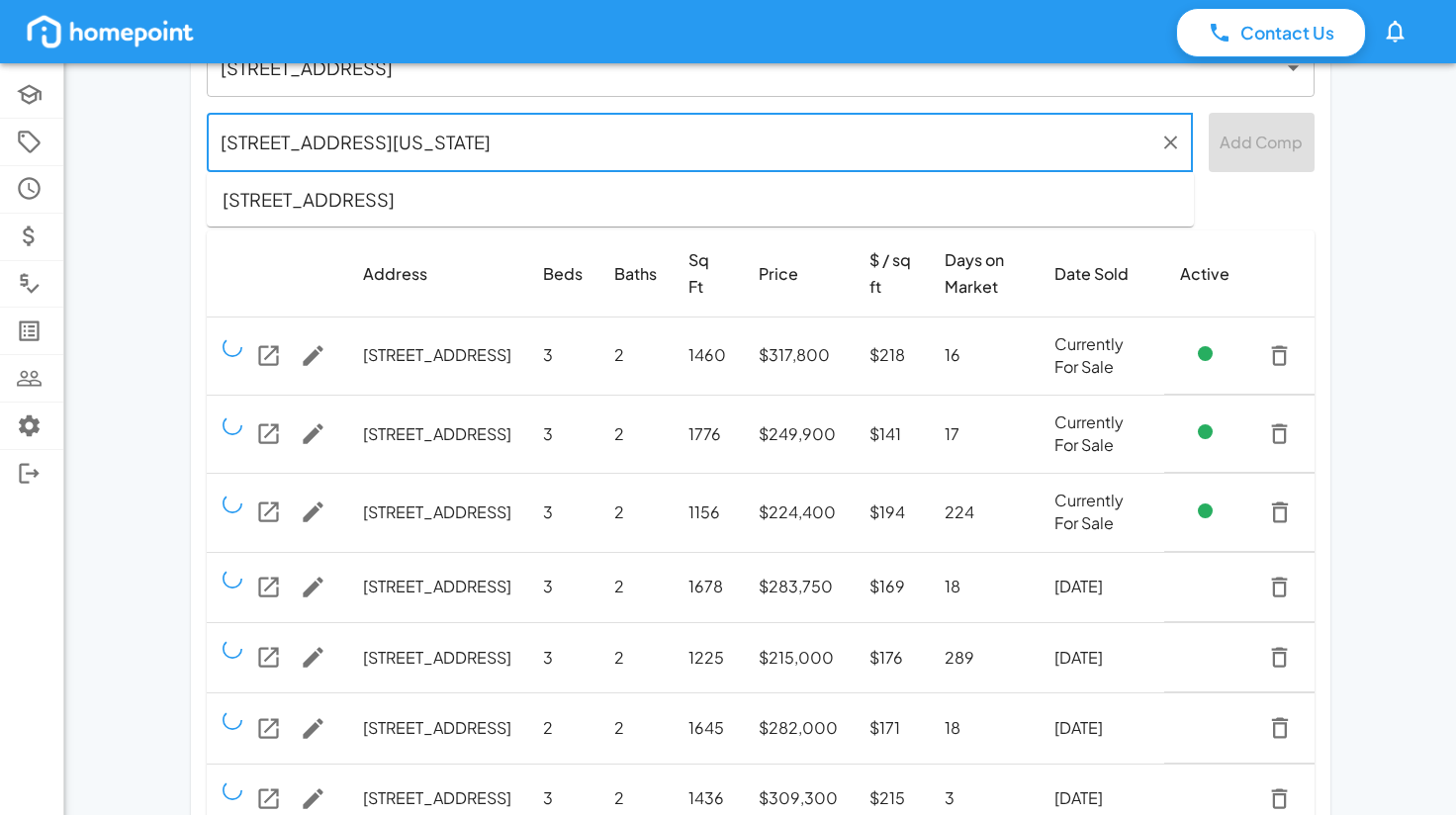scroll, scrollTop: 0, scrollLeft: 0, axis: both 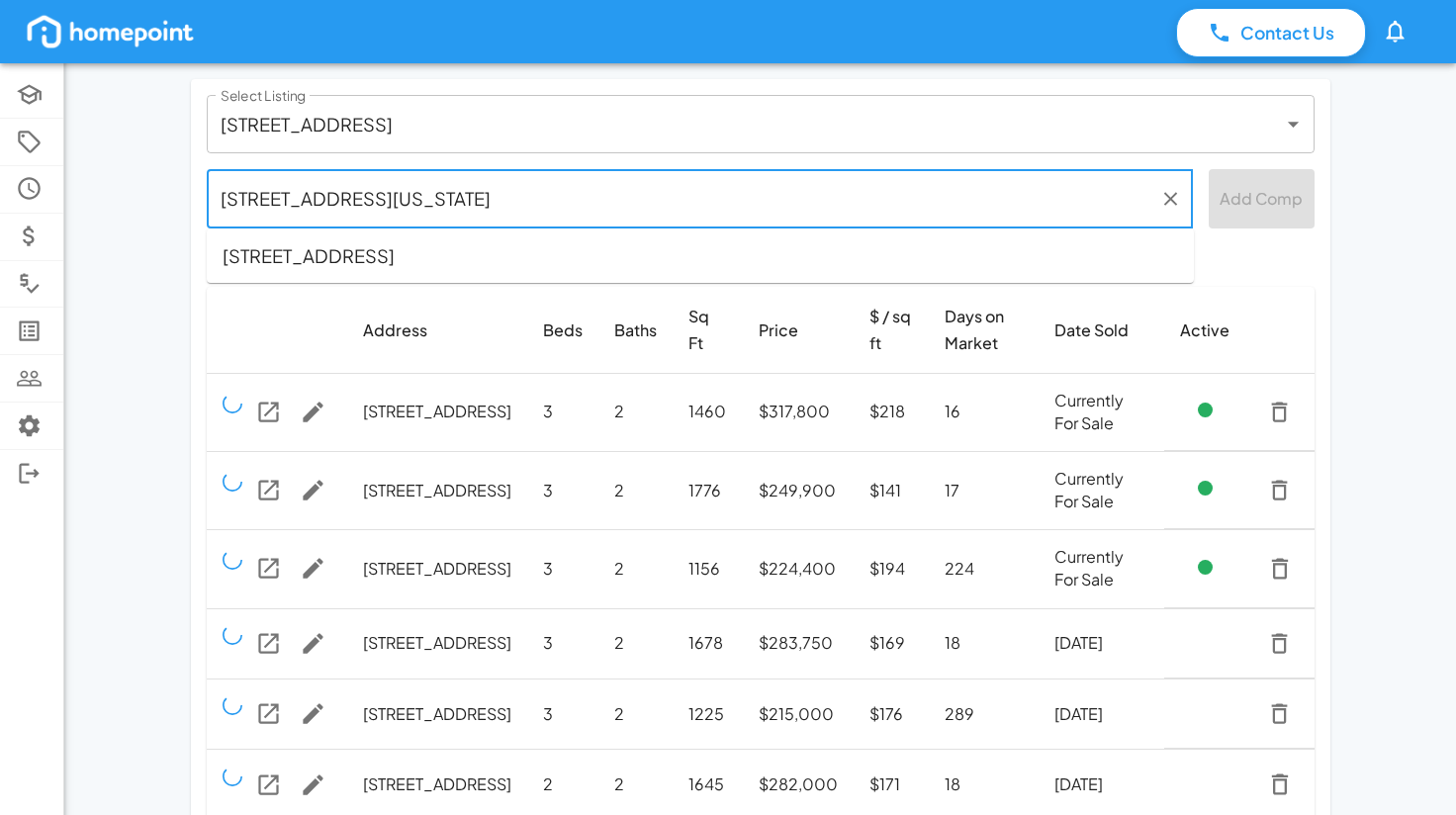 click on "5936 Georgia road birmingham, al 35212" at bounding box center [684, 198] 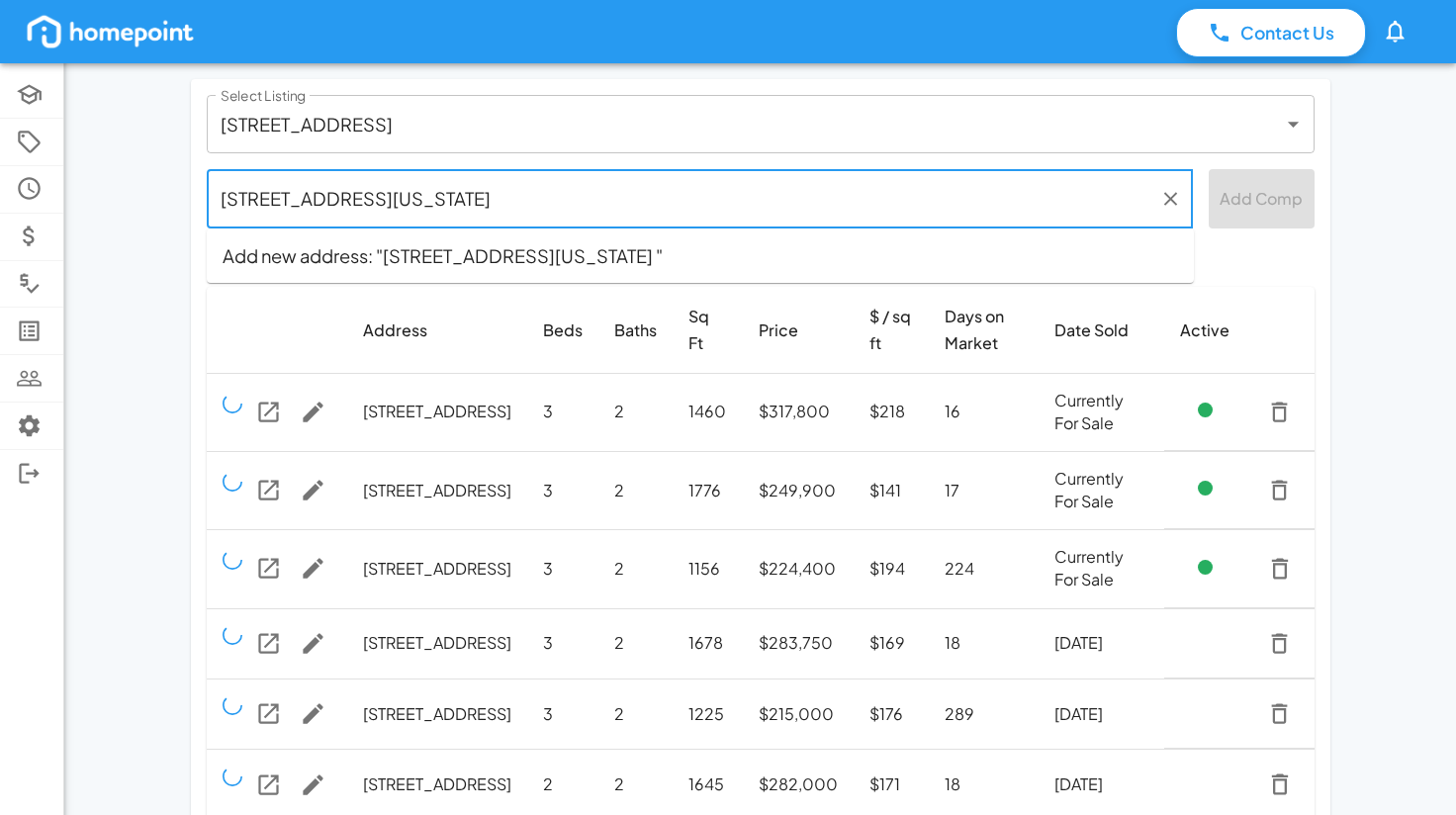 click on "Add new address: "5936 Georgia road birmingham, al 35212 "" at bounding box center [700, 255] 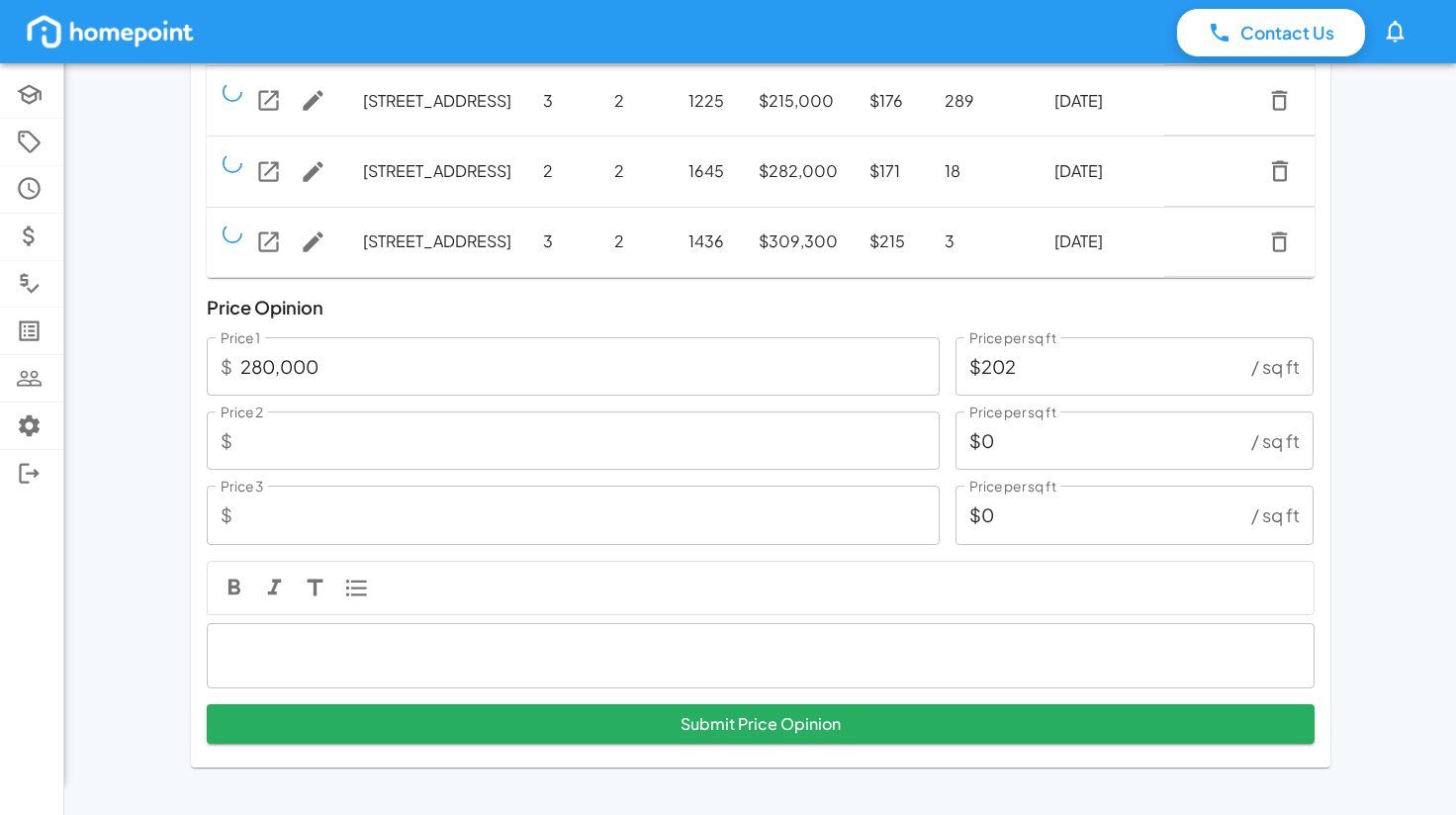 scroll, scrollTop: 0, scrollLeft: 0, axis: both 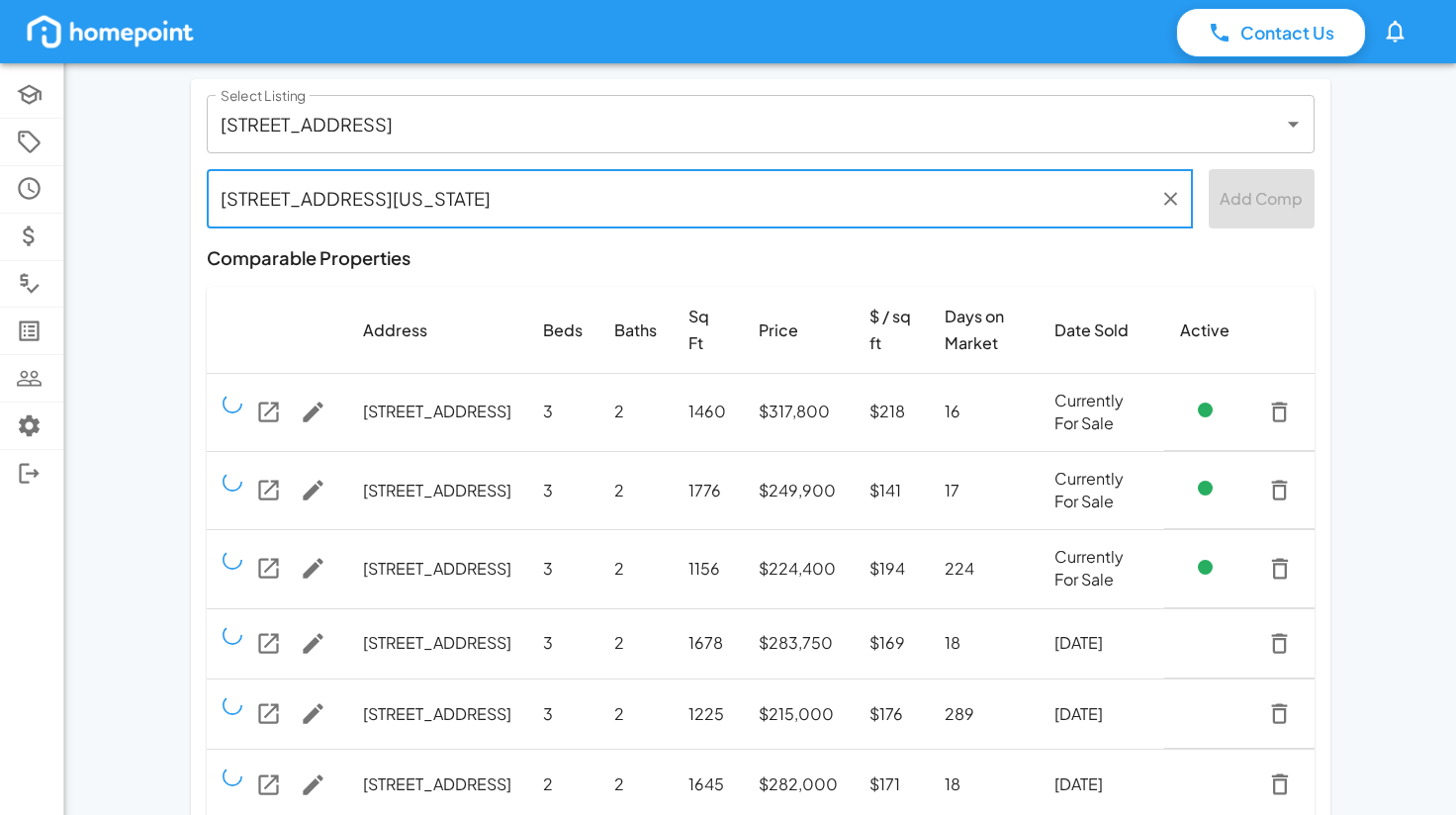 click on "**********" at bounding box center (728, 714) 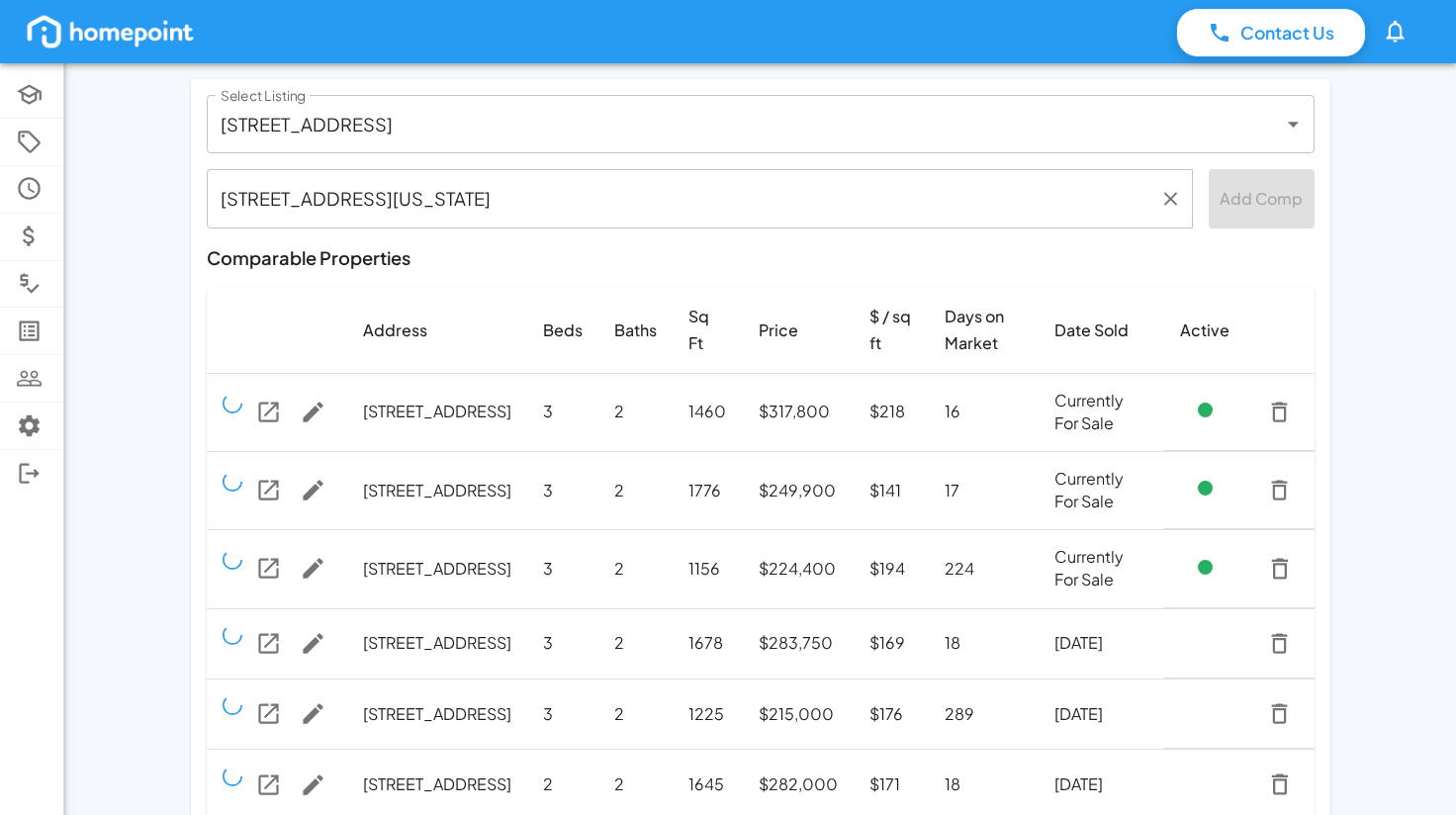 click on "5936 Georgia road birmingham, al 35212" at bounding box center (684, 198) 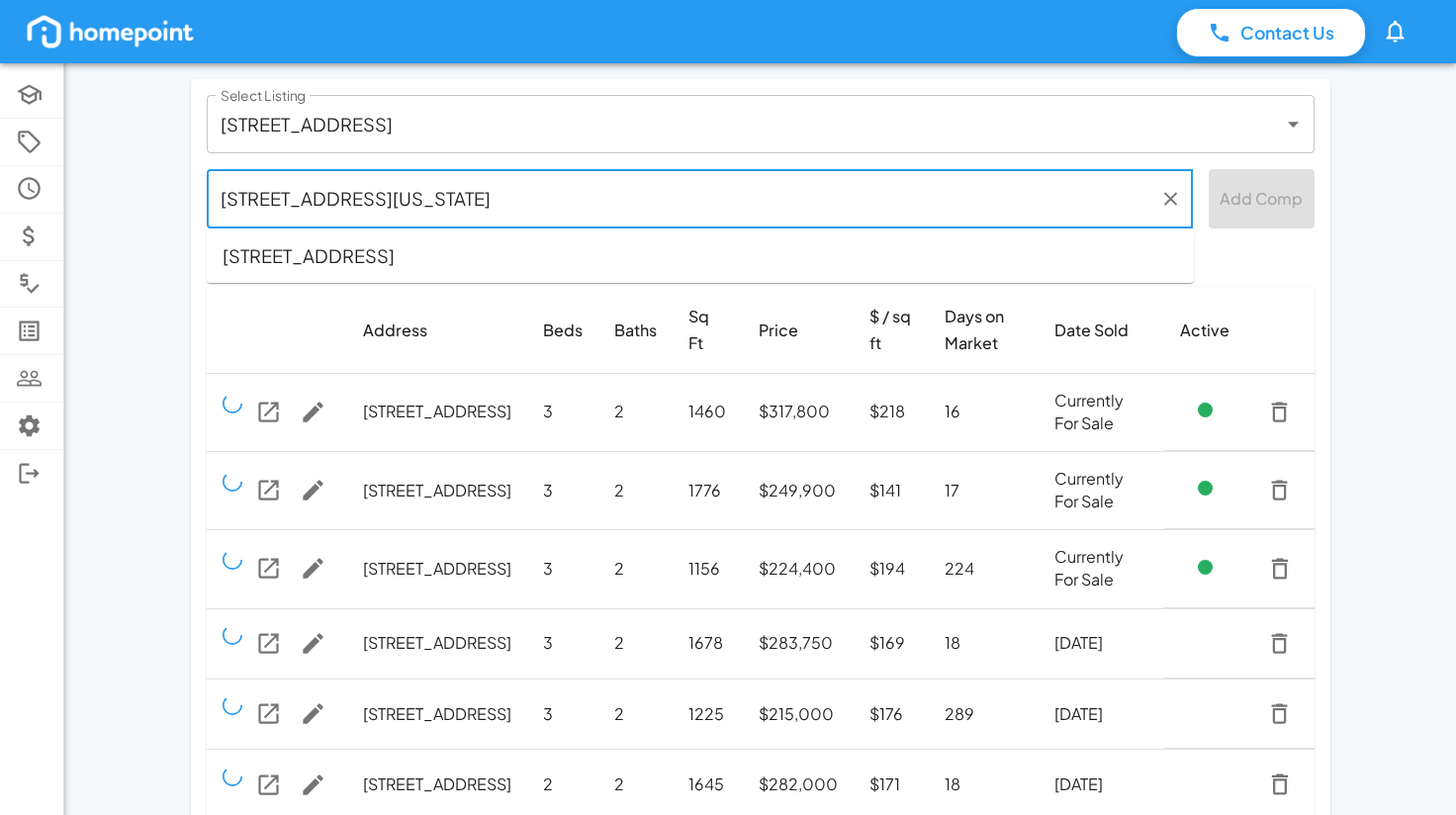 click on "**********" at bounding box center [728, 714] 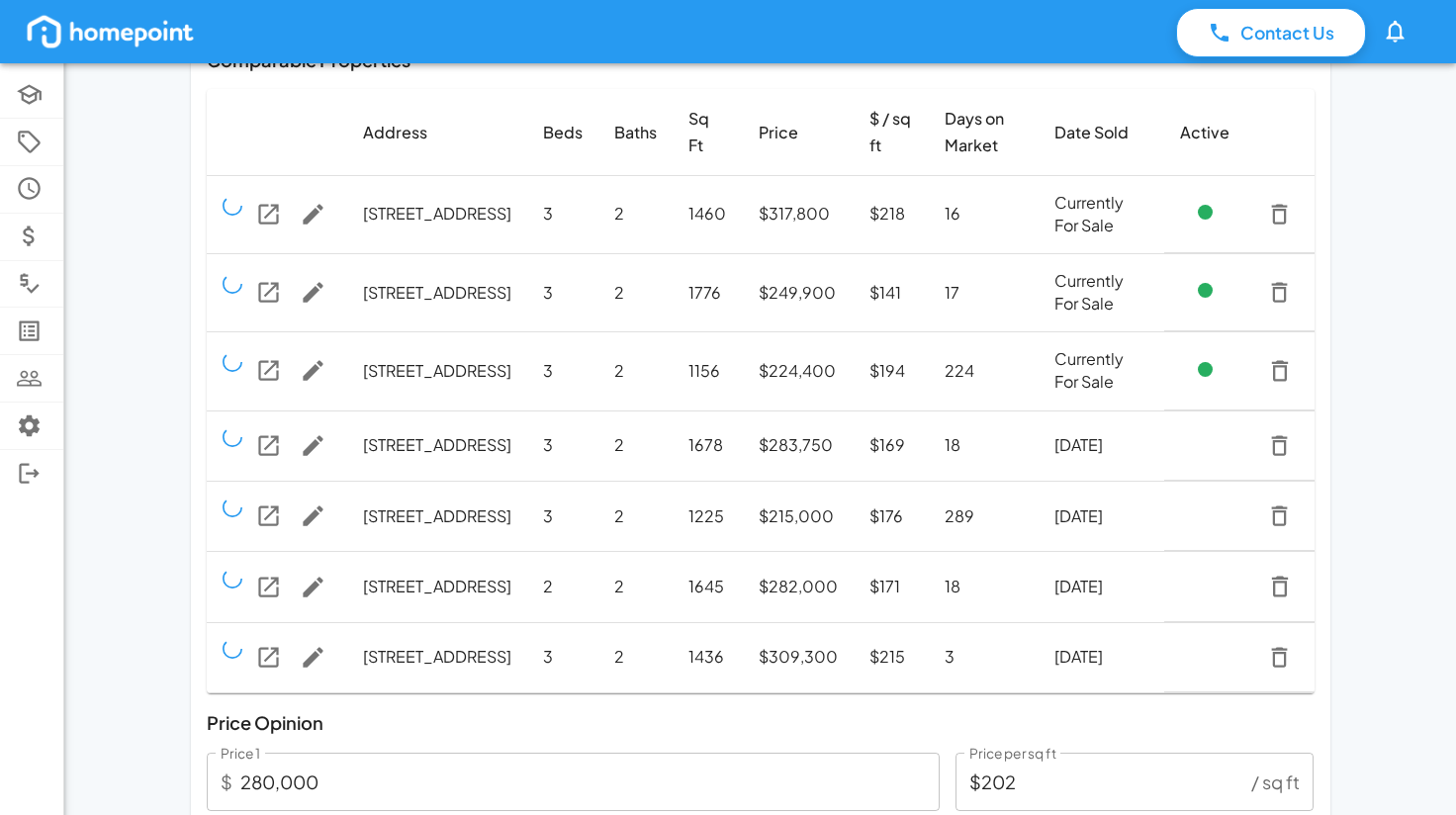 scroll, scrollTop: 0, scrollLeft: 0, axis: both 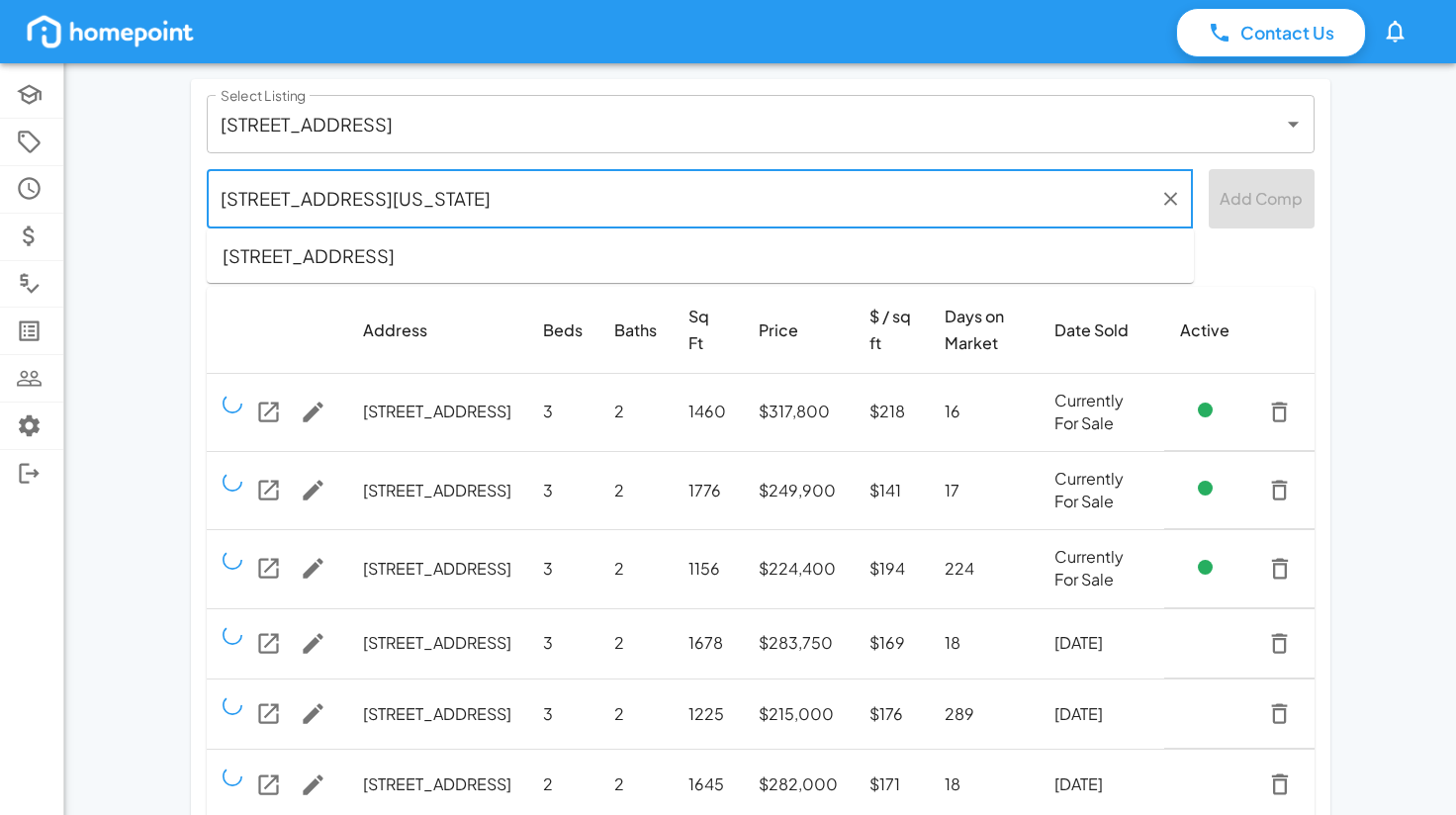 click on "5936 Georgia road birmingham, al 35212" at bounding box center [684, 198] 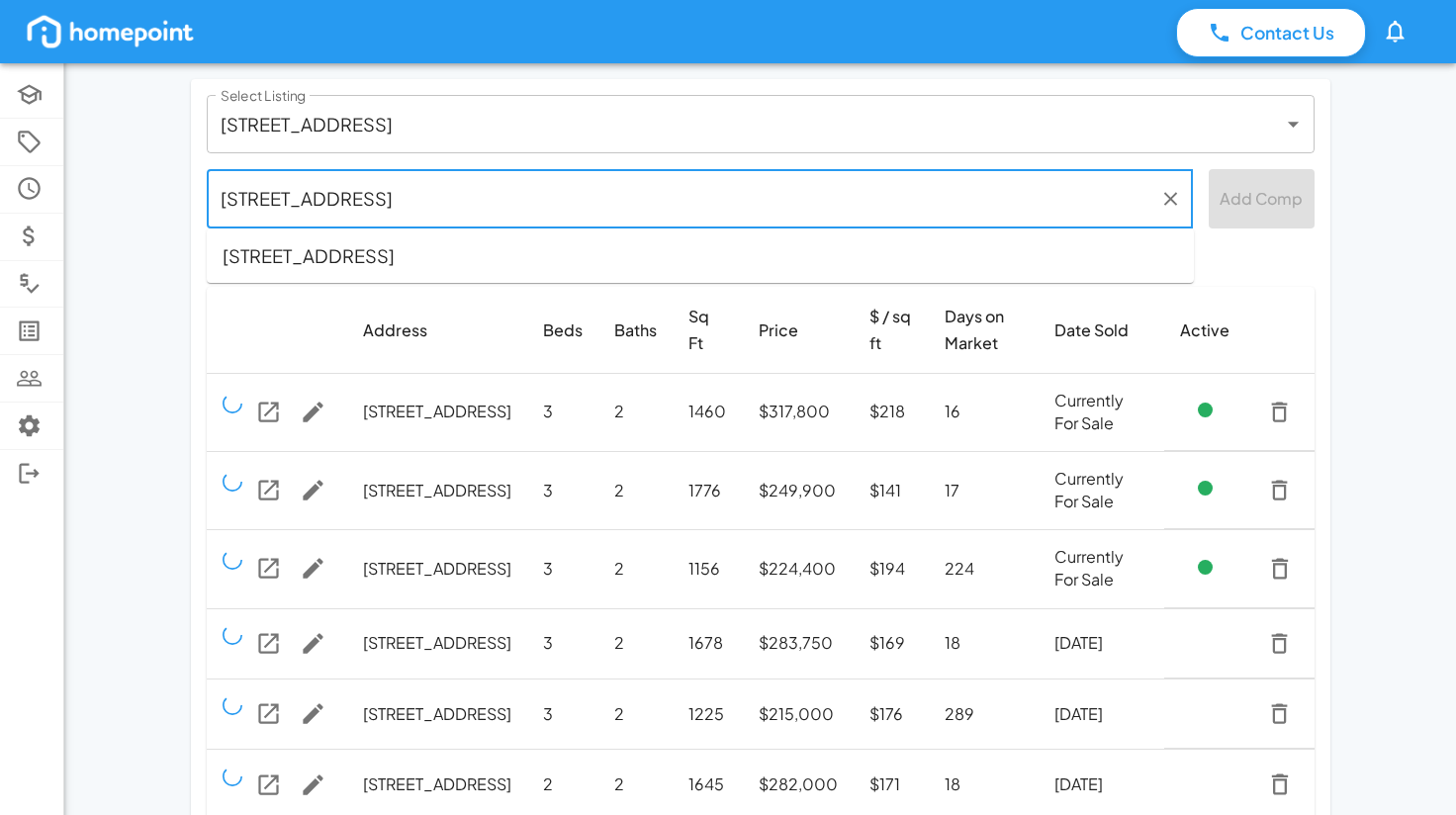 click on "208 59th Pl S, Birmingham, AL, 35212" at bounding box center [700, 255] 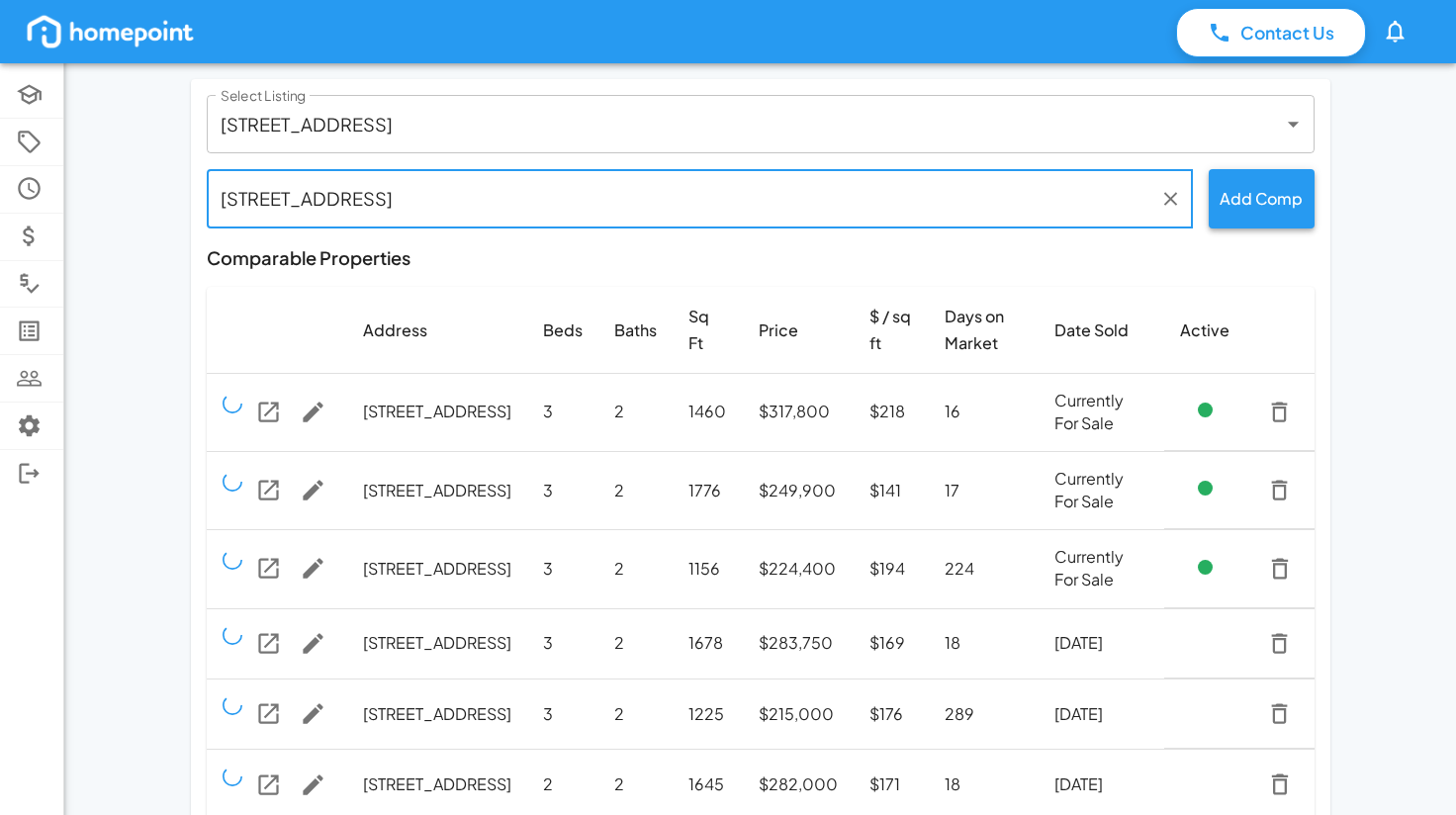 type on "208 59th Pl S, Birmingham, AL, 35212" 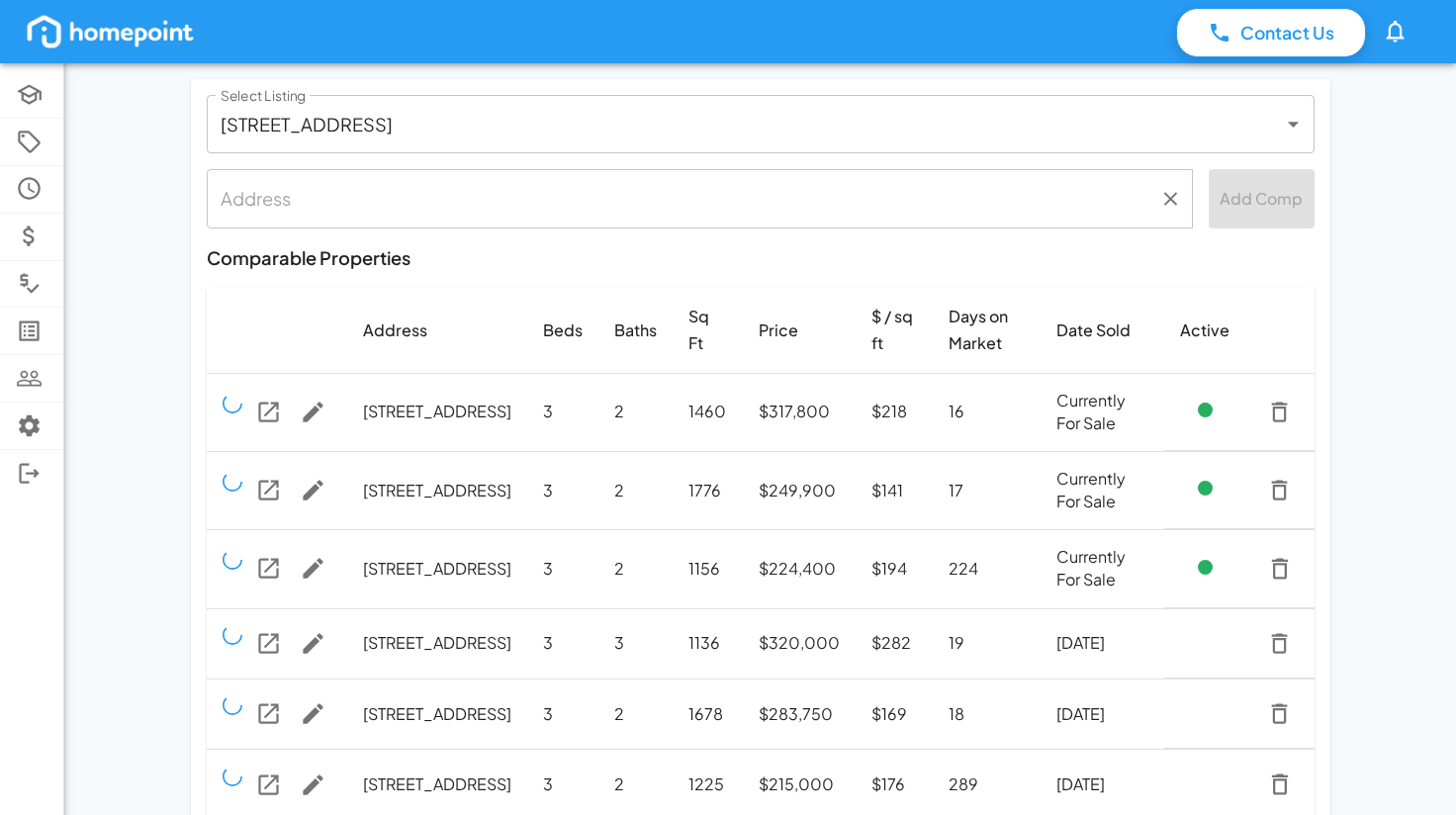 click at bounding box center [684, 198] 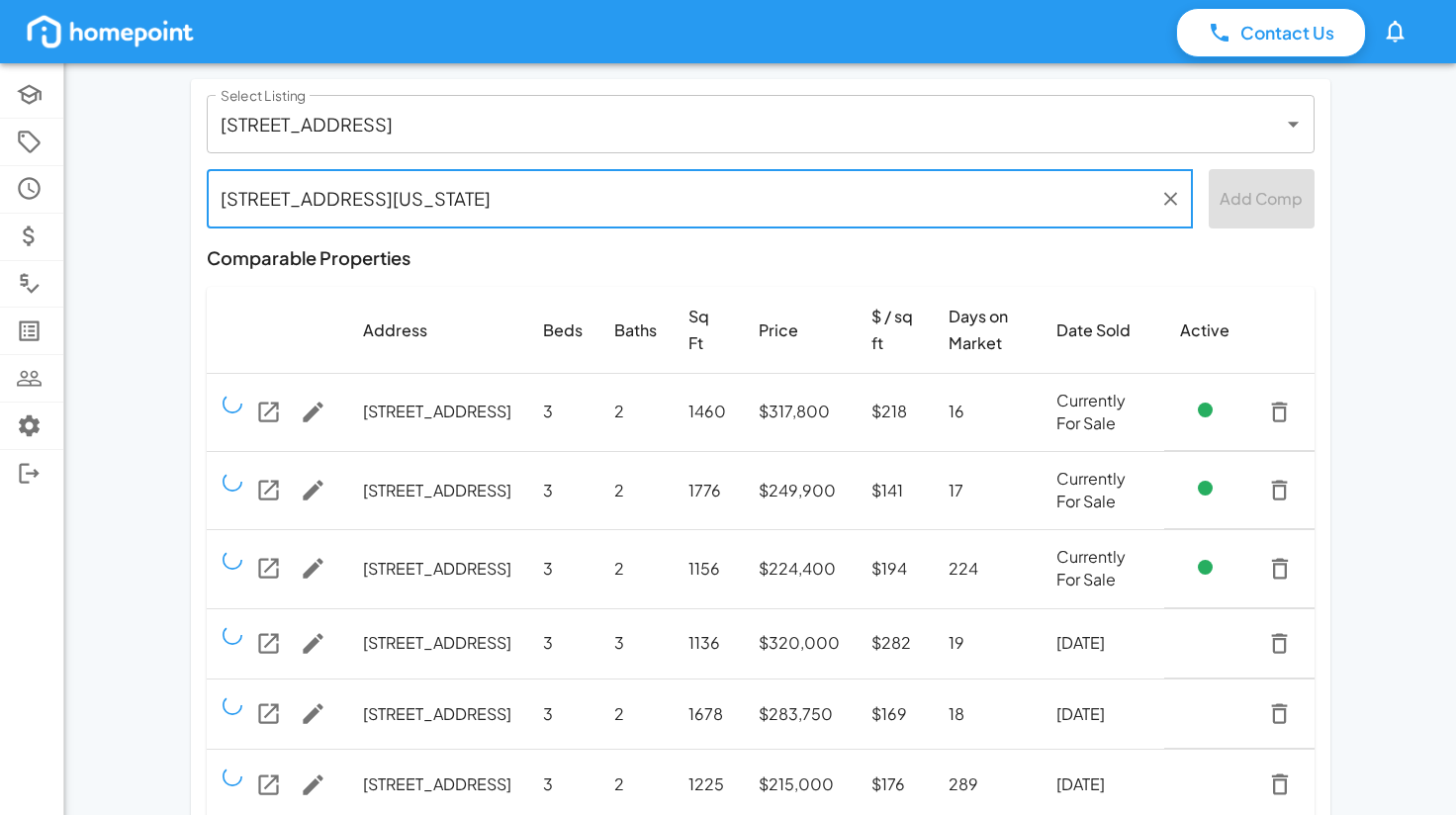 click on "5936 georgia rd" at bounding box center [684, 198] 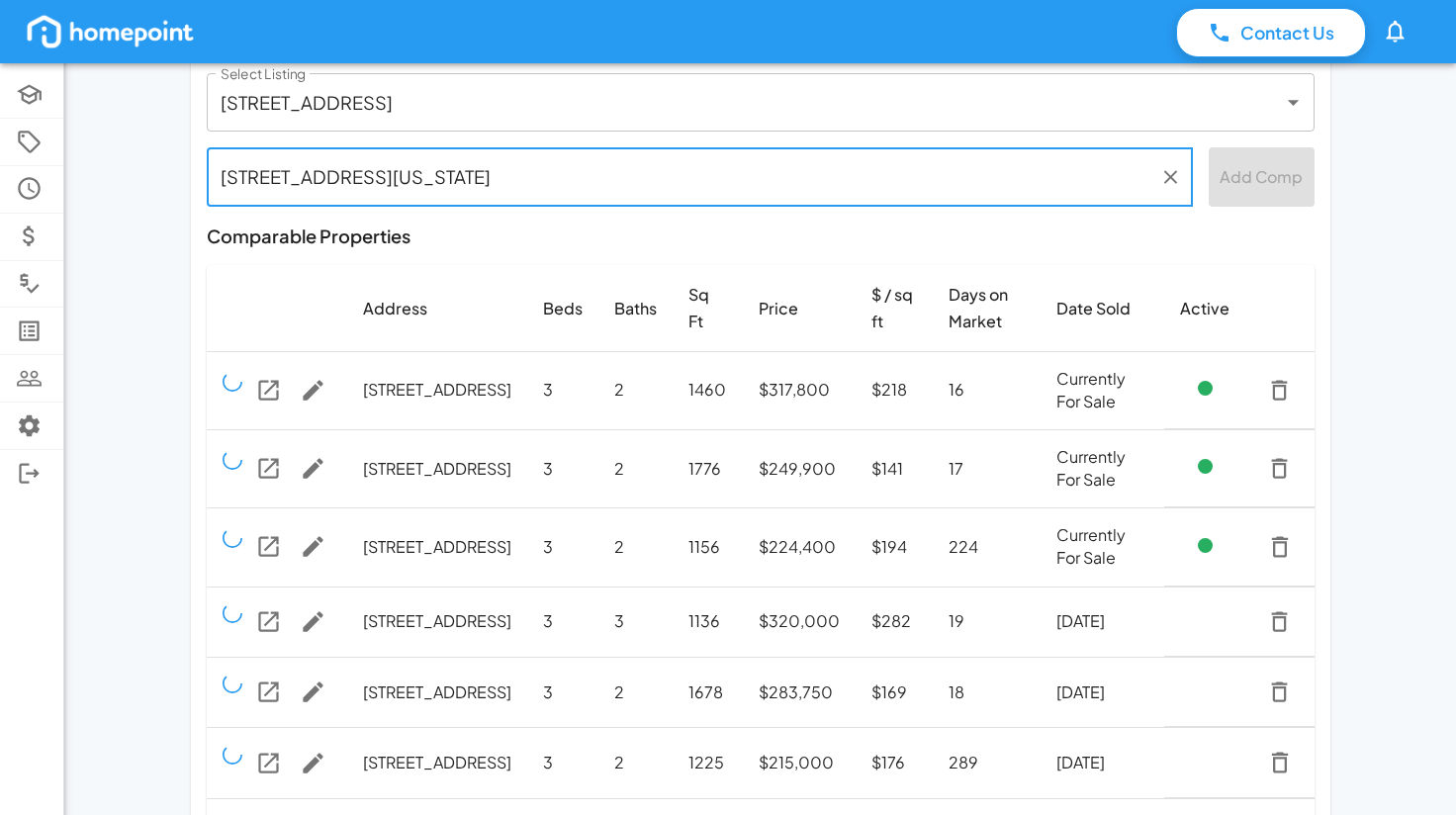 scroll, scrollTop: 0, scrollLeft: 0, axis: both 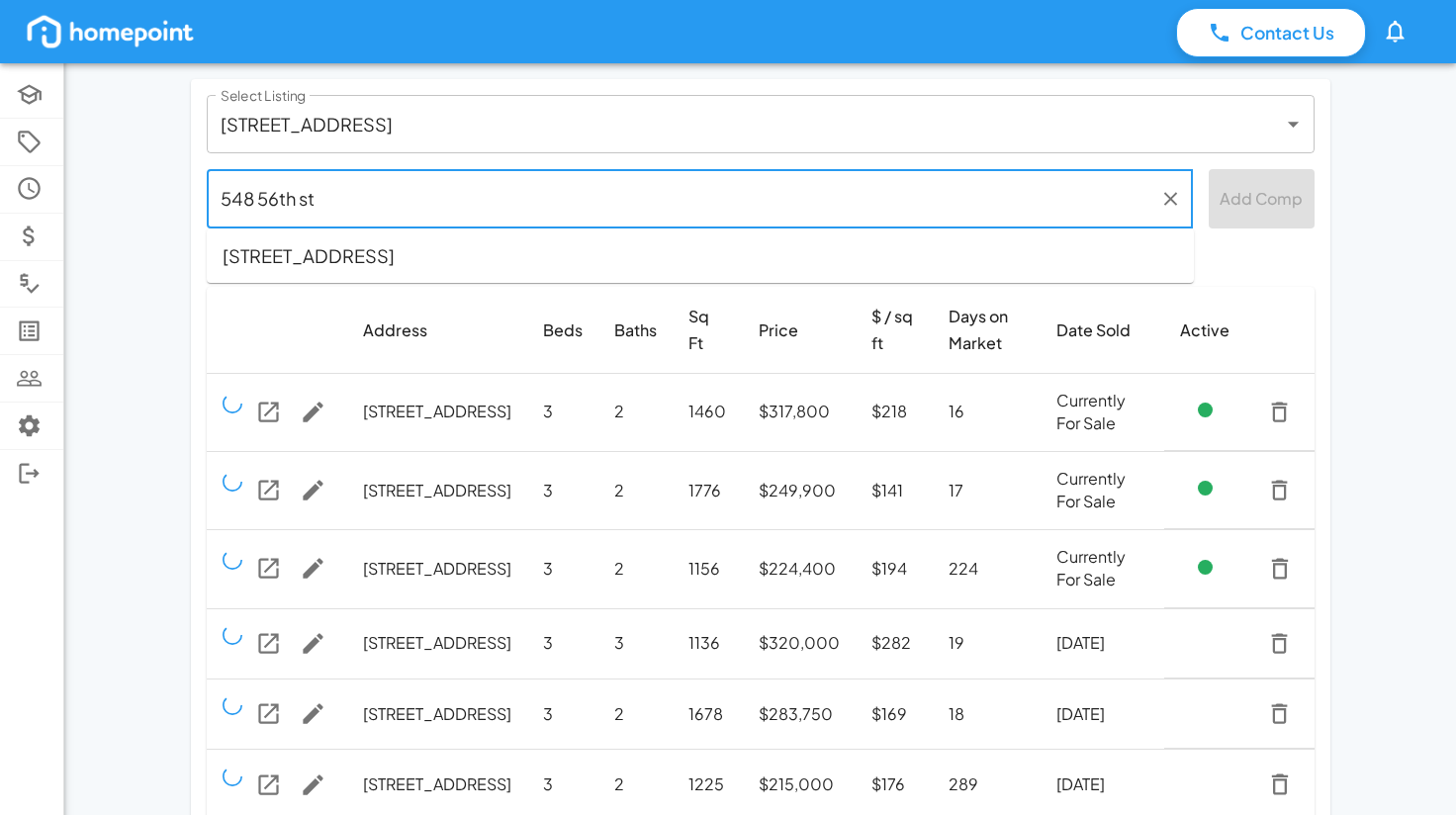 click on "548 56th St S, Birmingham, AL, 35212" at bounding box center (700, 255) 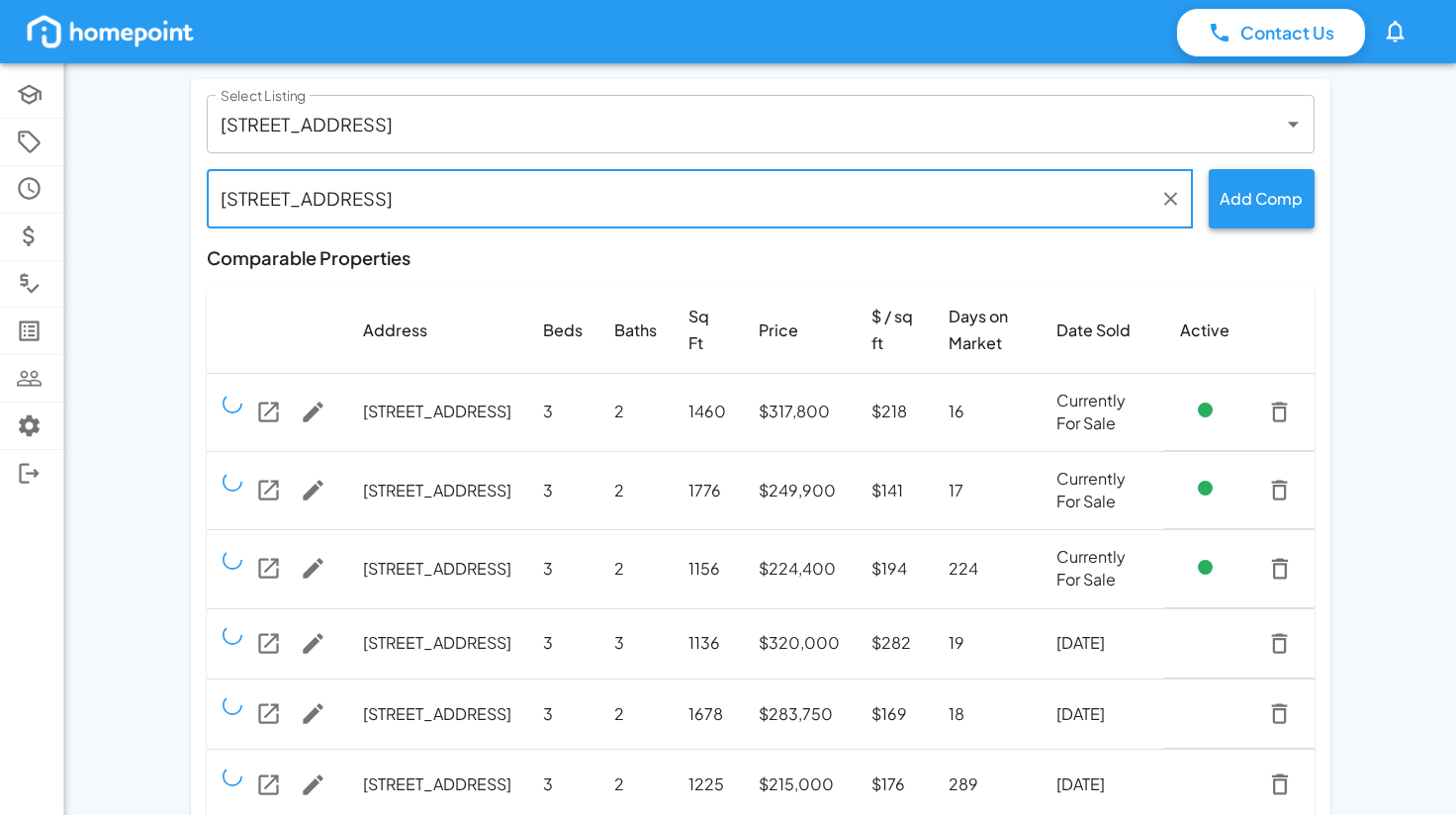 type on "548 56th St S, Birmingham, AL, 35212" 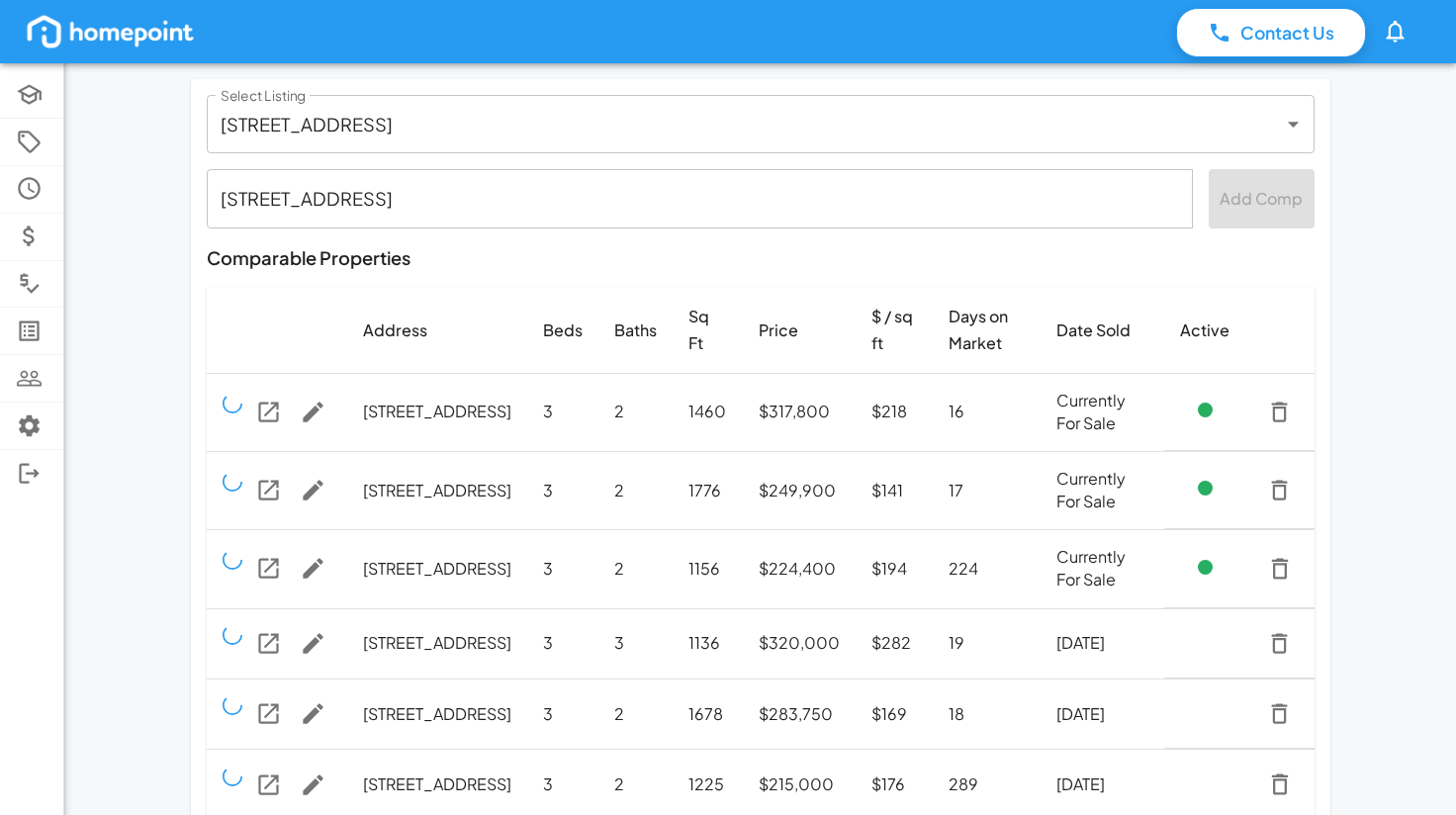 type 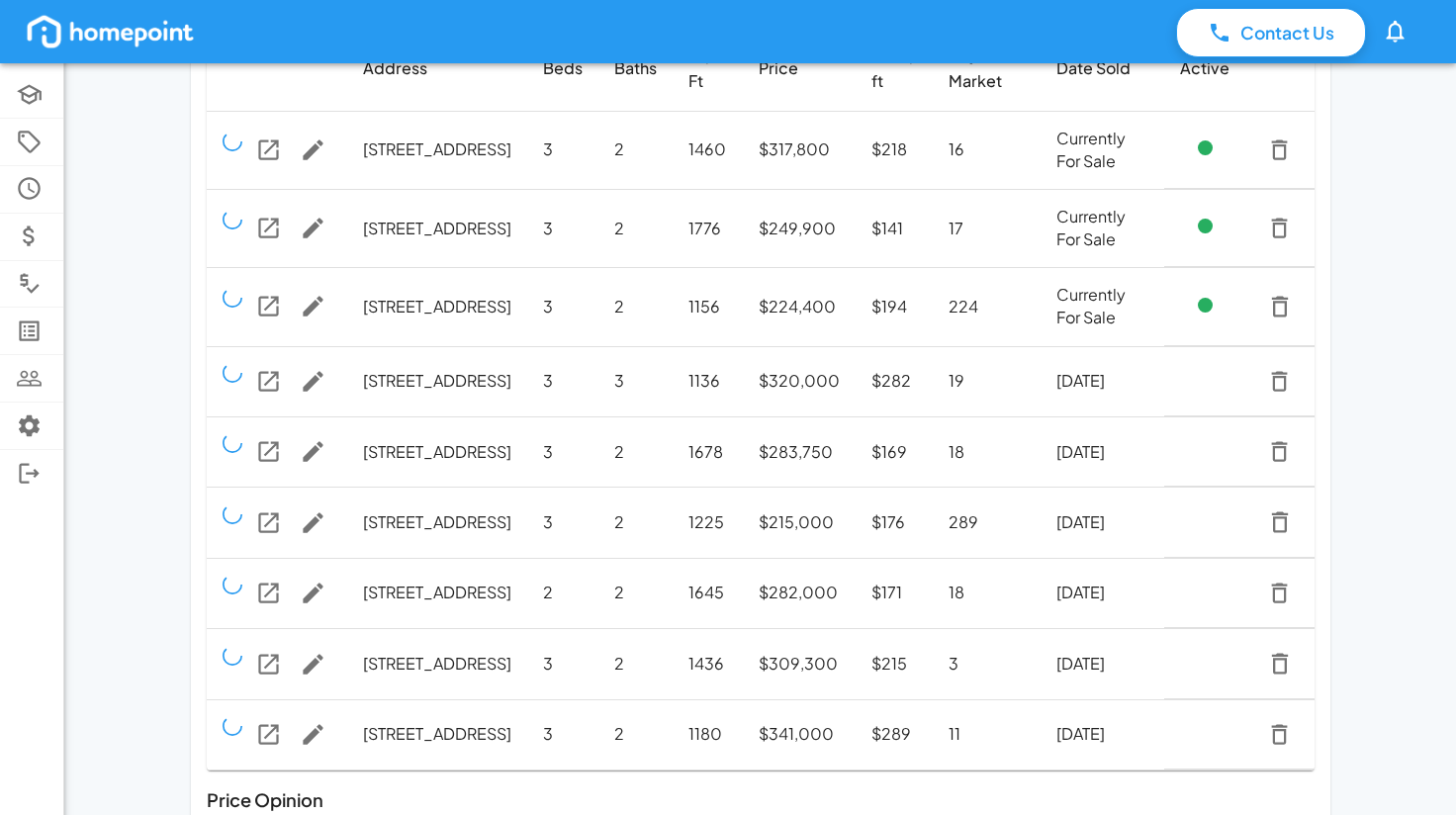 scroll, scrollTop: 297, scrollLeft: 0, axis: vertical 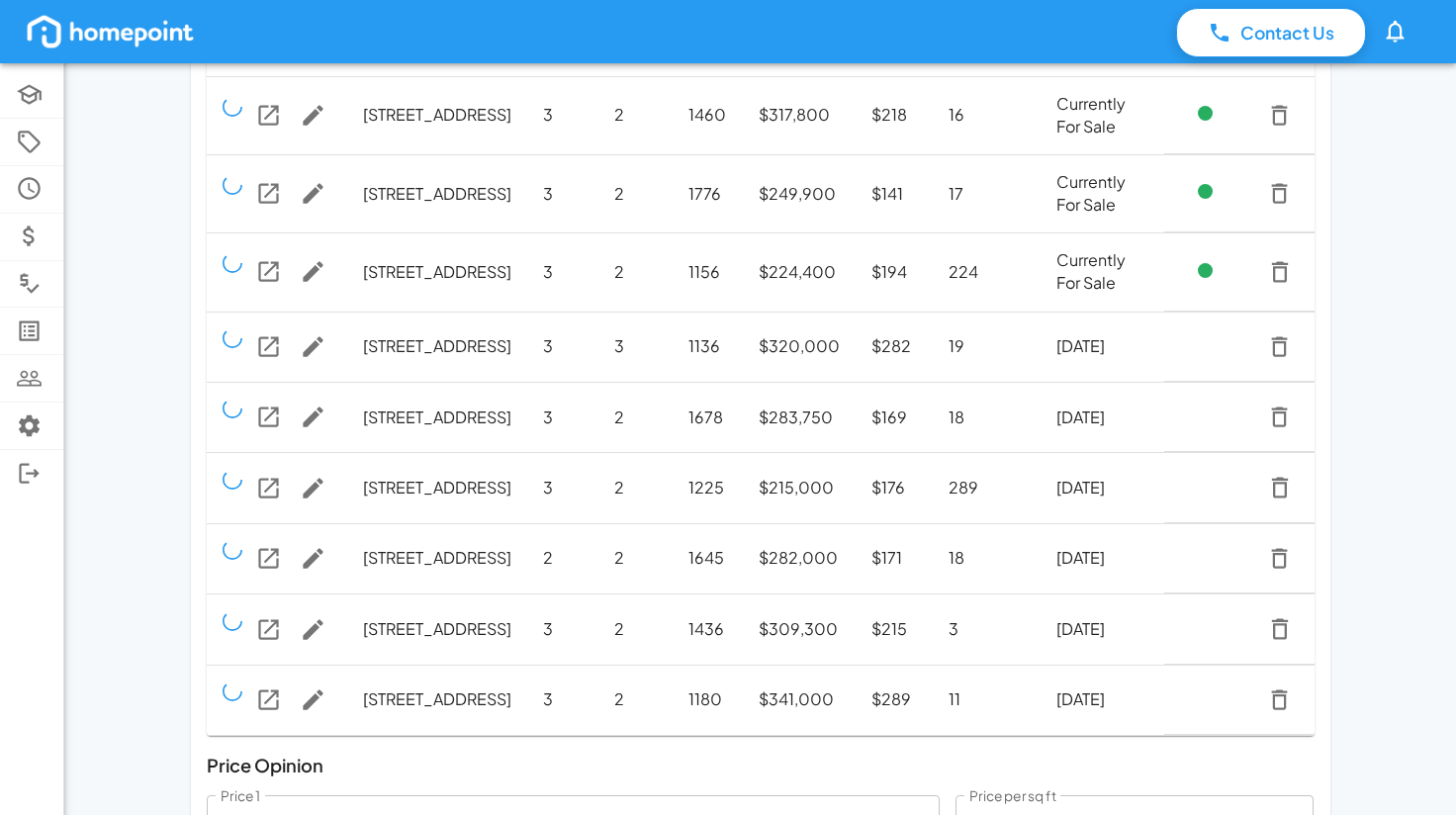 click on "$289" at bounding box center [894, 699] 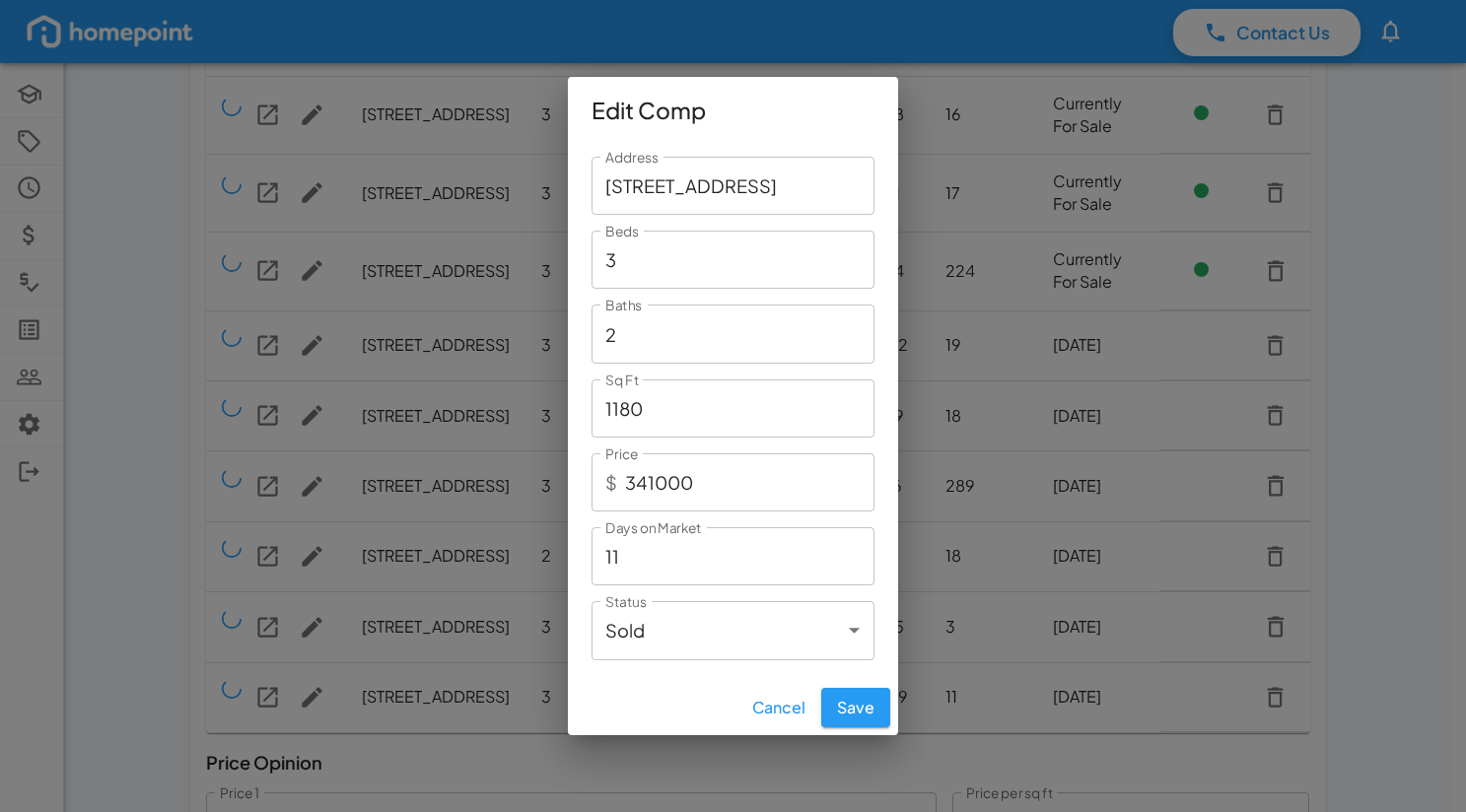 click on "1180" at bounding box center (733, 408) 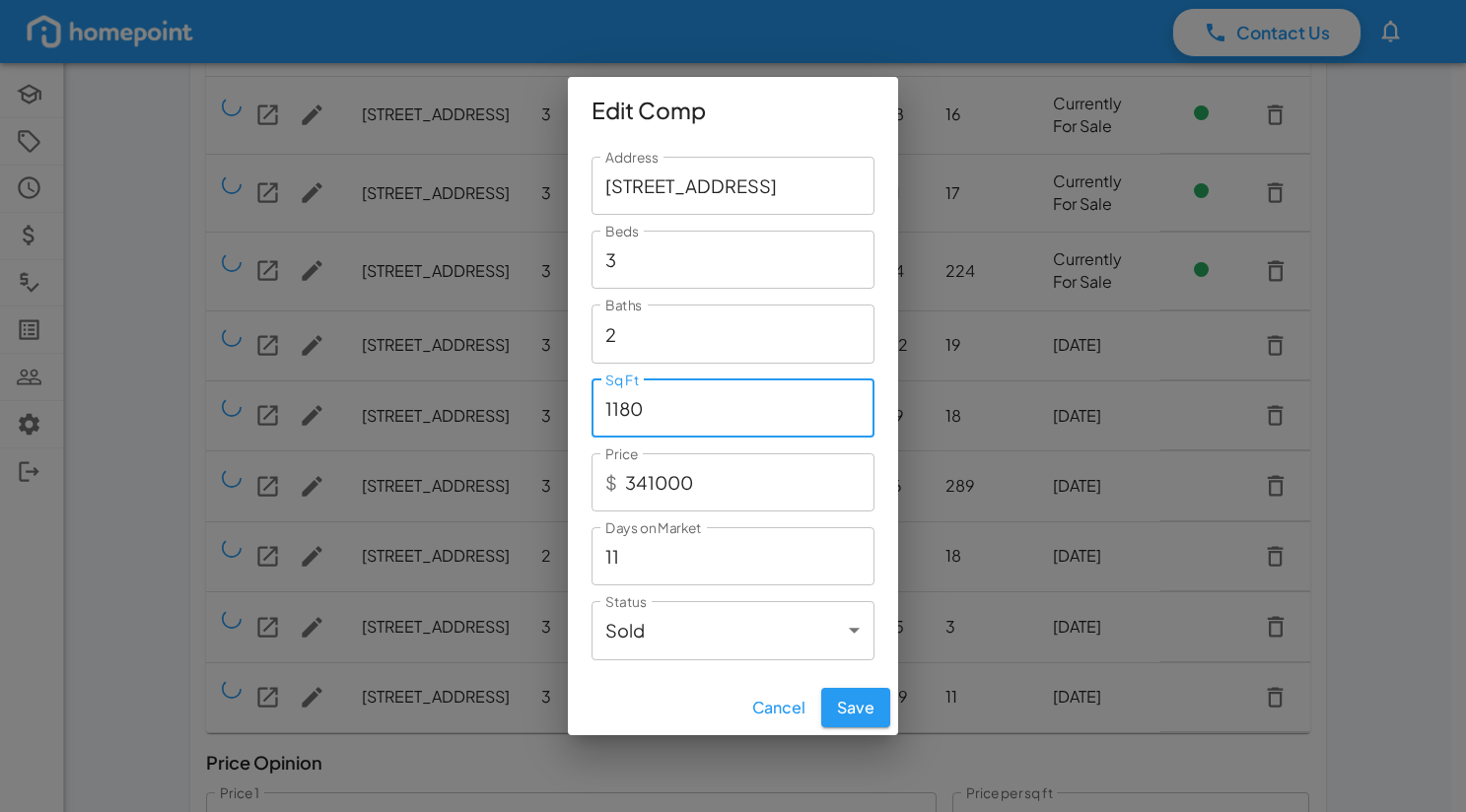 click on "1180" at bounding box center [733, 408] 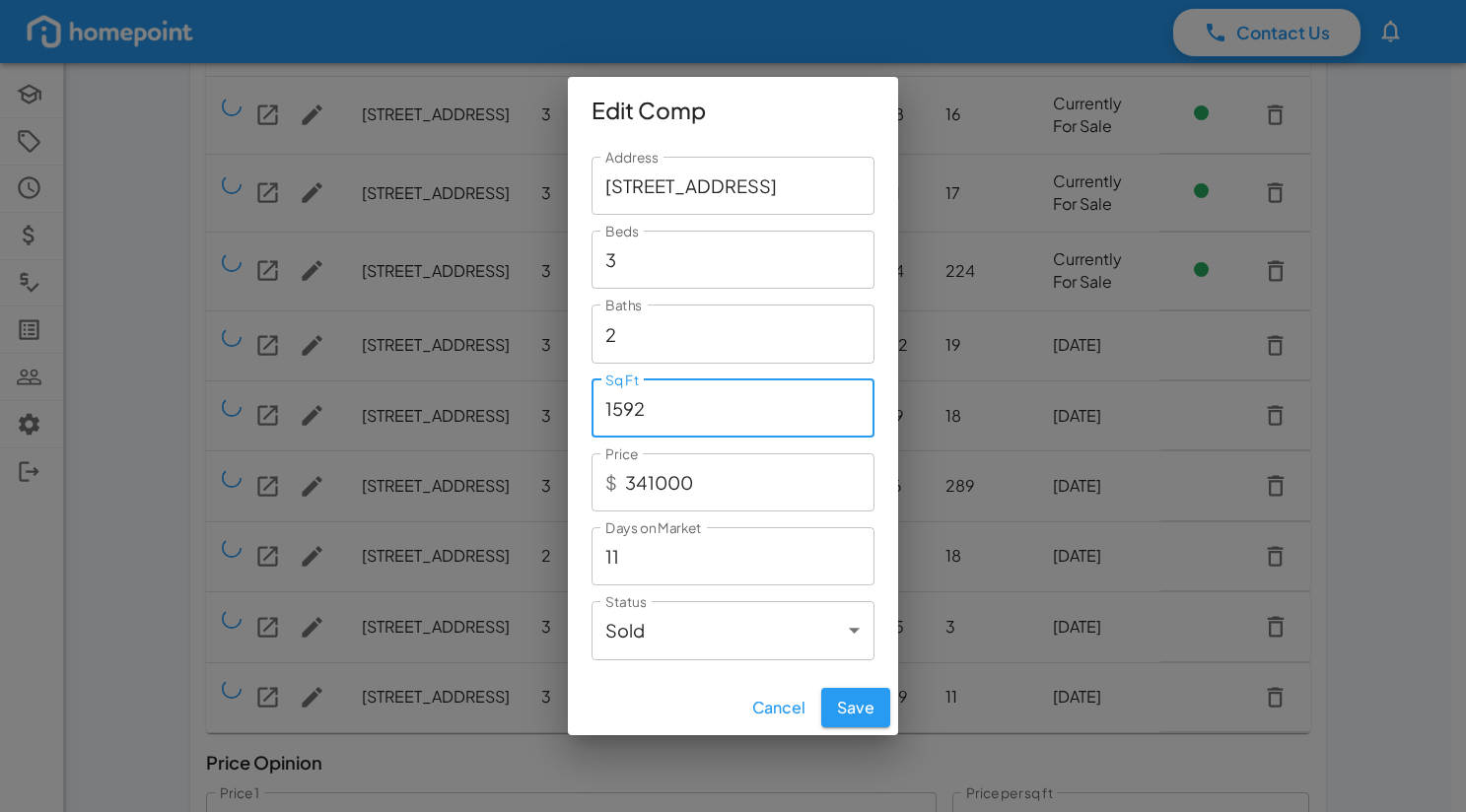 type on "1592" 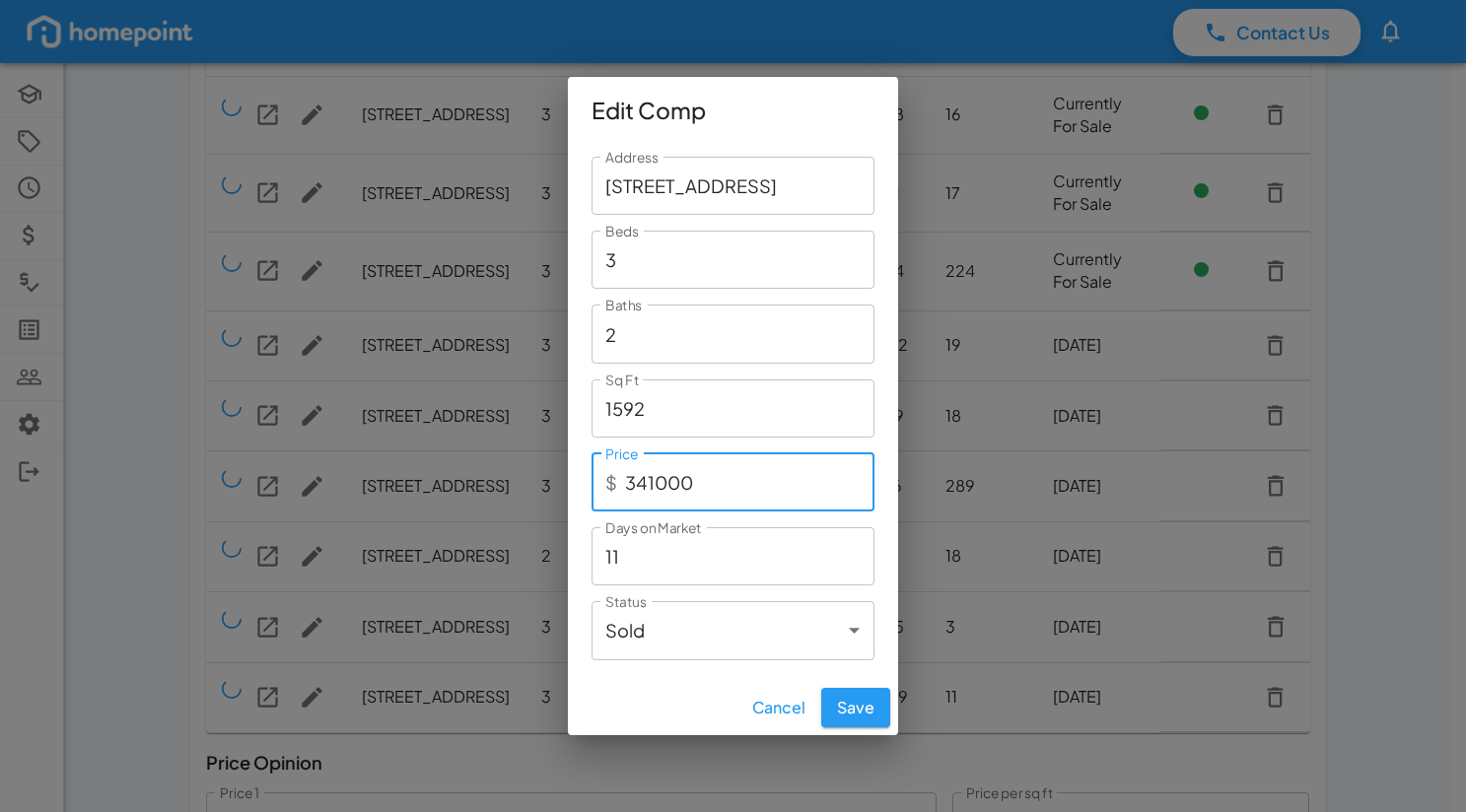 click on "341000" at bounding box center [749, 482] 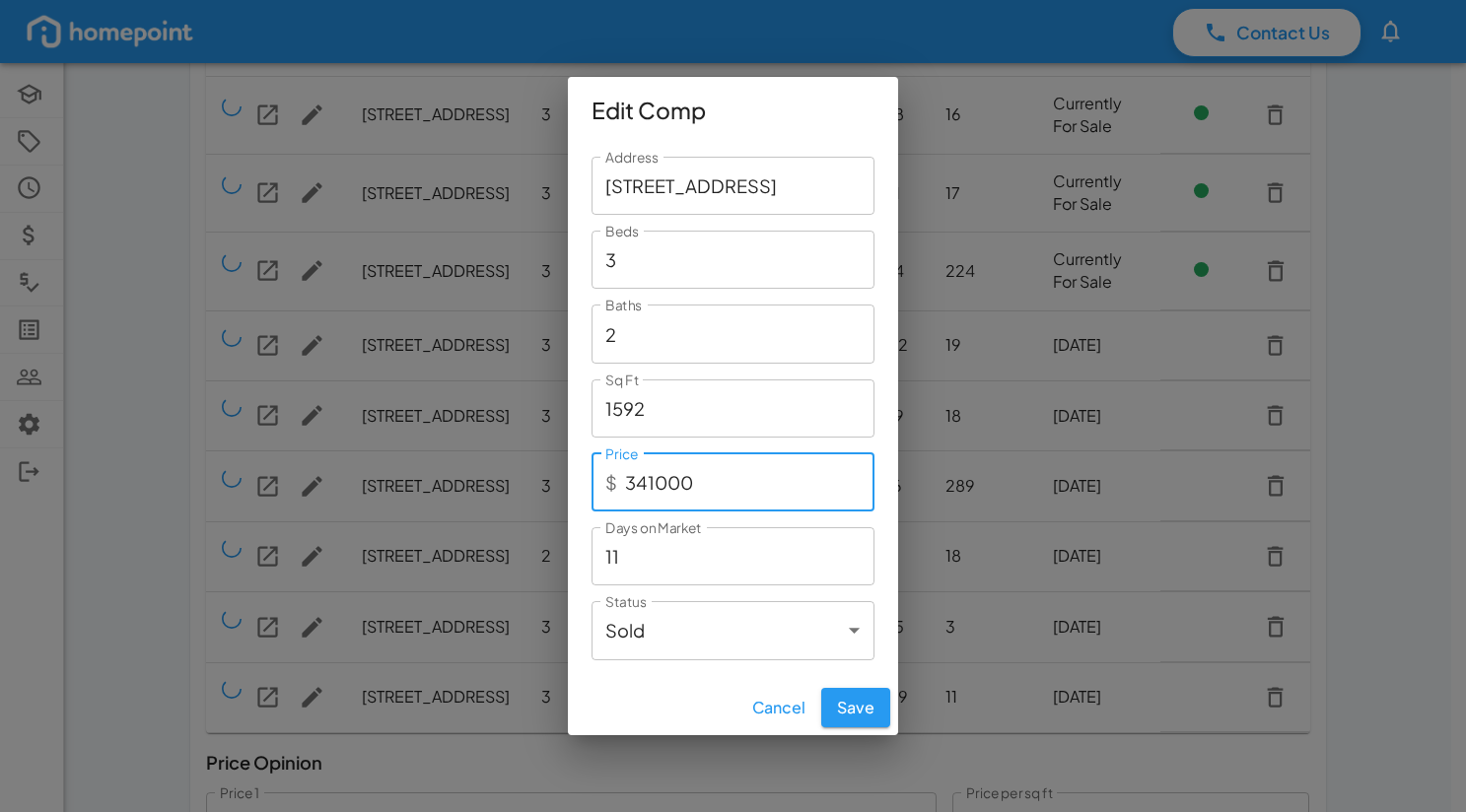 click on "341000" at bounding box center (749, 482) 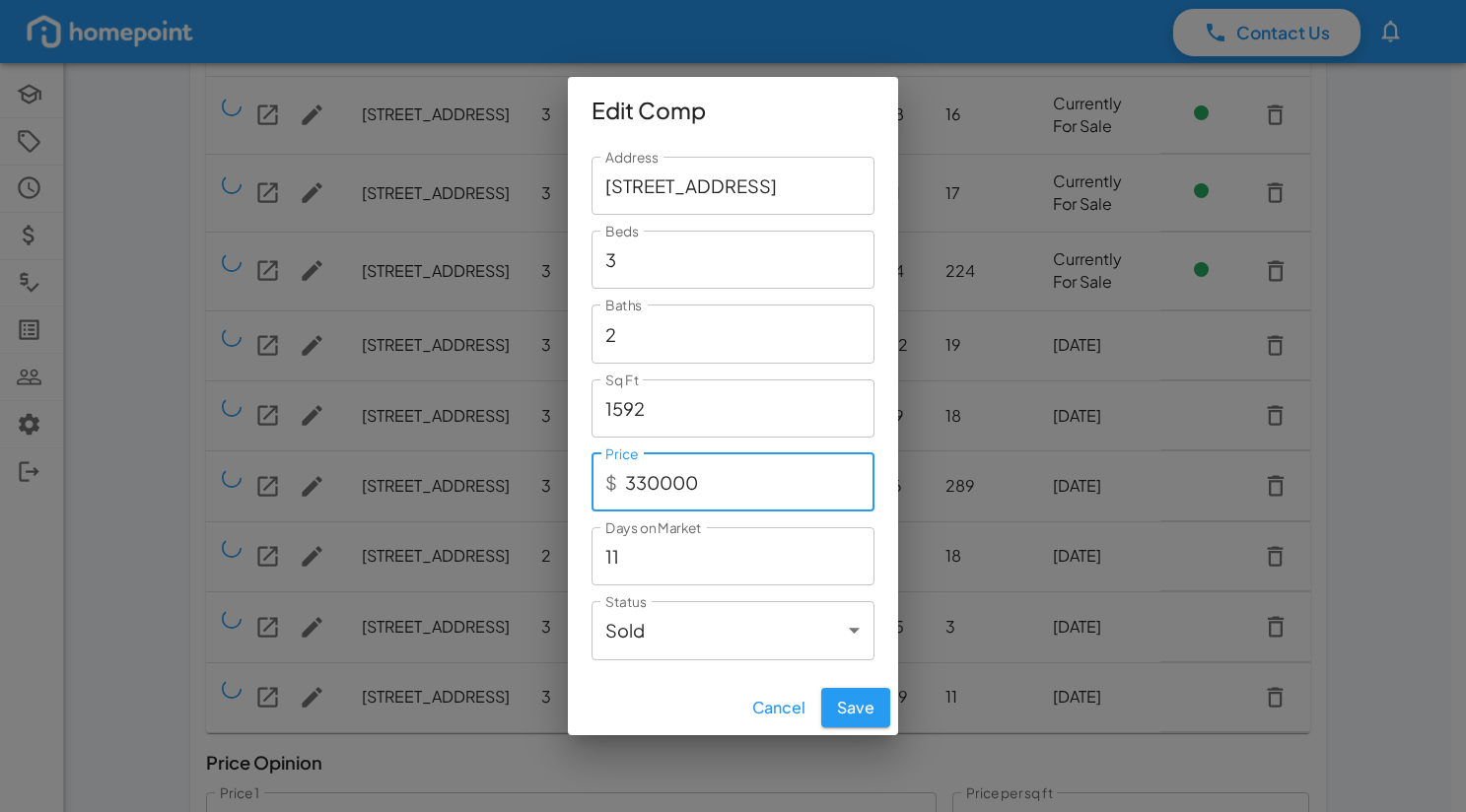 type on "330000" 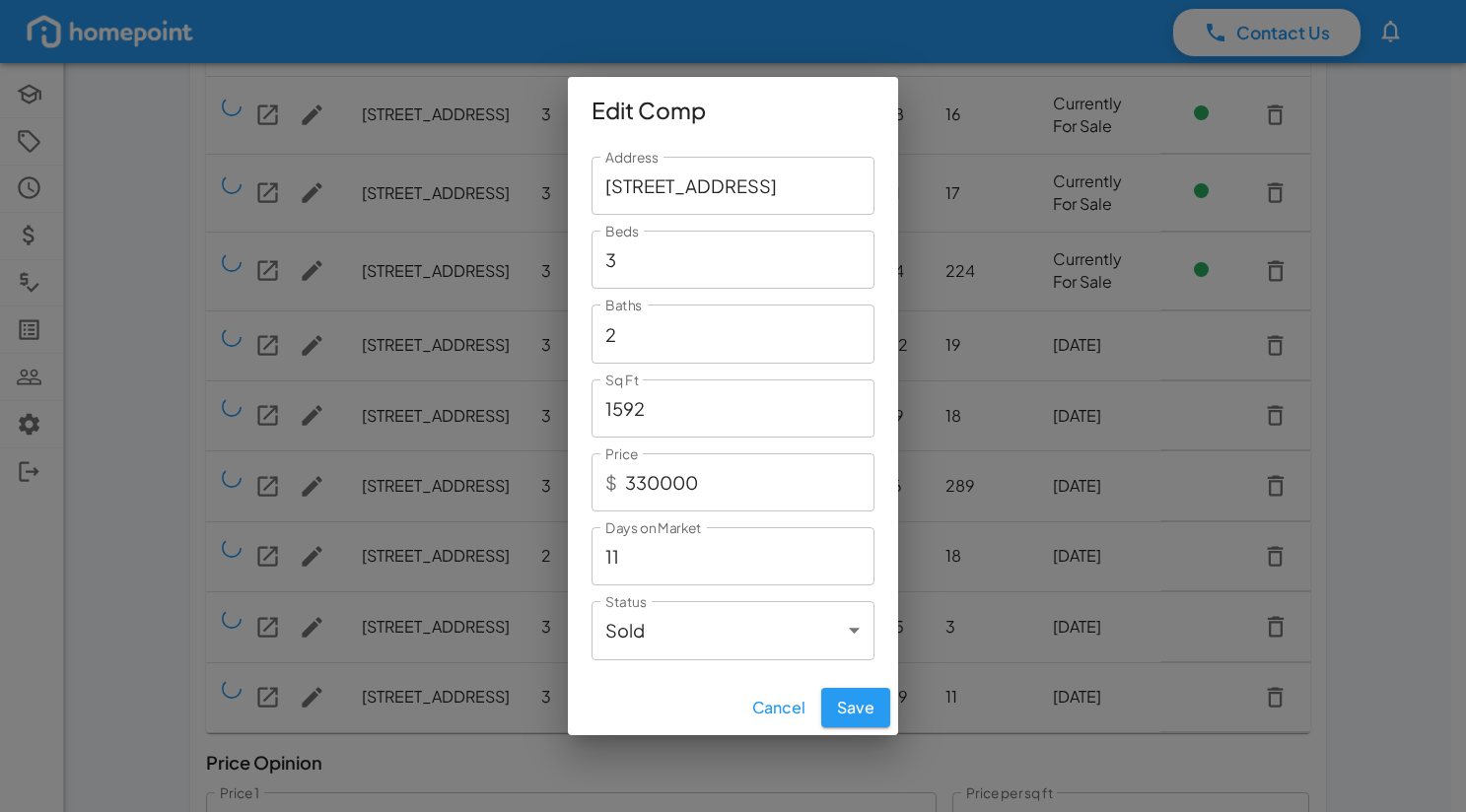 click on "11" at bounding box center [733, 556] 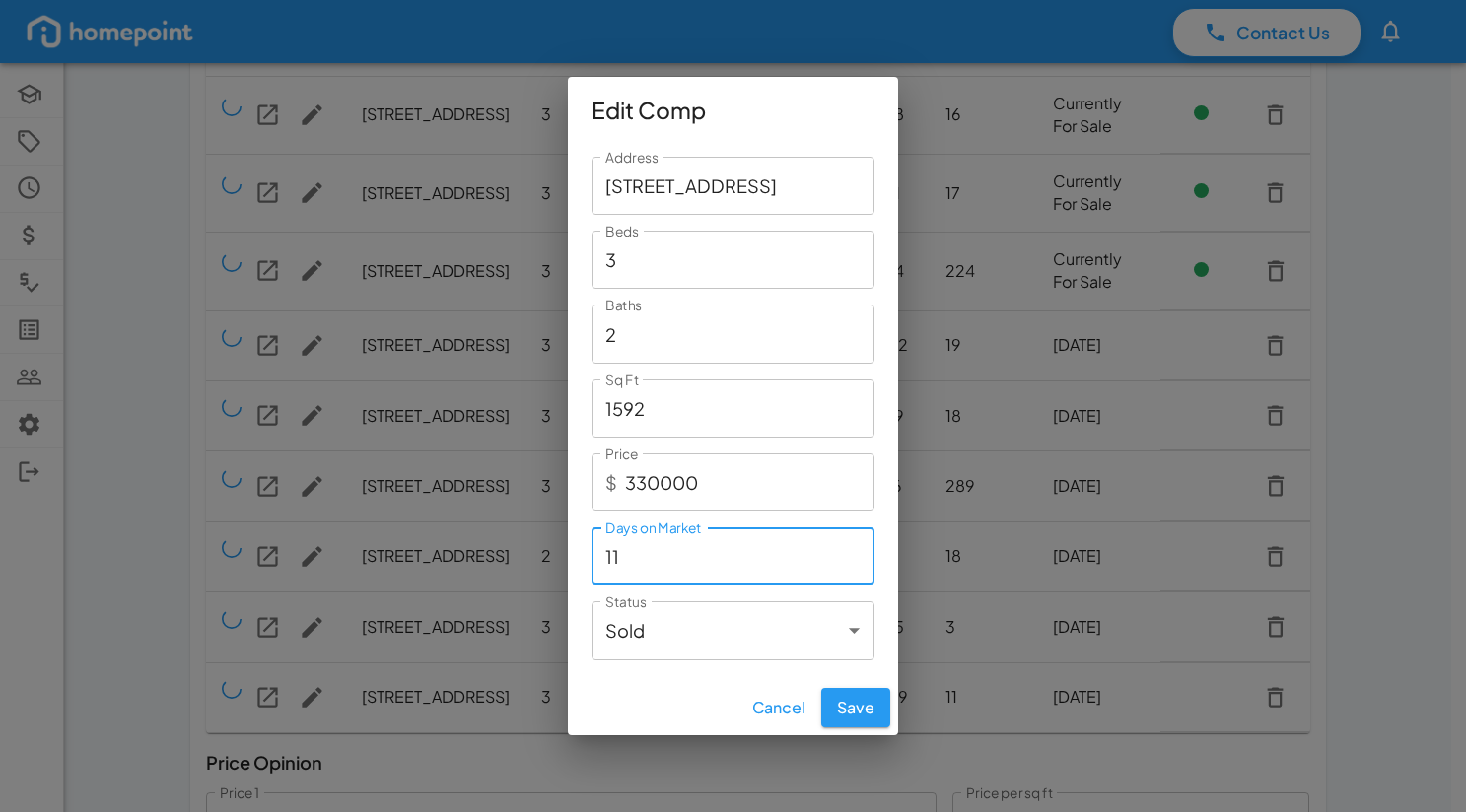 click on "11" at bounding box center (733, 556) 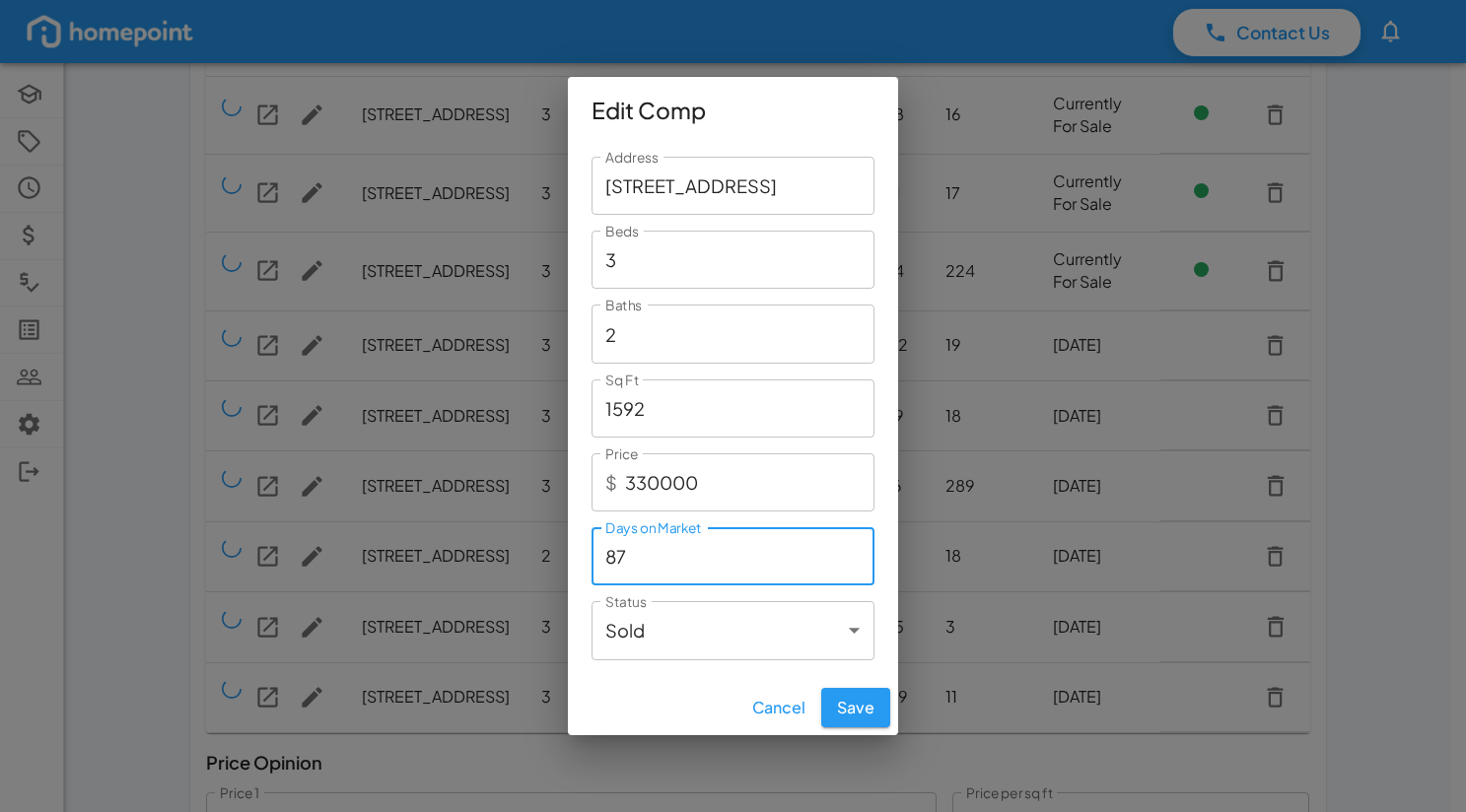 type on "87" 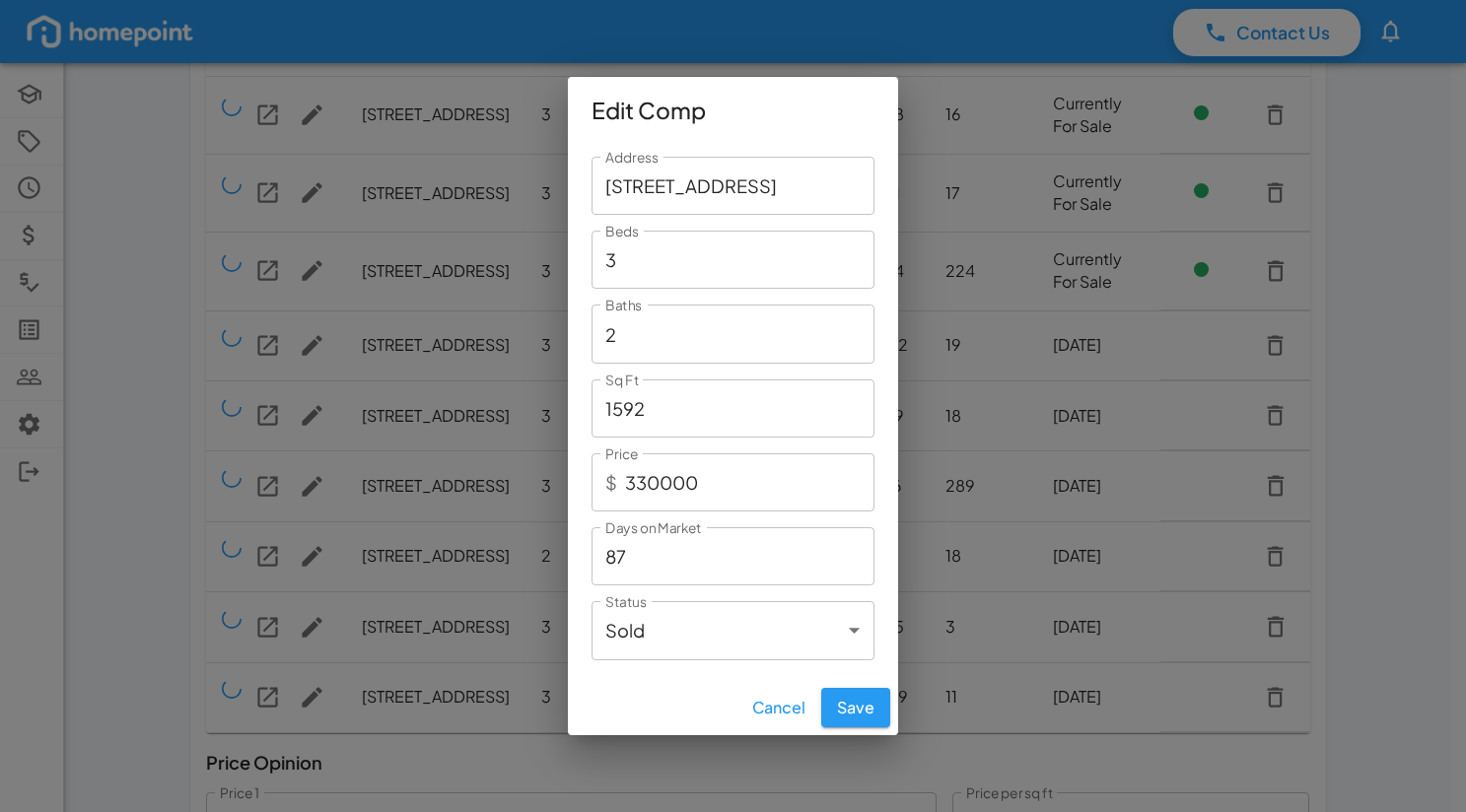 click on "Cancel Save" at bounding box center (733, 708) 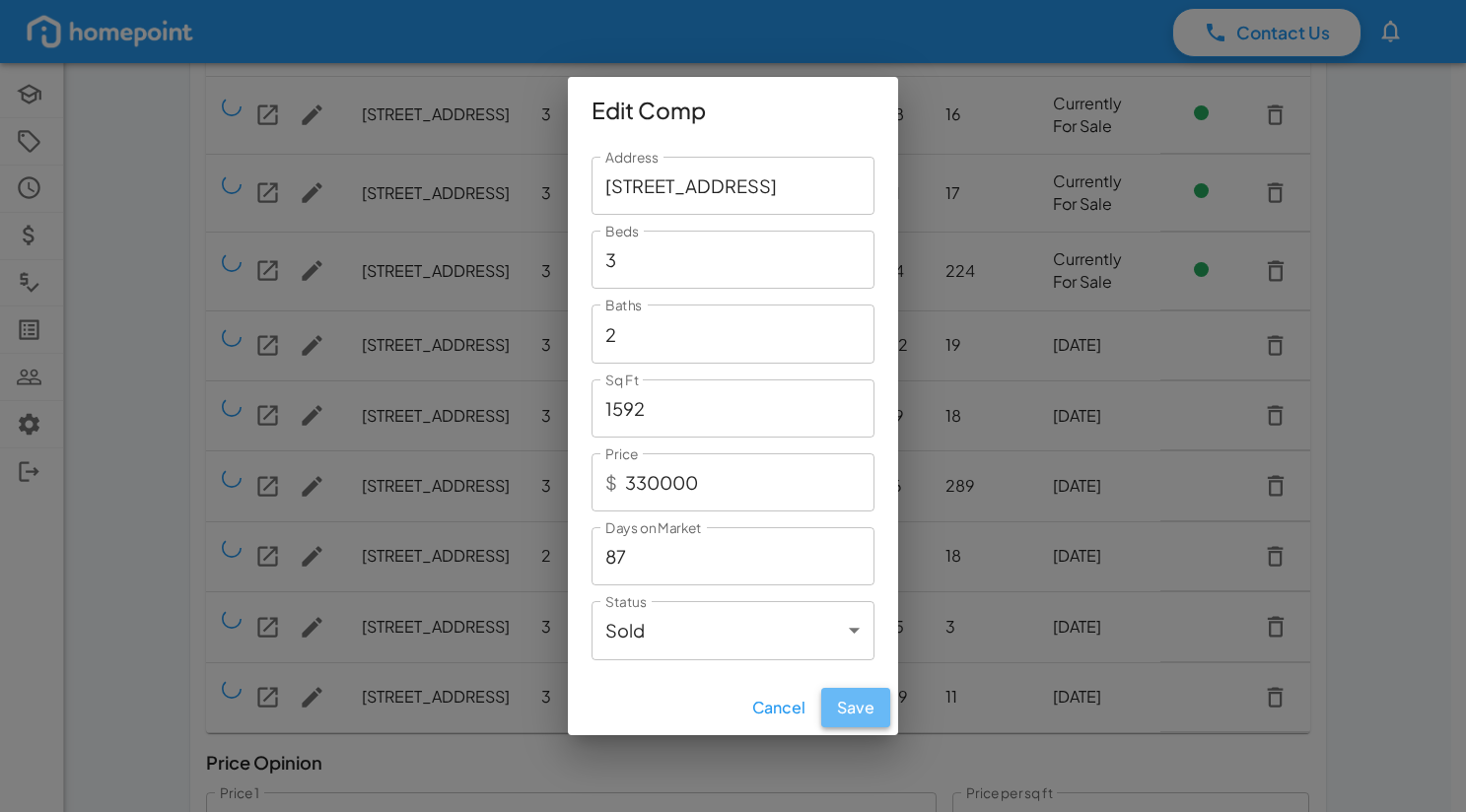 click on "Save" at bounding box center [856, 708] 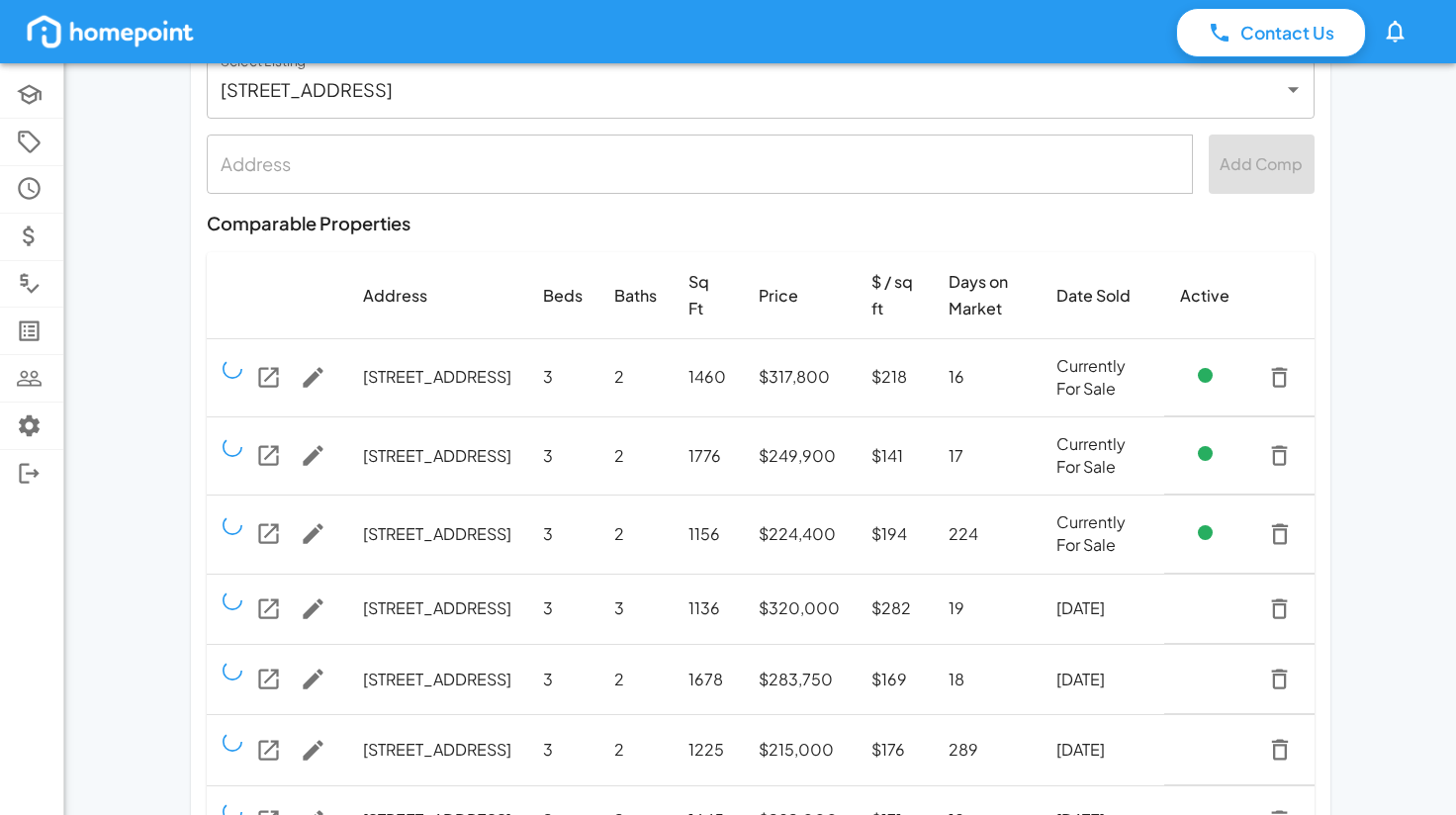 scroll, scrollTop: 0, scrollLeft: 0, axis: both 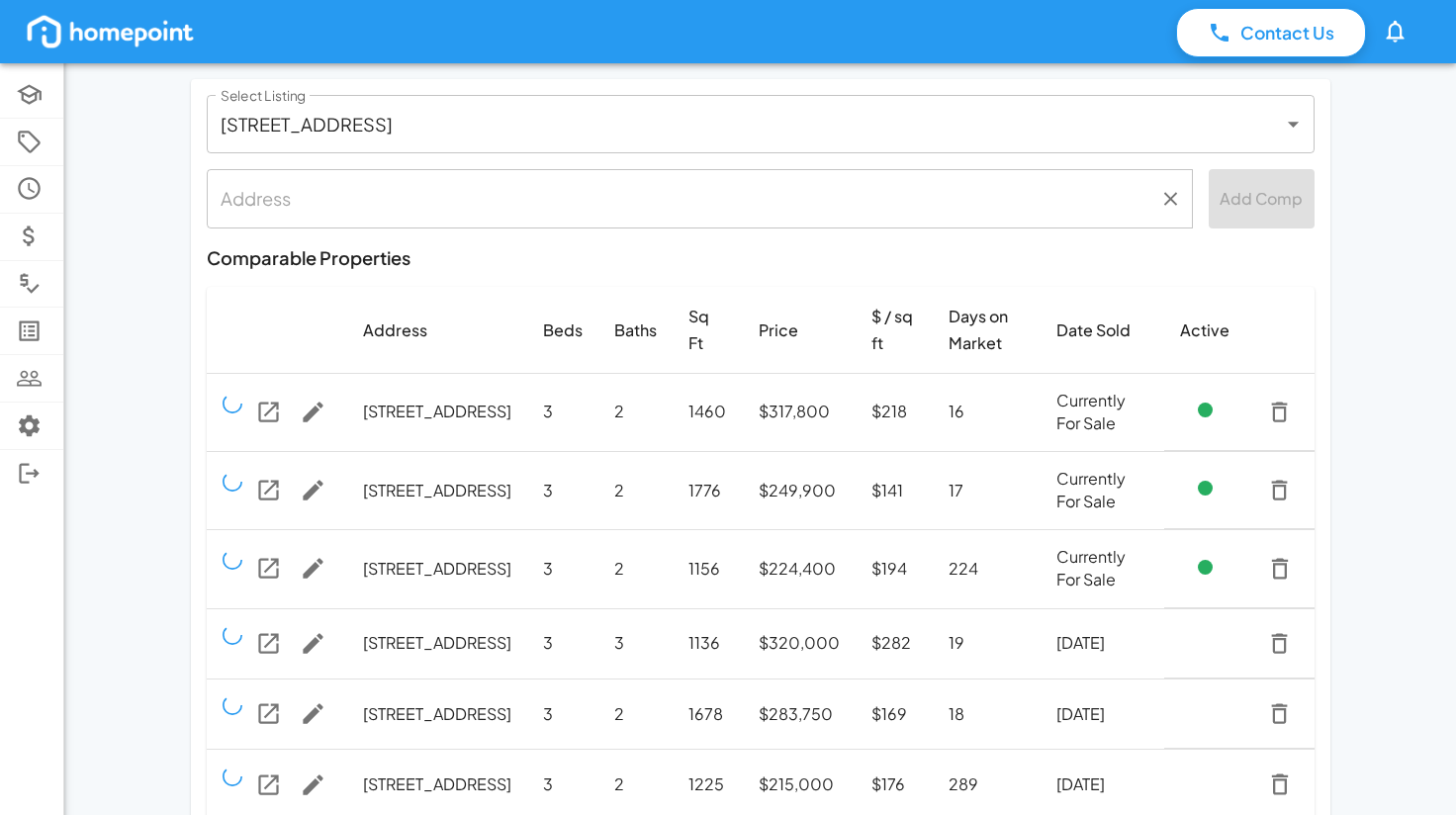 click at bounding box center [684, 198] 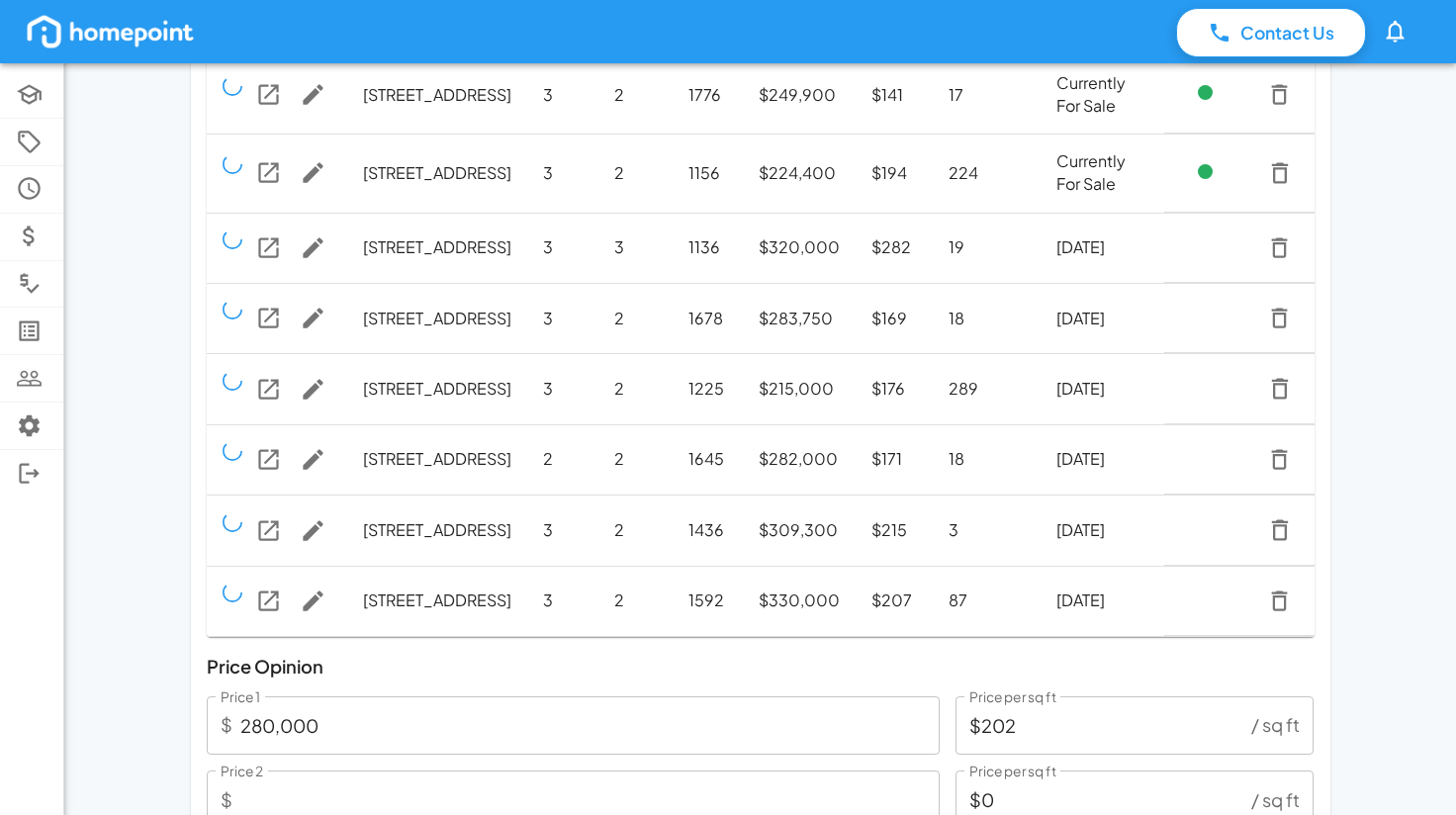 scroll, scrollTop: 0, scrollLeft: 0, axis: both 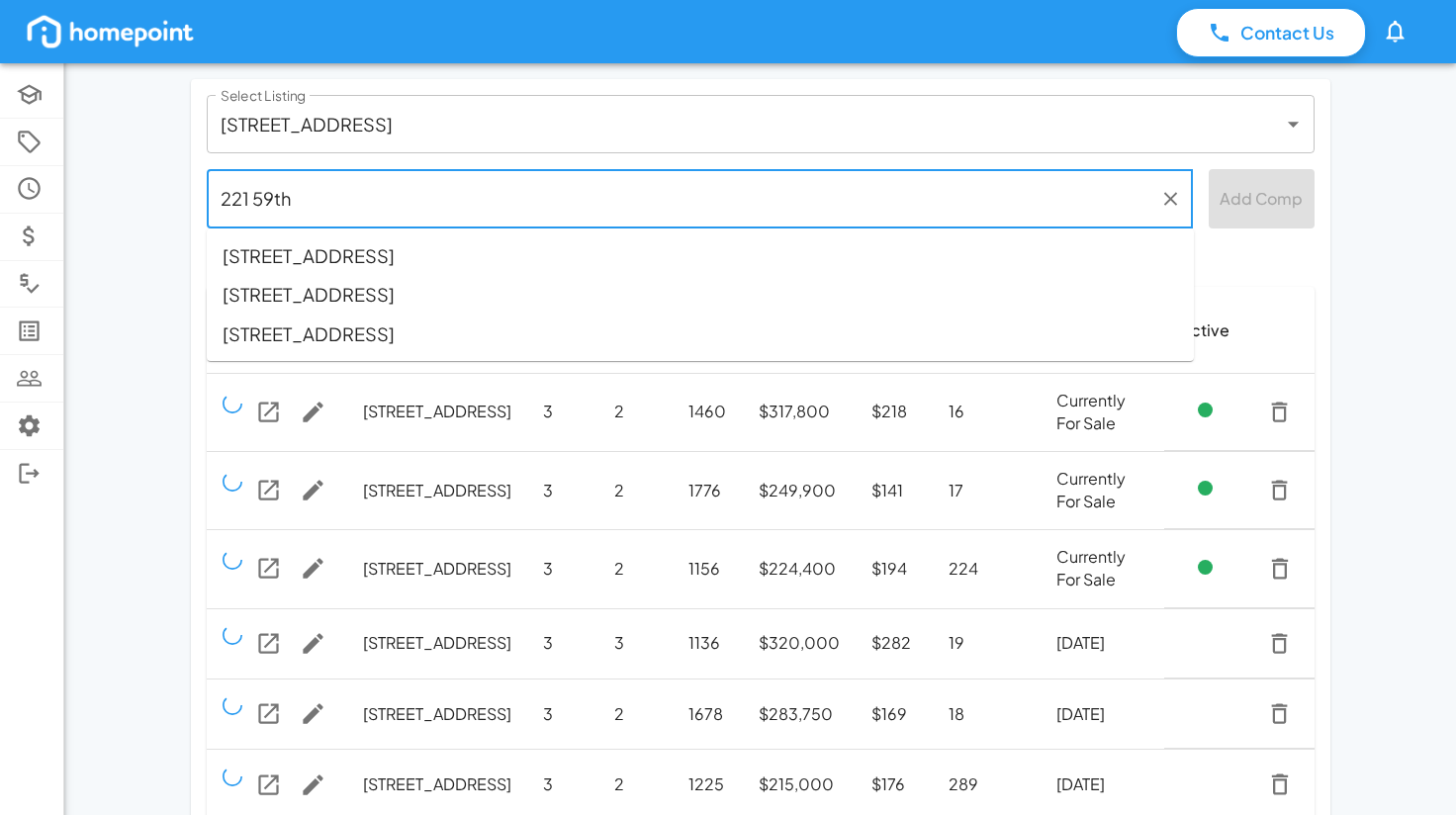 click on "221 59th Pl S, Birmingham, AL, 35212" at bounding box center [700, 255] 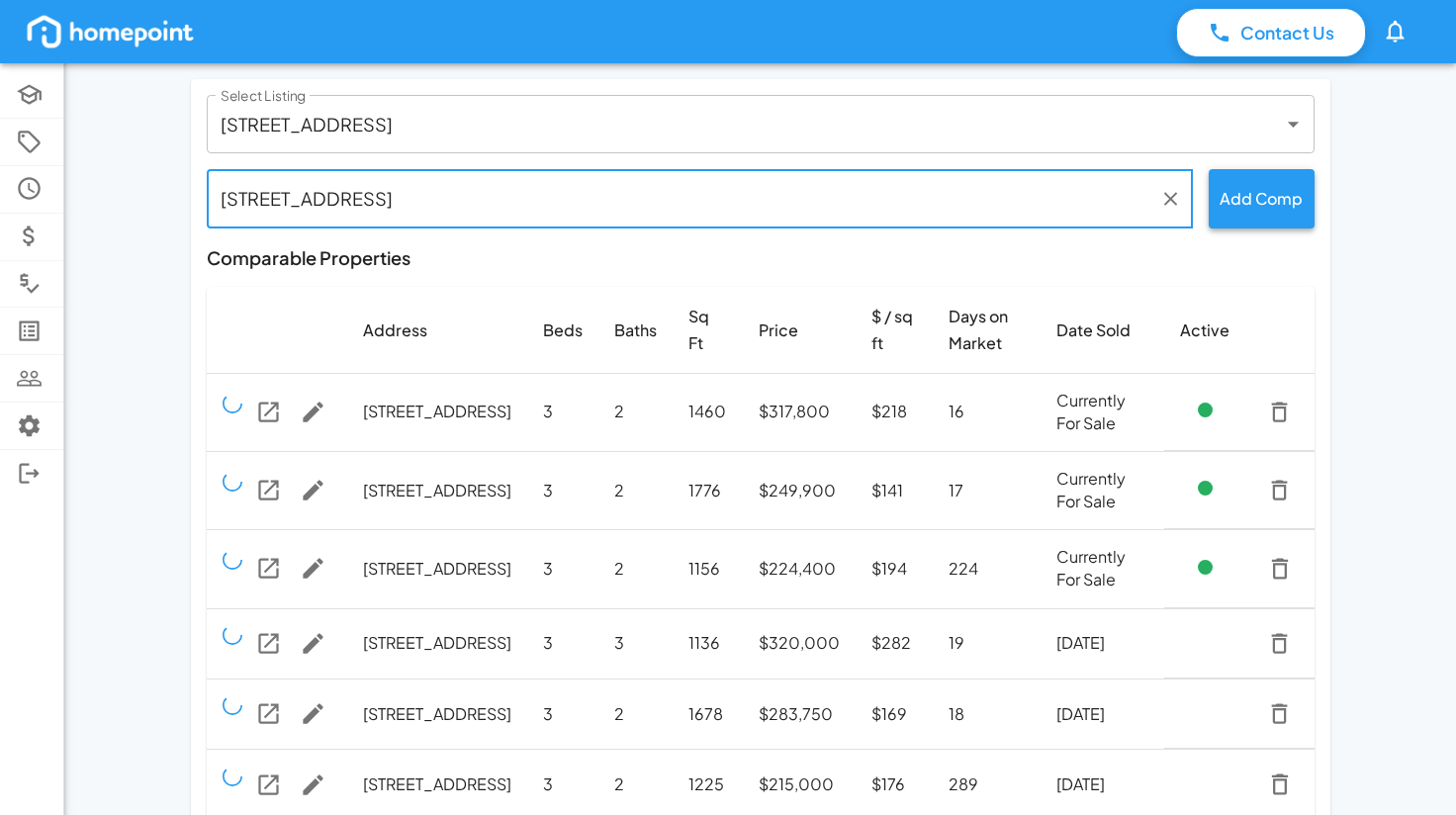 type on "221 59th Pl S, Birmingham, AL, 35212" 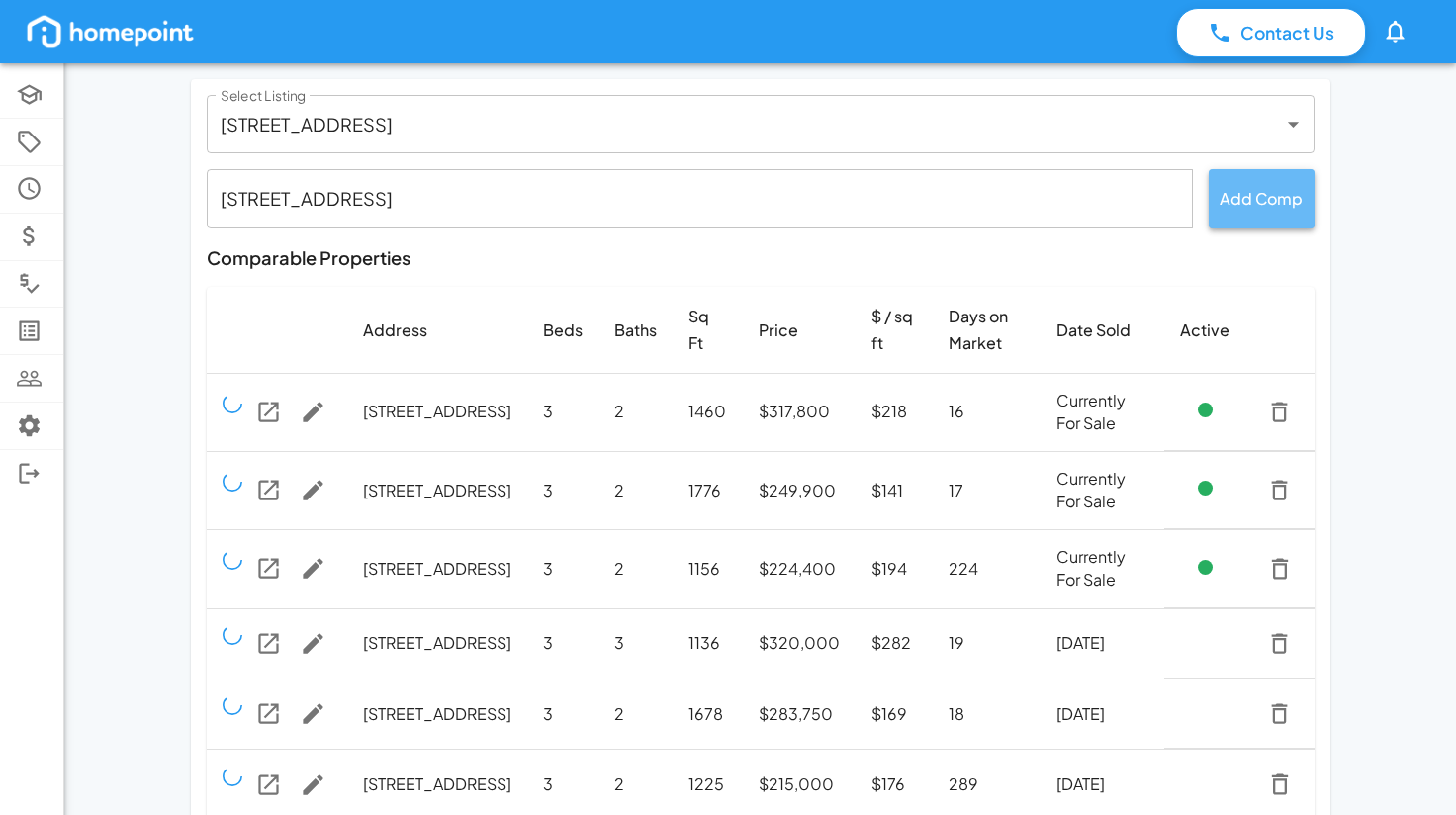 click on "Add Comp" at bounding box center [1261, 198] 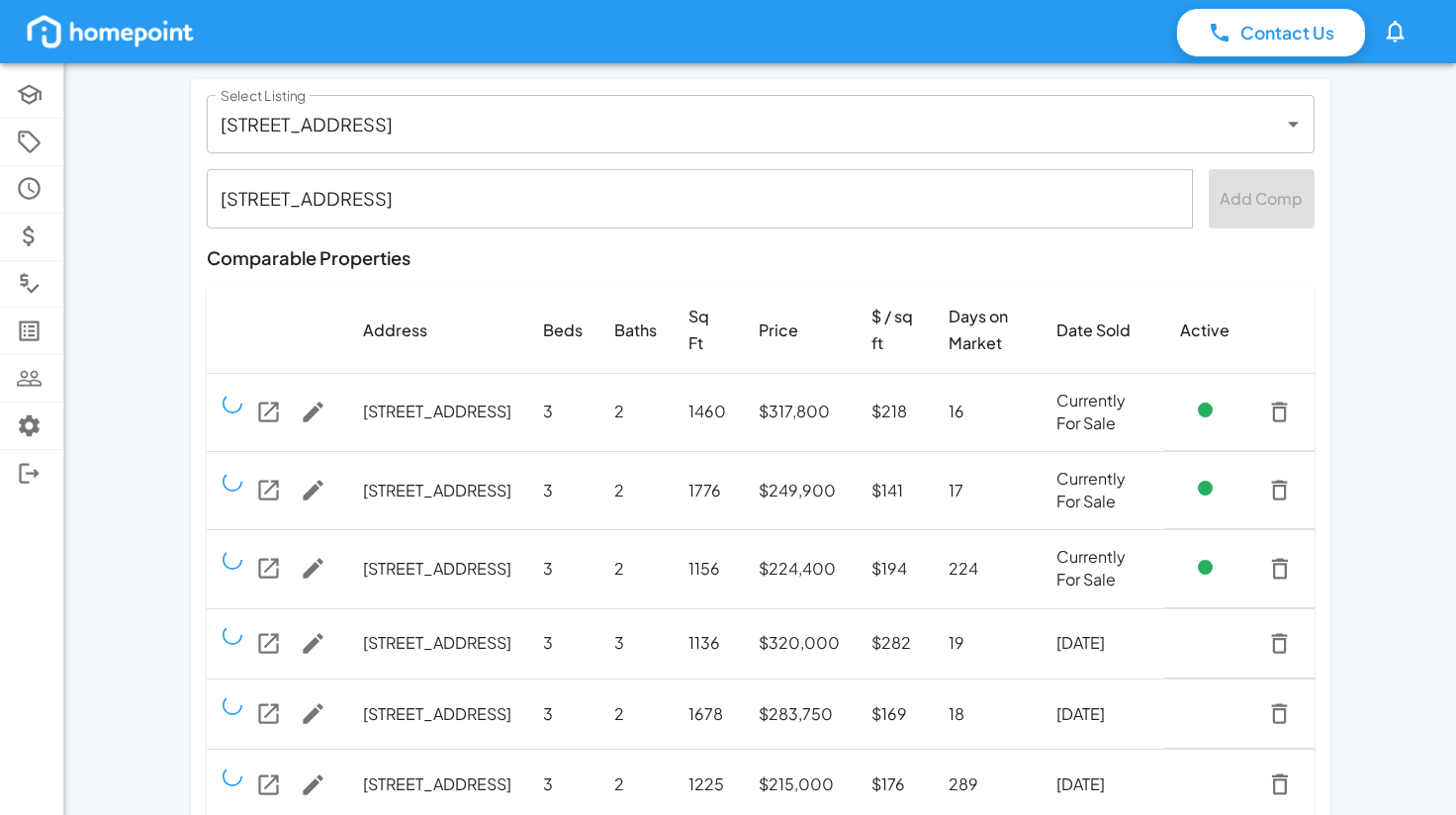 type 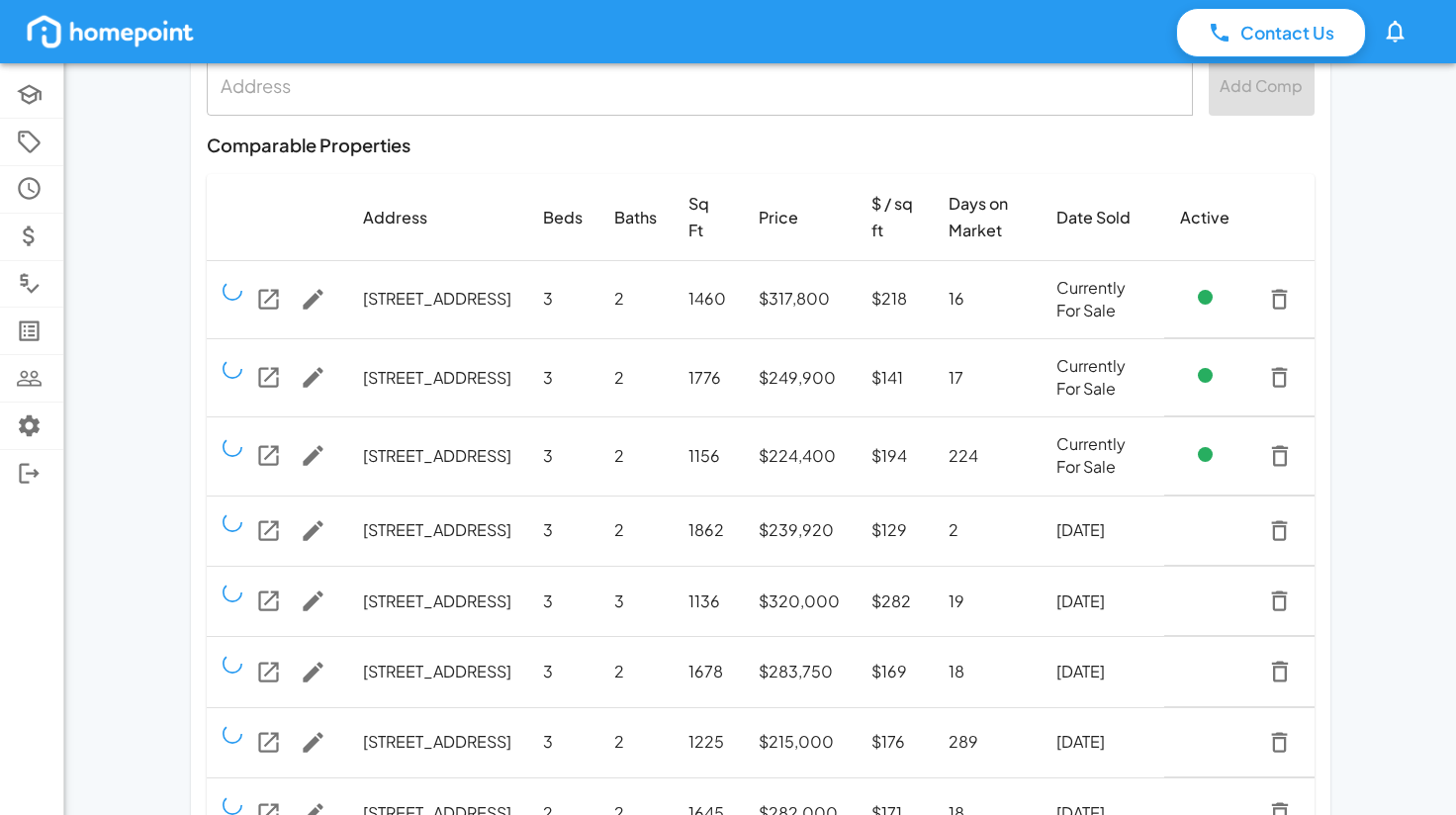scroll, scrollTop: 0, scrollLeft: 0, axis: both 